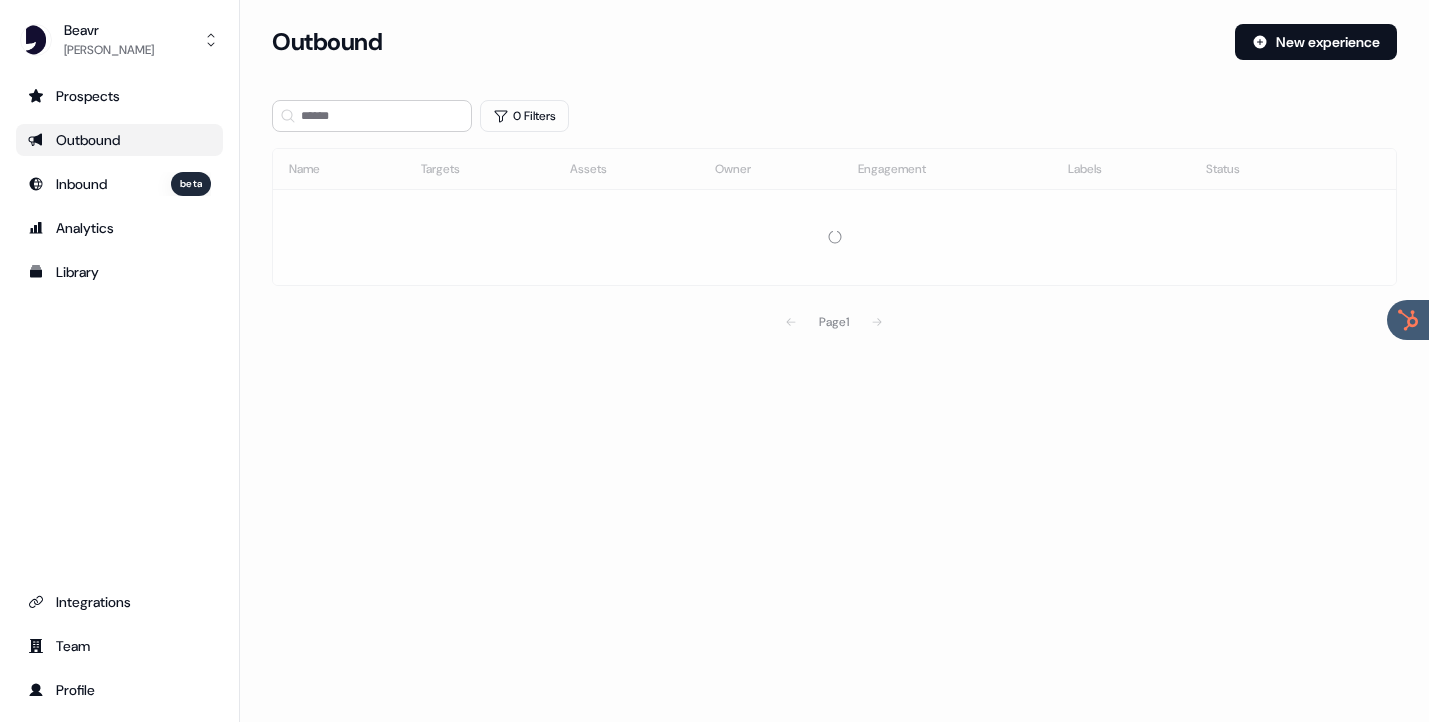 scroll, scrollTop: 0, scrollLeft: 0, axis: both 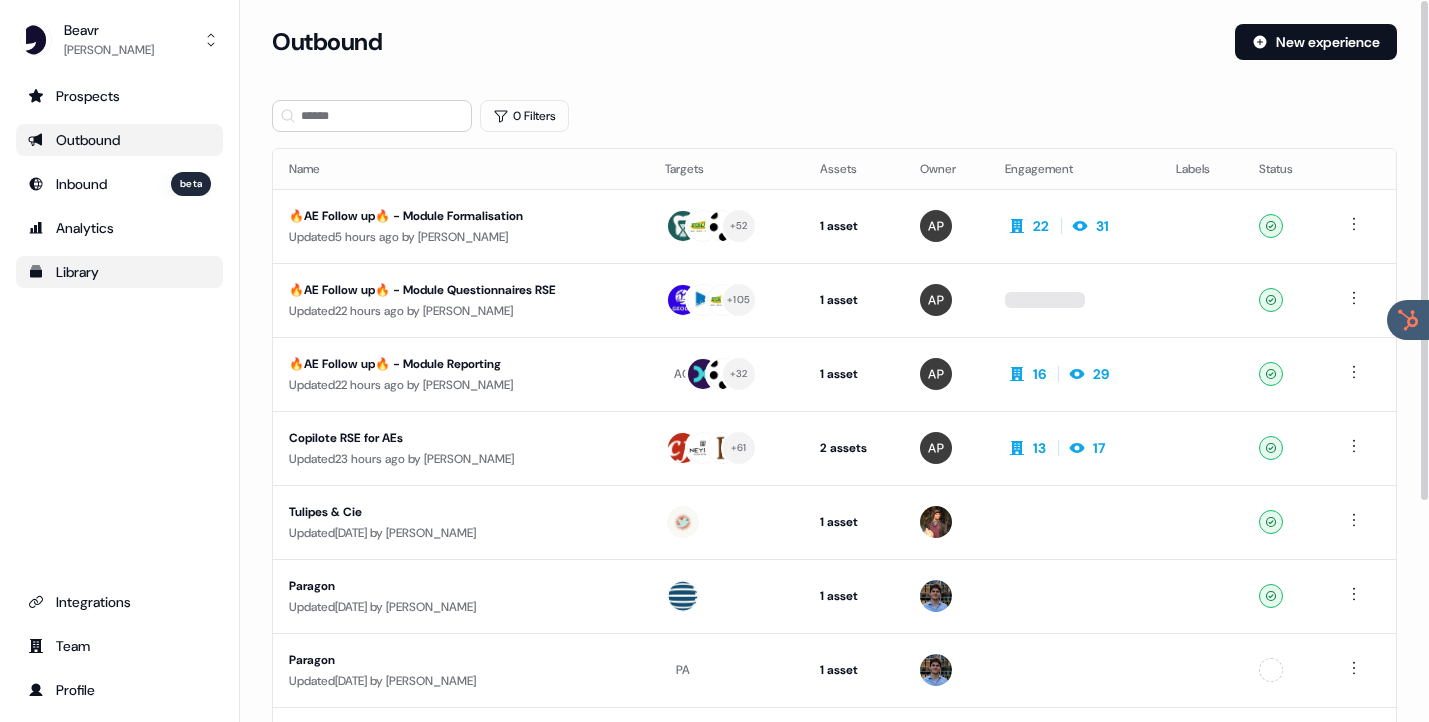 click on "Library" at bounding box center [119, 272] 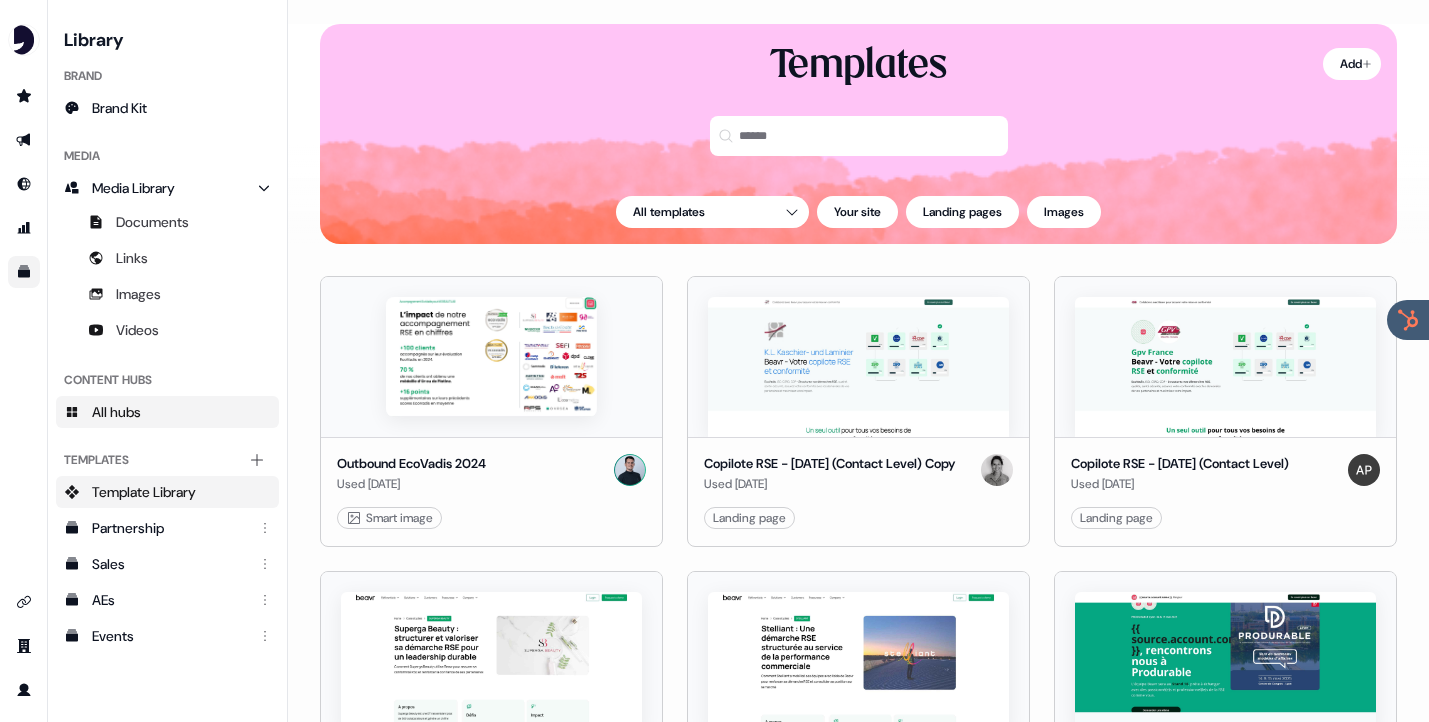 click on "All hubs" at bounding box center [167, 412] 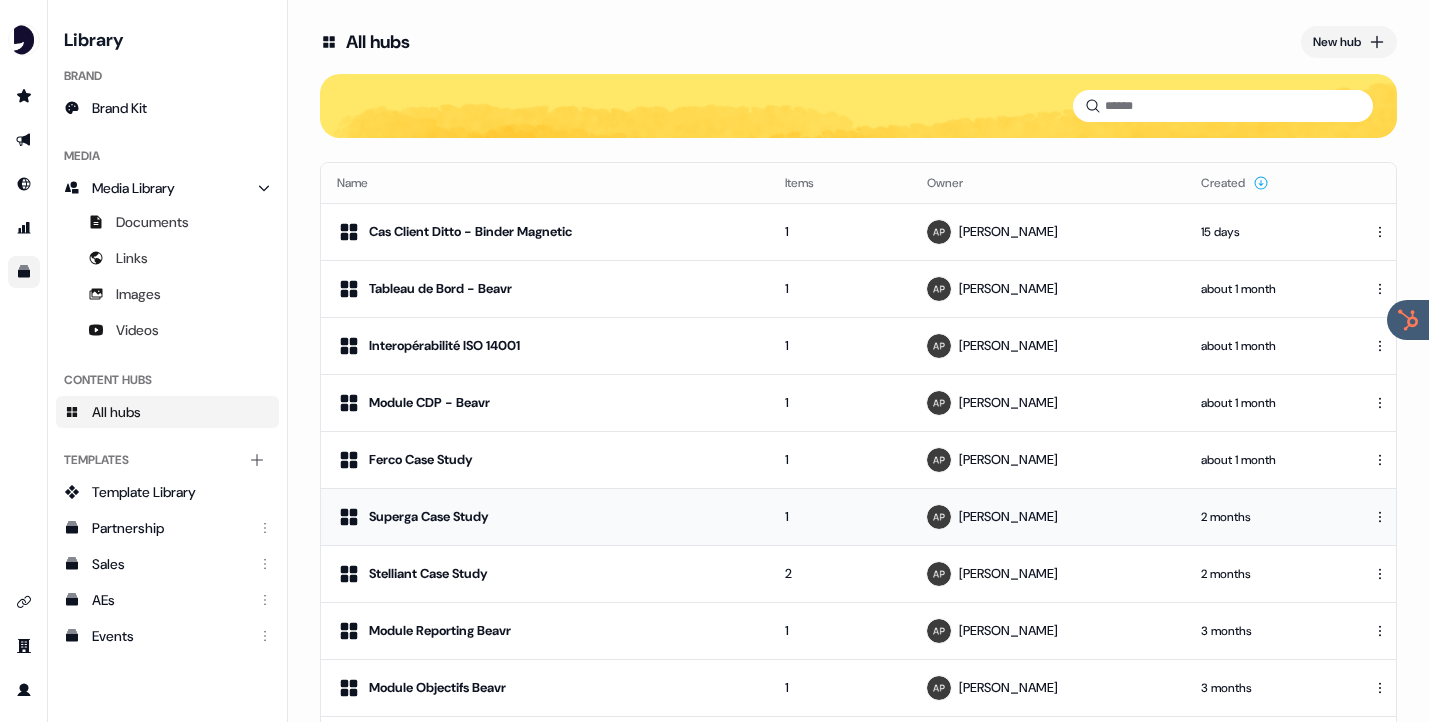 scroll, scrollTop: 303, scrollLeft: 0, axis: vertical 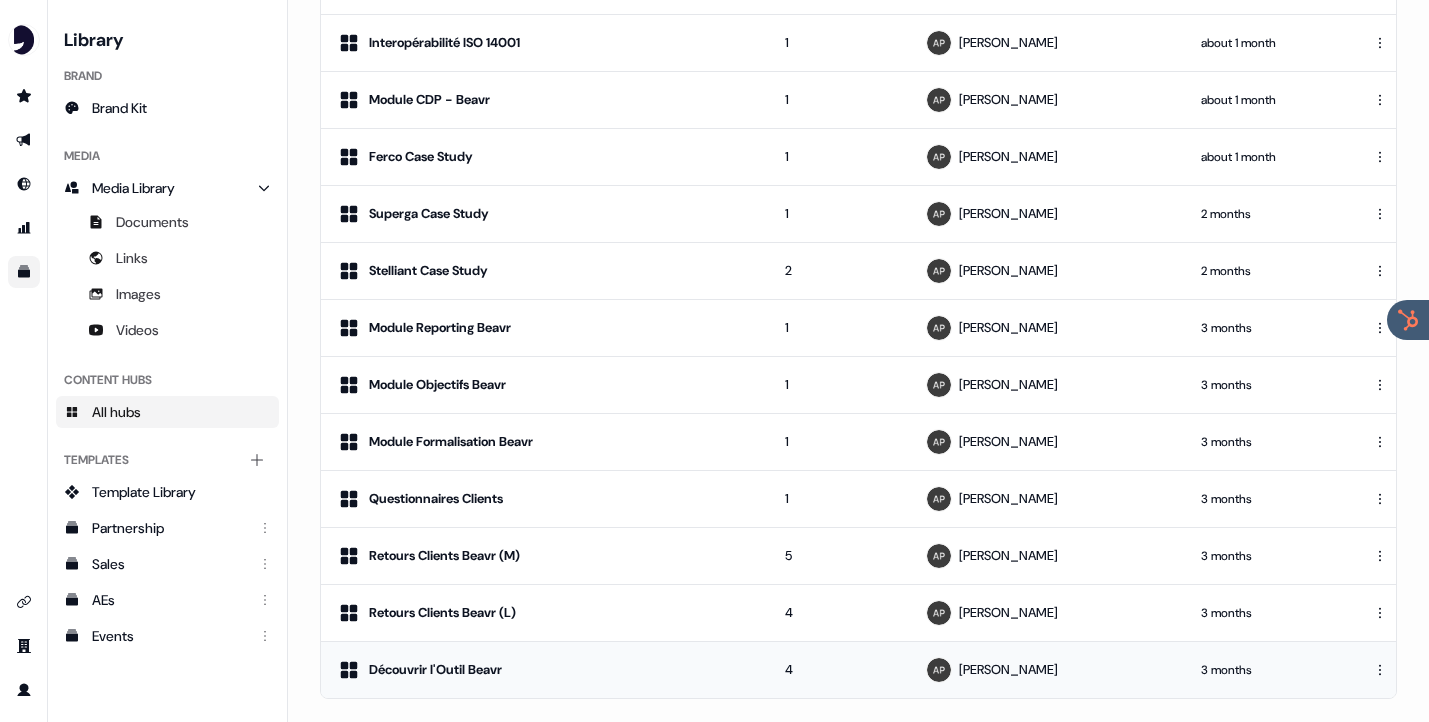 click on "Découvrir l'Outil Beavr" at bounding box center [435, 670] 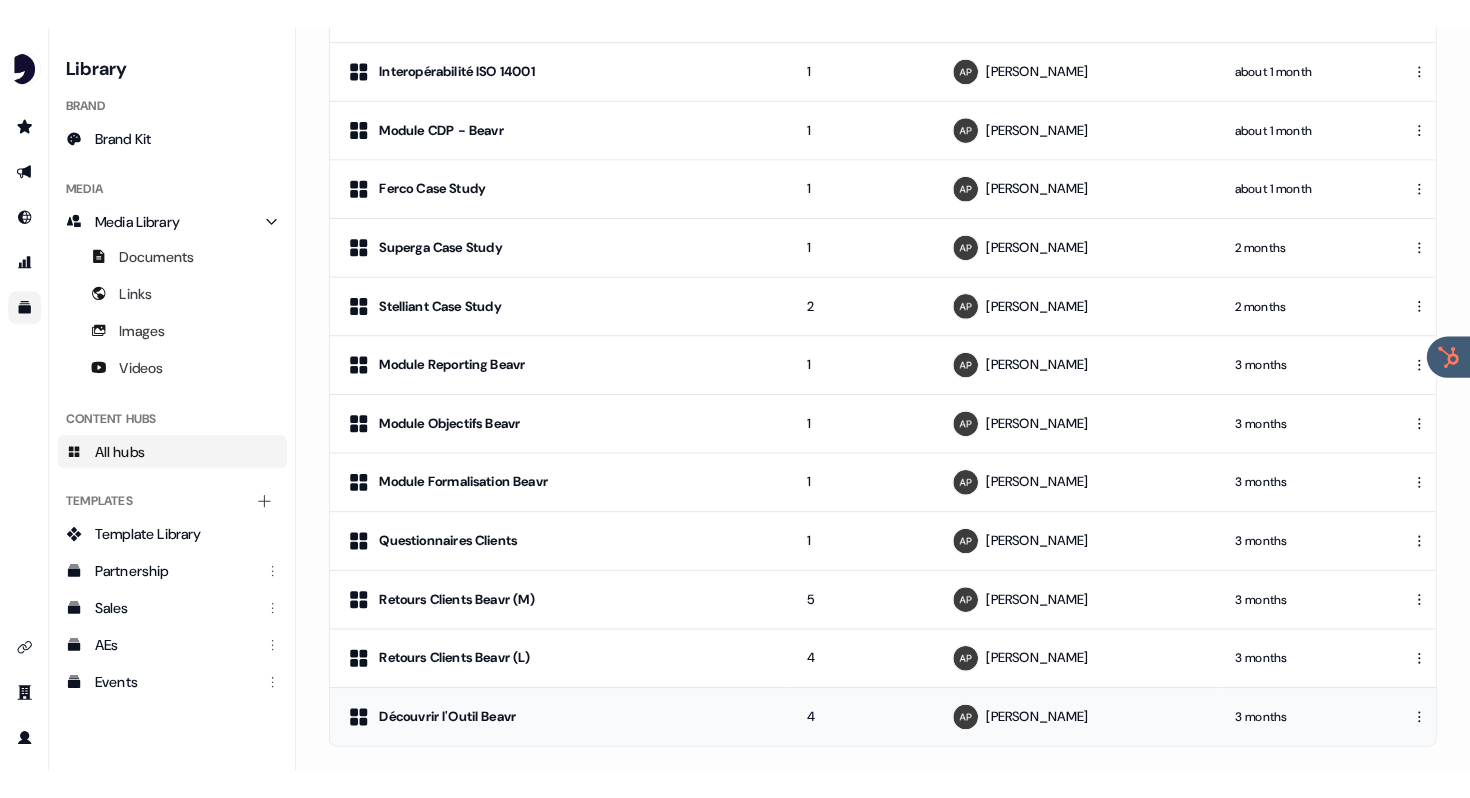 scroll, scrollTop: 0, scrollLeft: 0, axis: both 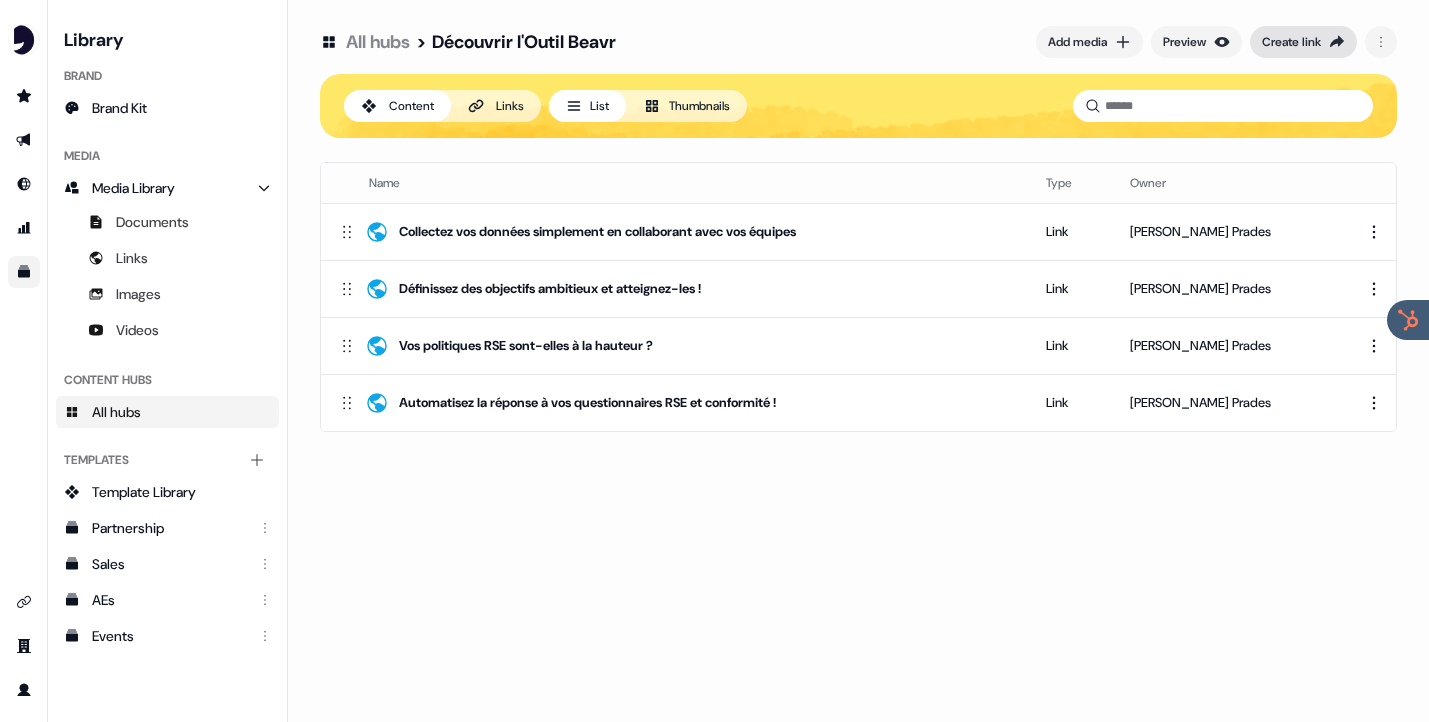 click on "Create link" at bounding box center [1291, 42] 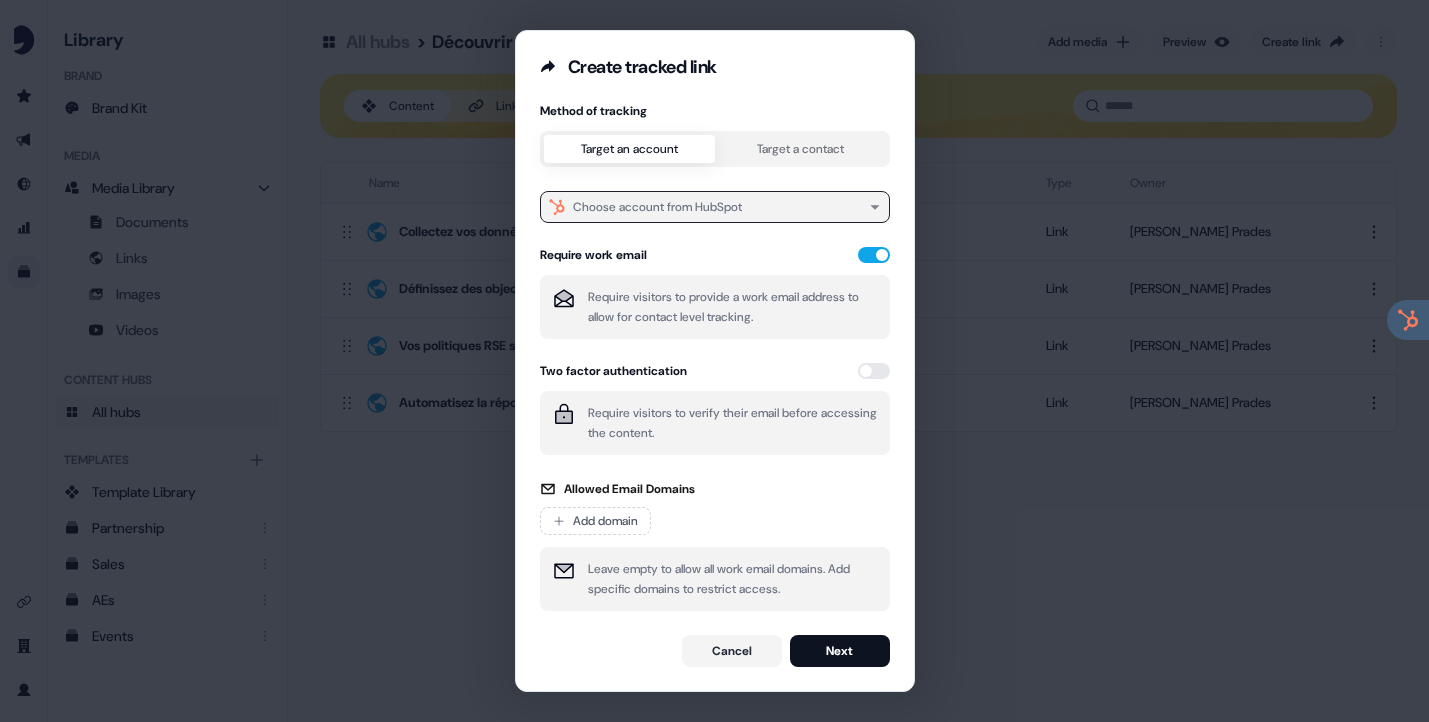click on "Choose account from HubSpot" at bounding box center (657, 207) 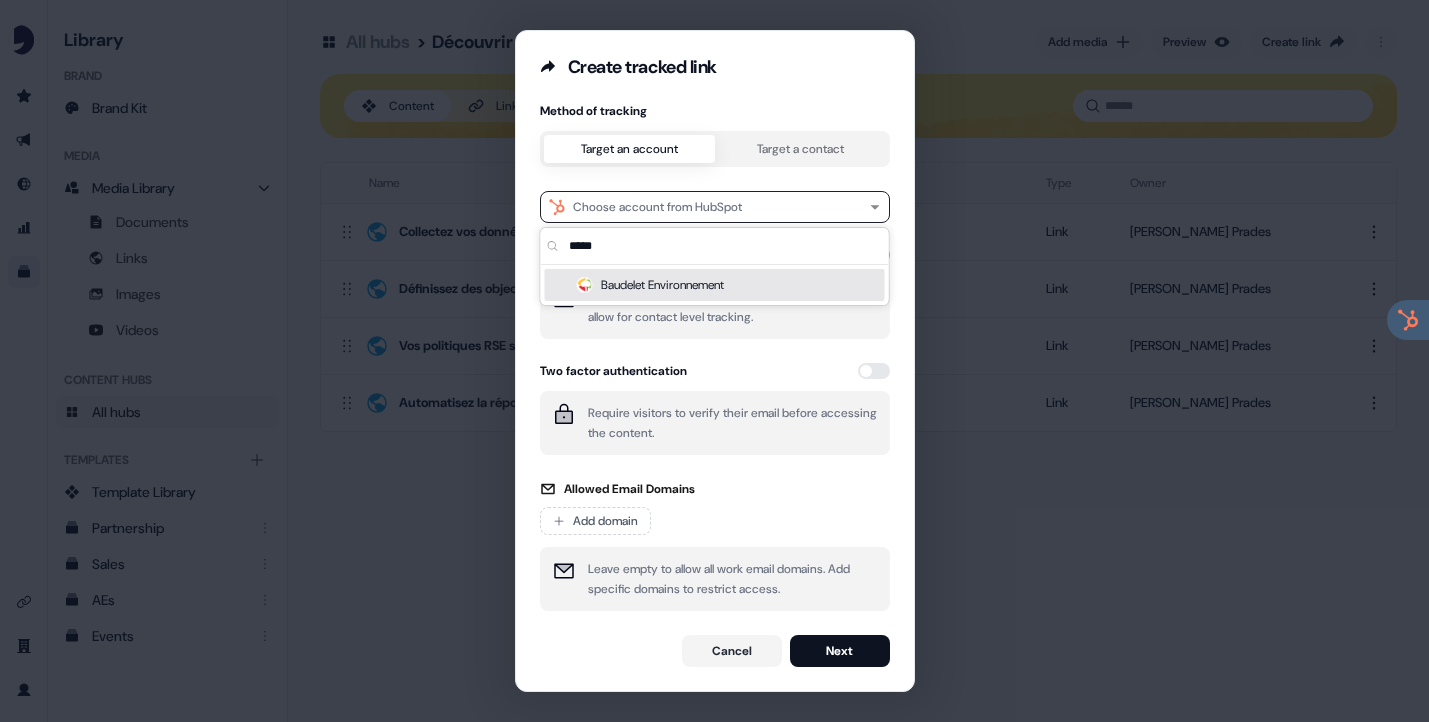 type on "*****" 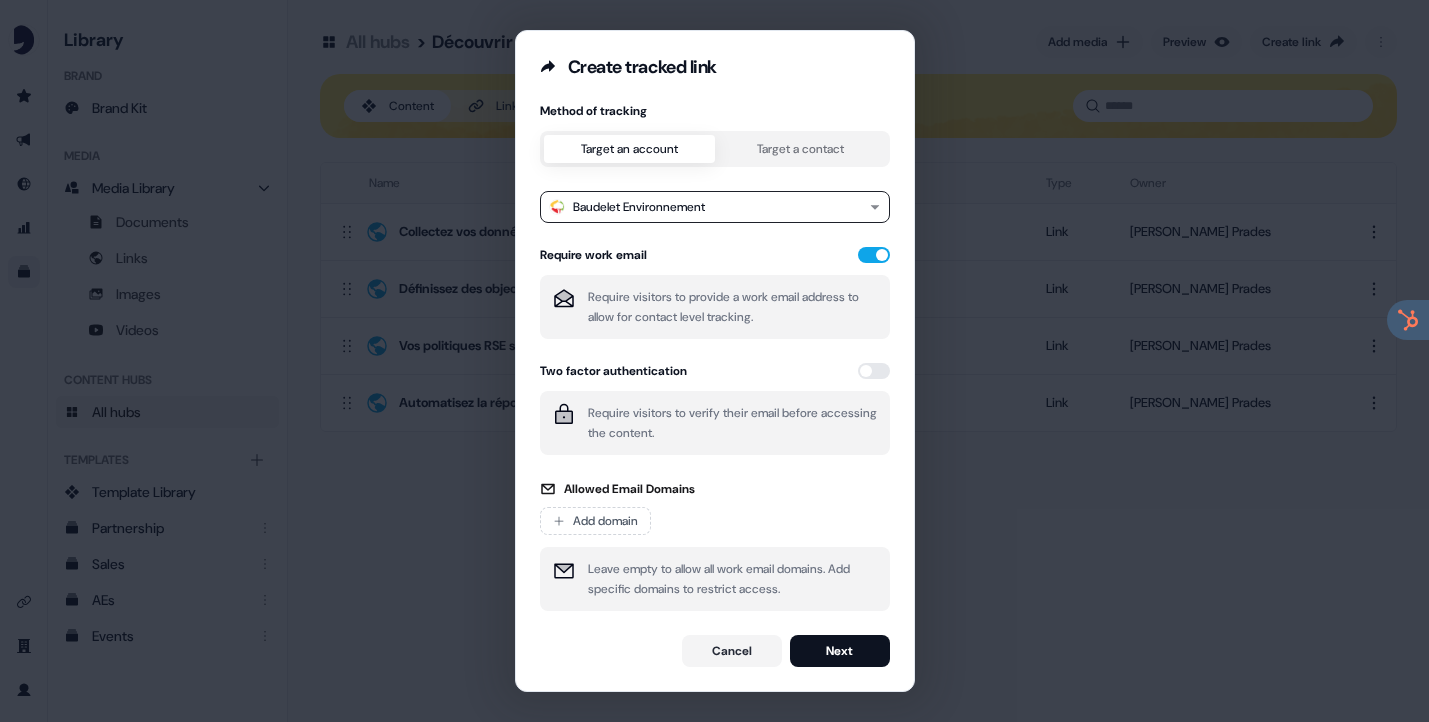 click on "Method of tracking Target an account Target a contact Baudelet Environnement Require work email Require visitors to provide a work email address to allow for contact level tracking. Two factor authentication Require visitors to verify their email before accessing the content. Allowed Email Domains Add domain Leave empty to allow all work email domains. Add specific domains to restrict access." at bounding box center (715, 357) 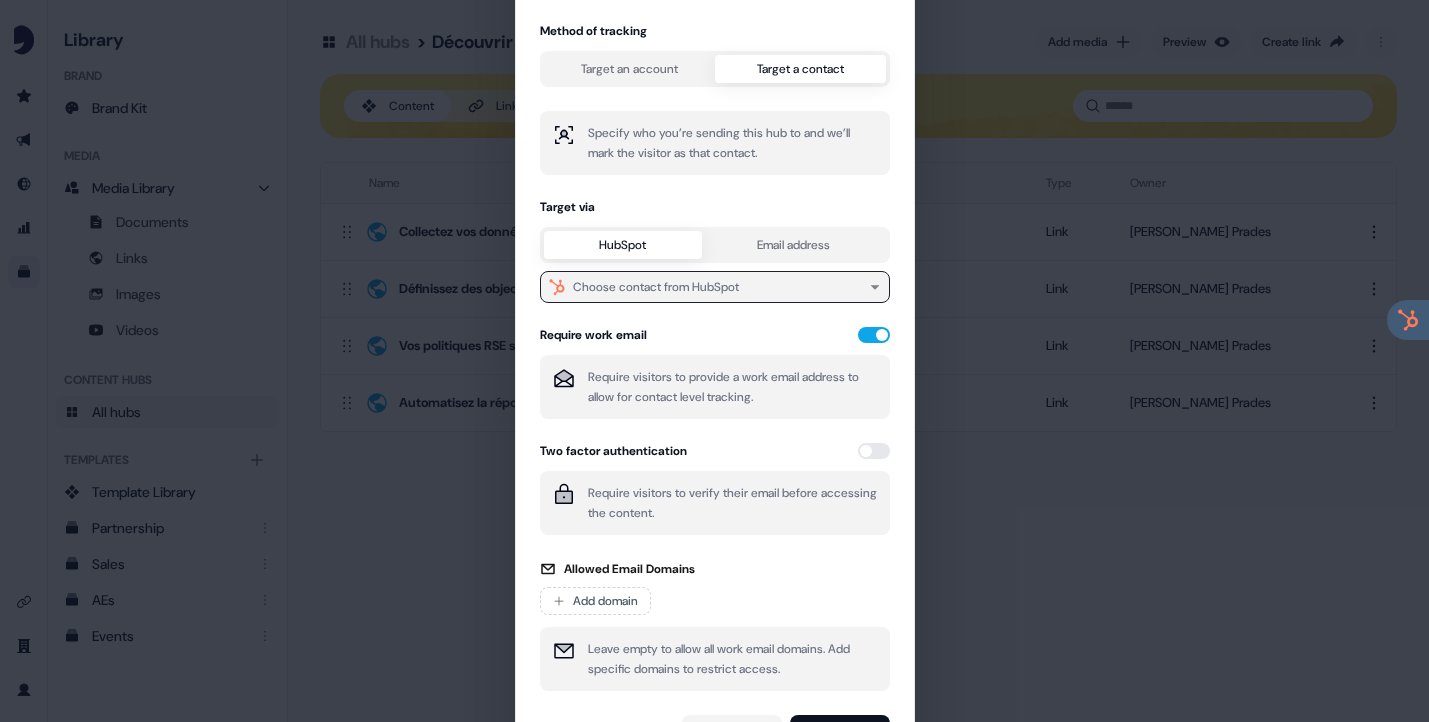click on "Choose contact from HubSpot" at bounding box center (656, 287) 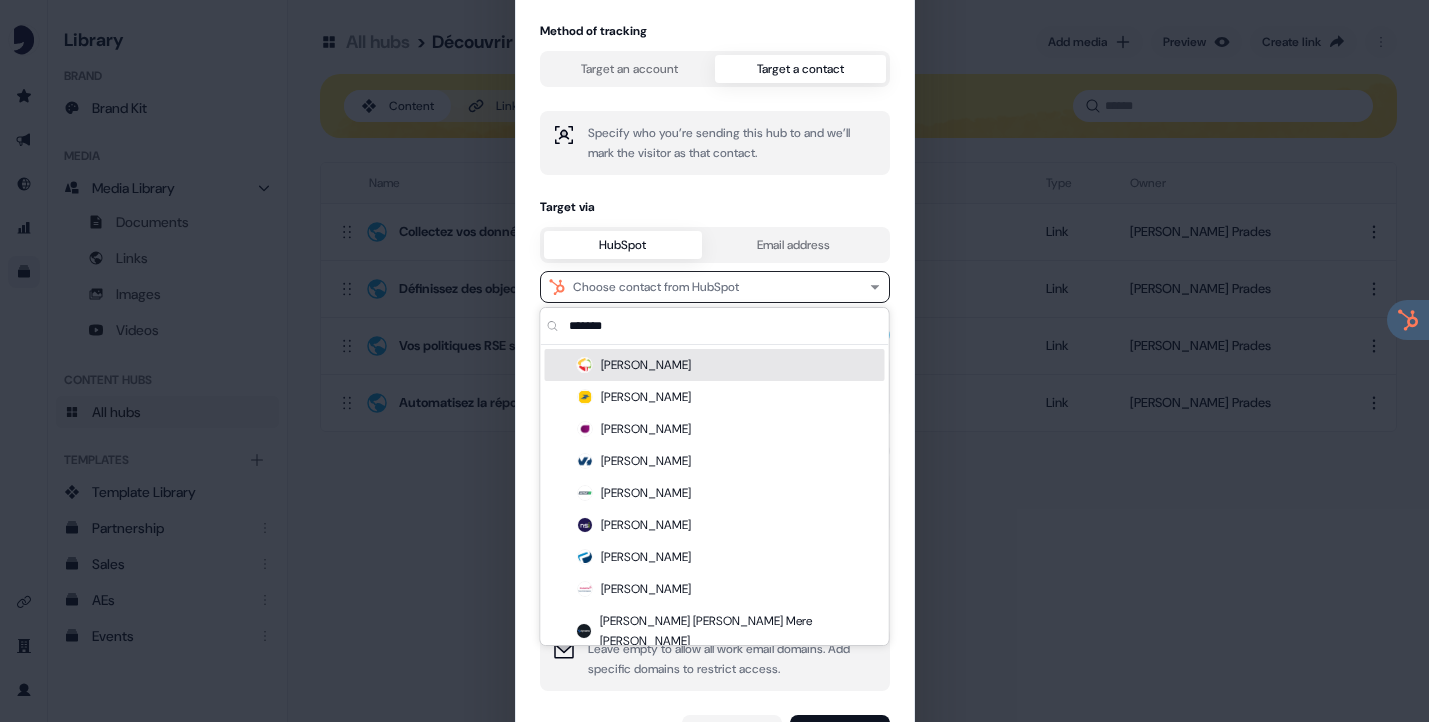 type on "*******" 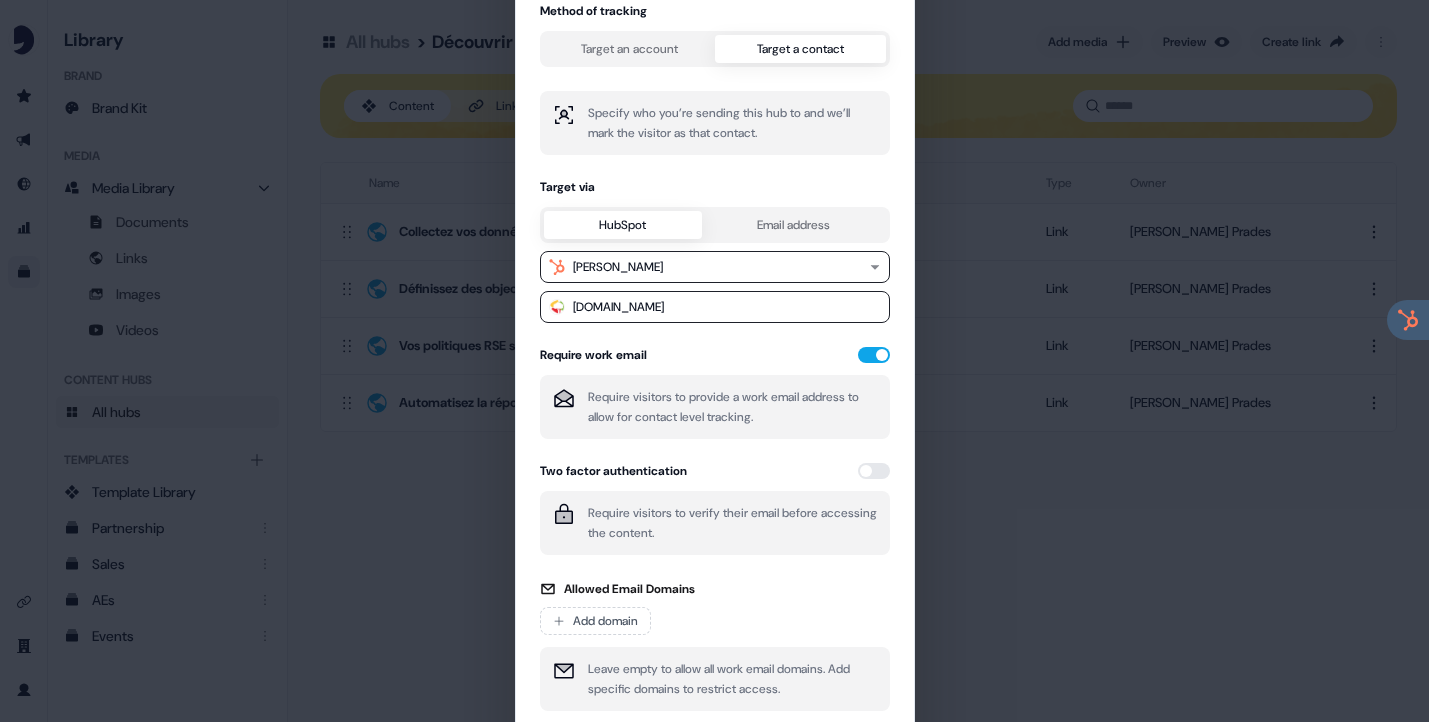 click on "Create tracked link Method of tracking Target an account Target a contact Specify who you’re sending this hub to and we’ll mark the visitor as that contact. Target via HubSpot Email address [PERSON_NAME][GEOGRAPHIC_DATA][DOMAIN_NAME] Require work email Require visitors to provide a work email address to allow for contact level tracking. Two factor authentication Require visitors to verify their email before accessing the content. Allowed Email Domains Add domain Leave empty to allow all work email domains. Add specific domains to restrict access. Cancel Next" at bounding box center [714, 361] 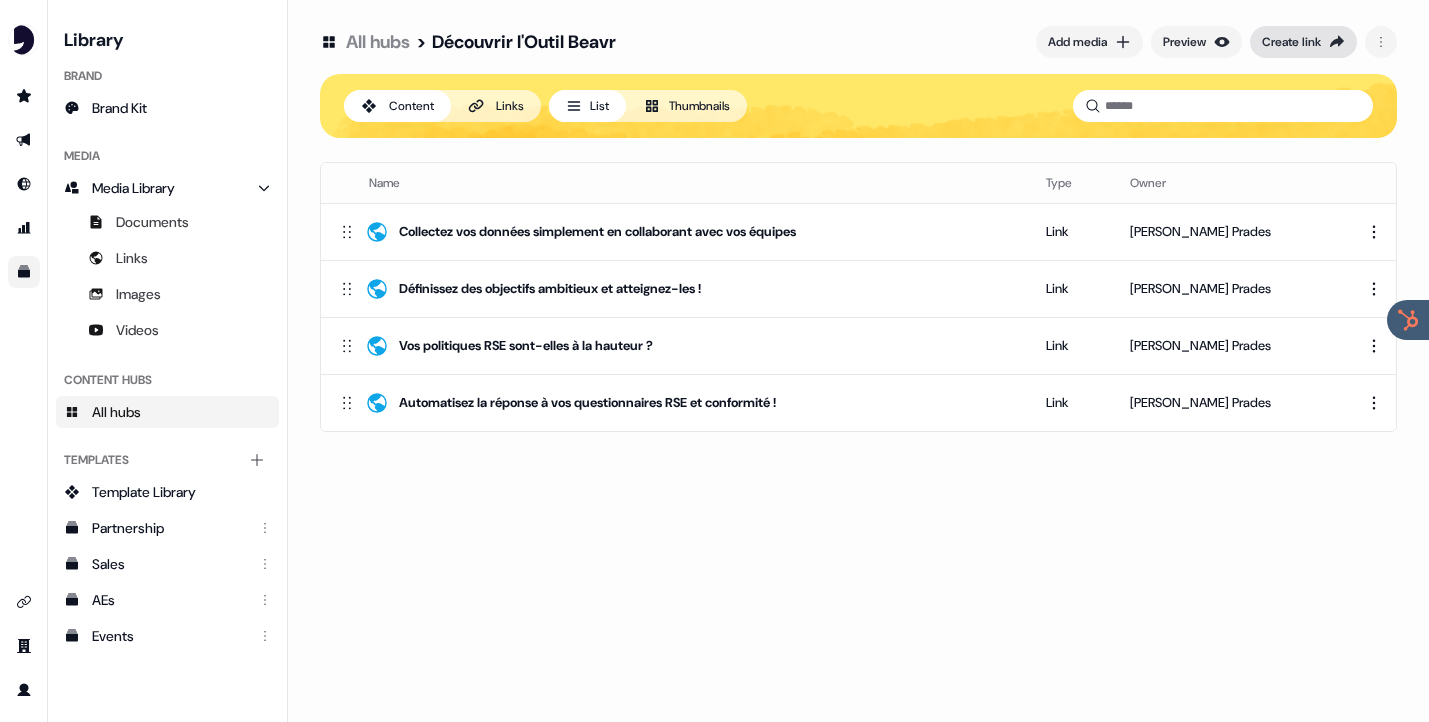 click on "Create link" at bounding box center (1291, 42) 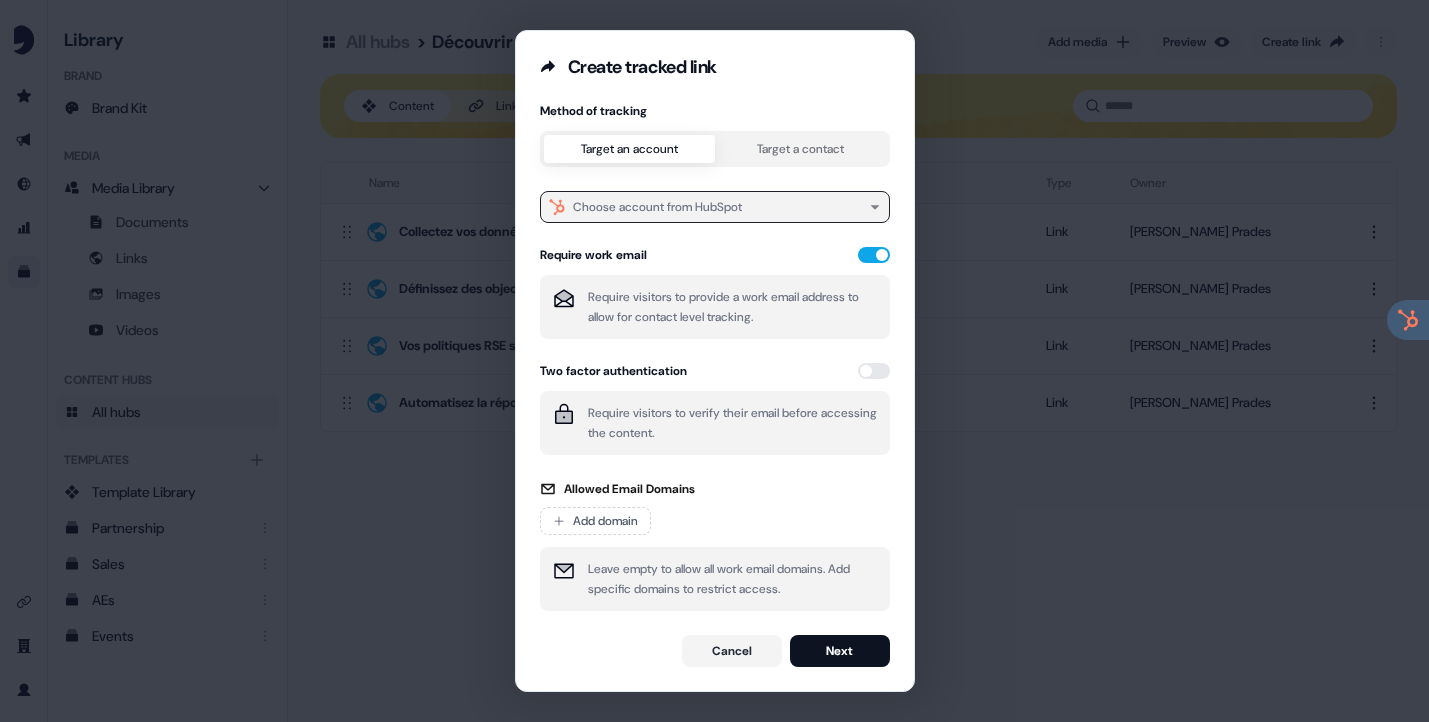 click on "Choose account from HubSpot" at bounding box center [657, 207] 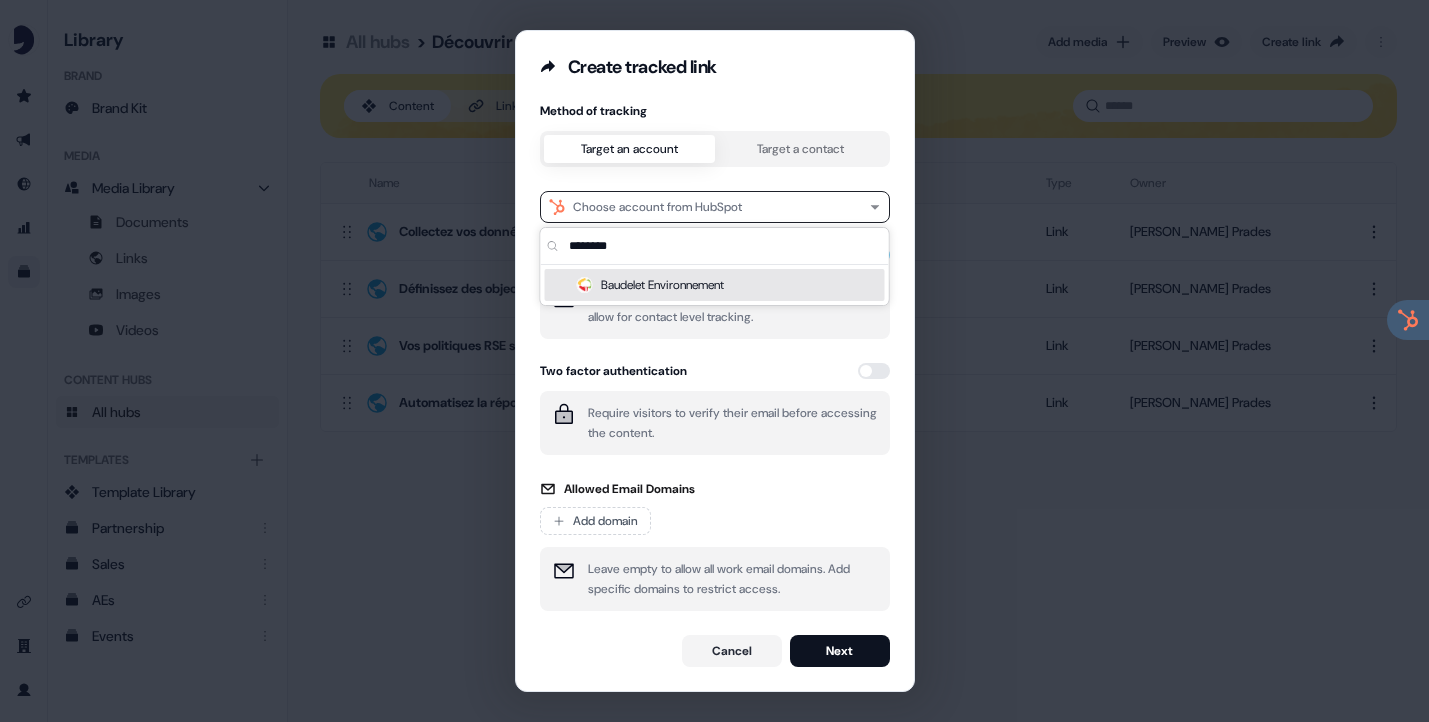 type on "********" 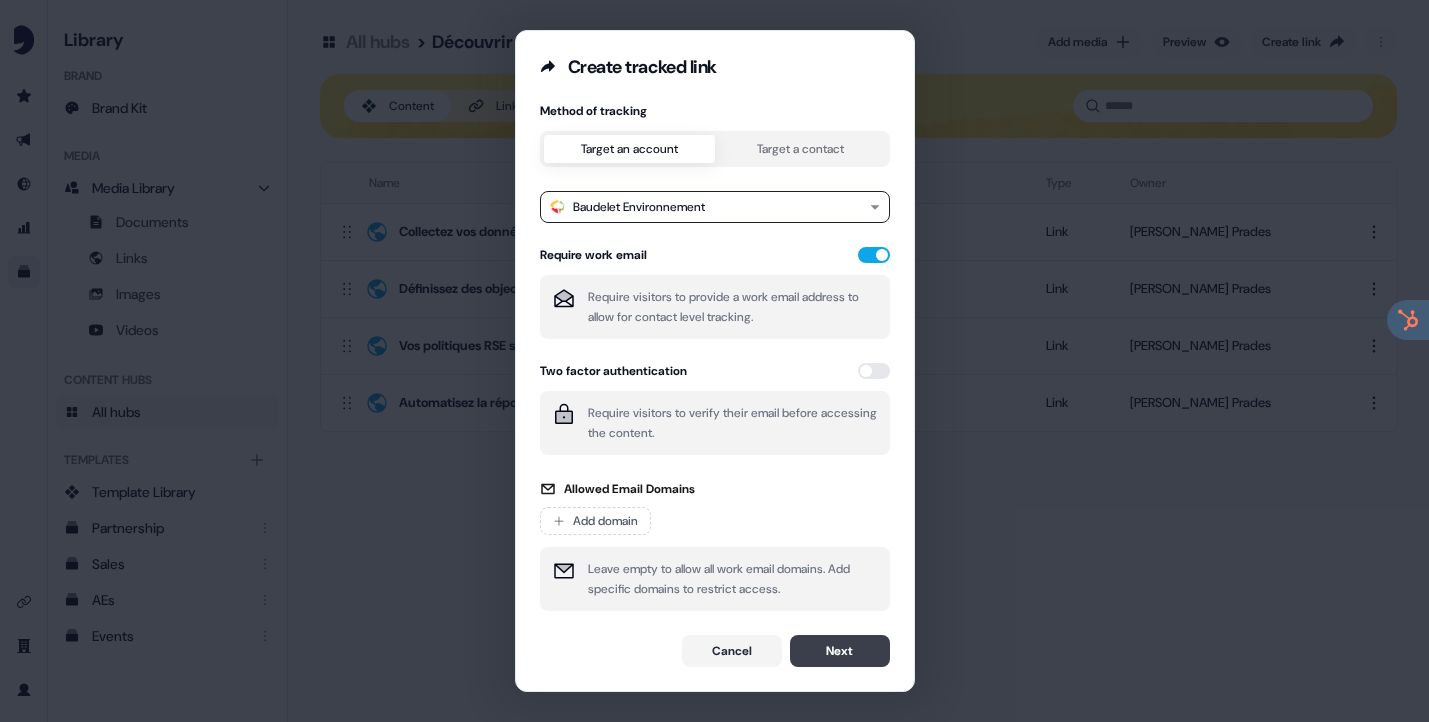 click on "Next" at bounding box center (840, 651) 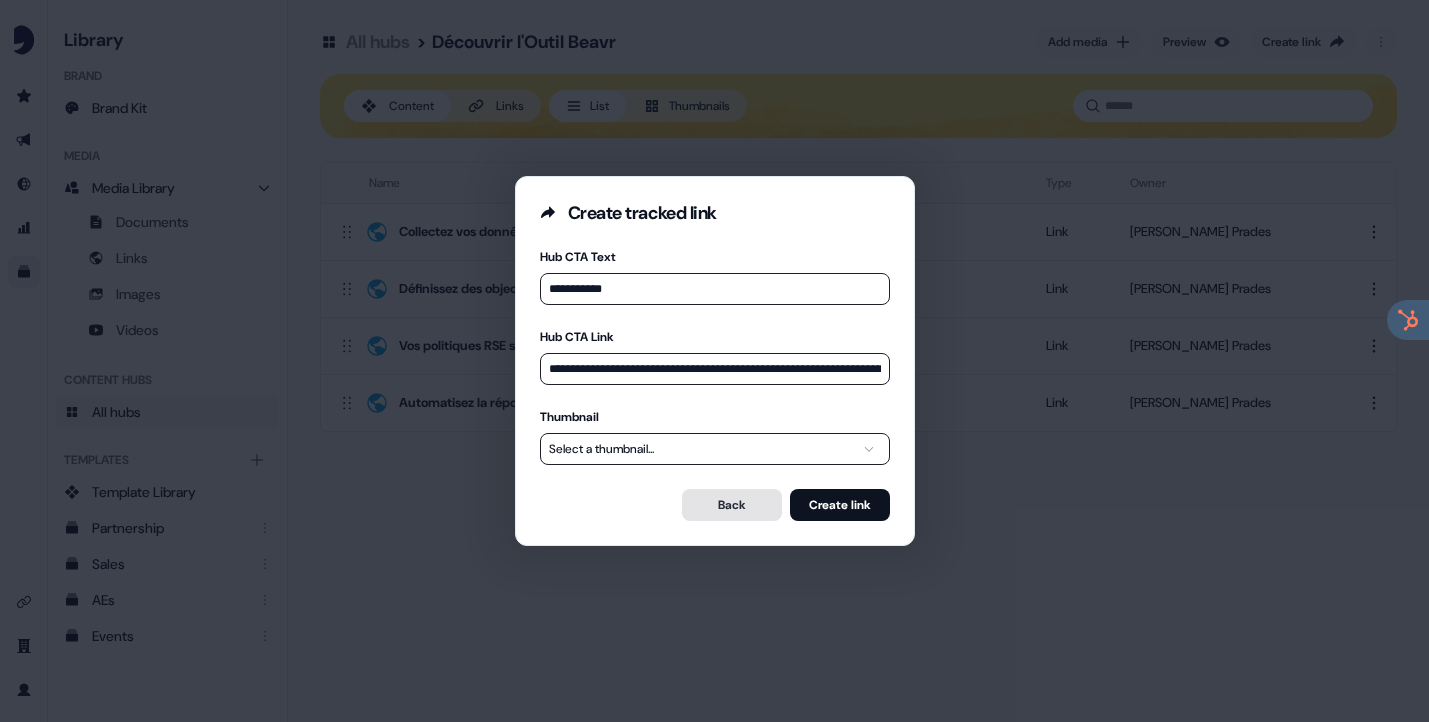 click on "Back" at bounding box center [732, 505] 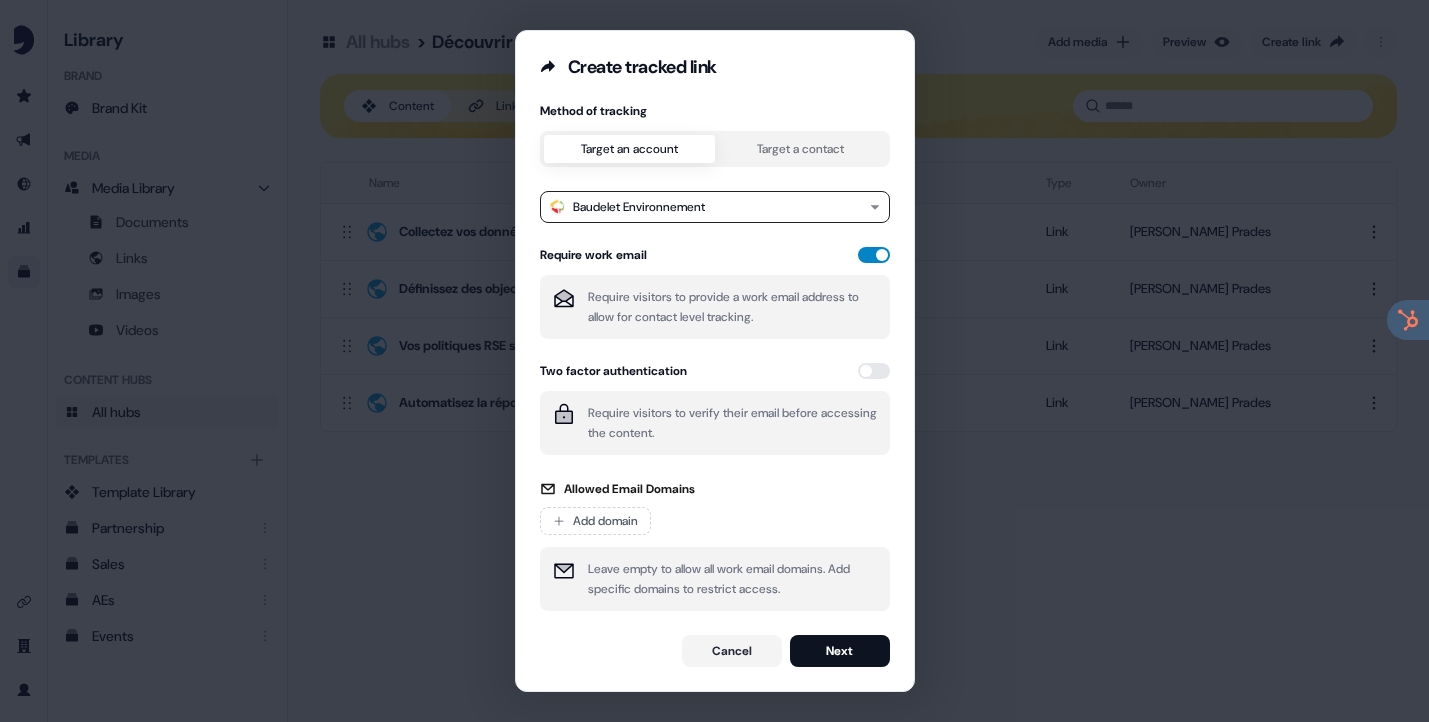 click at bounding box center [874, 255] 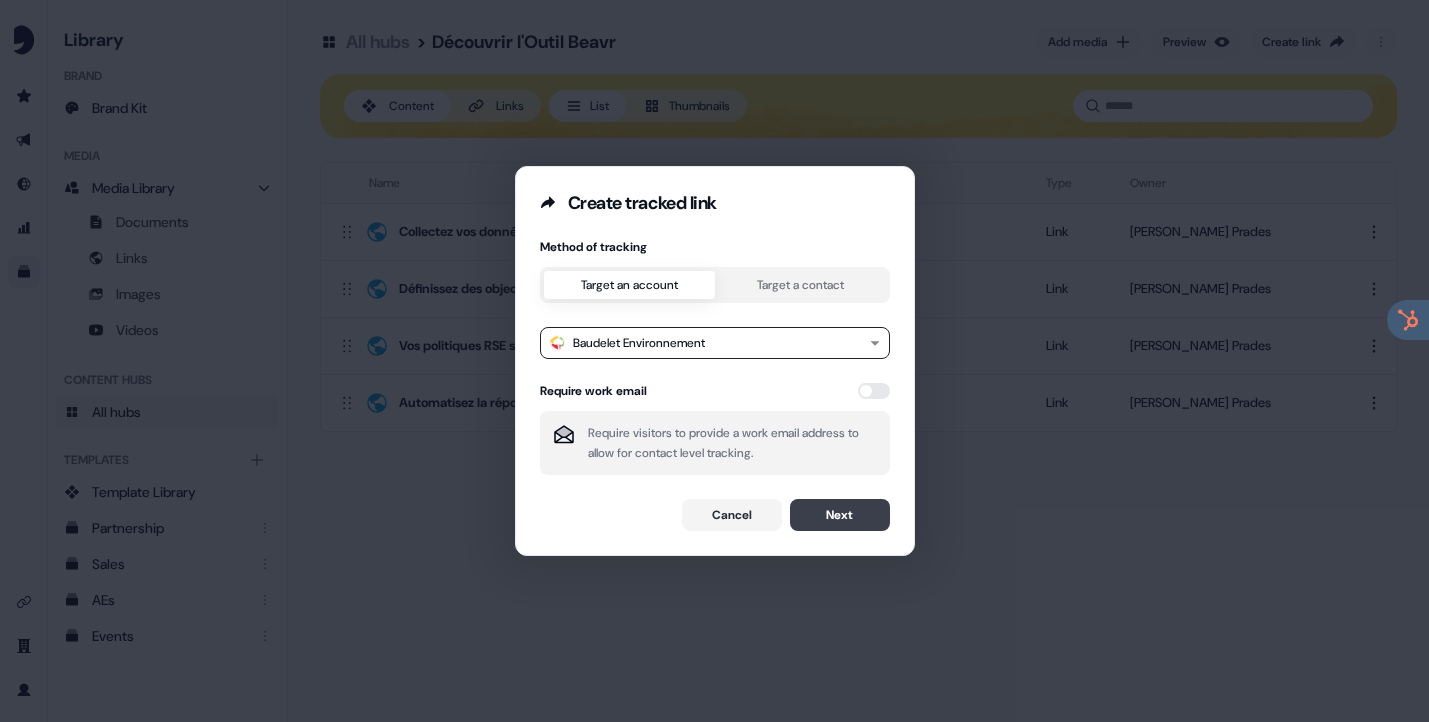 click on "Next" at bounding box center (840, 515) 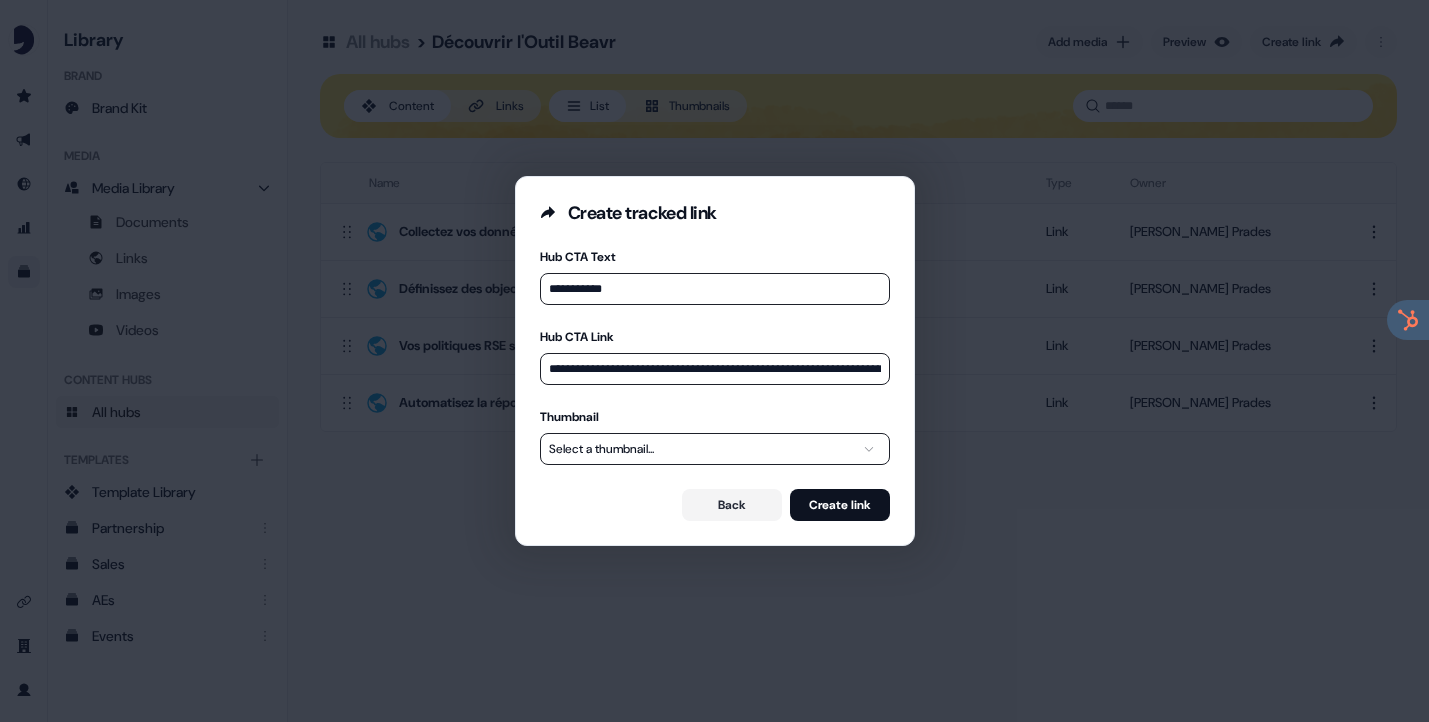 click on "**********" at bounding box center [714, 361] 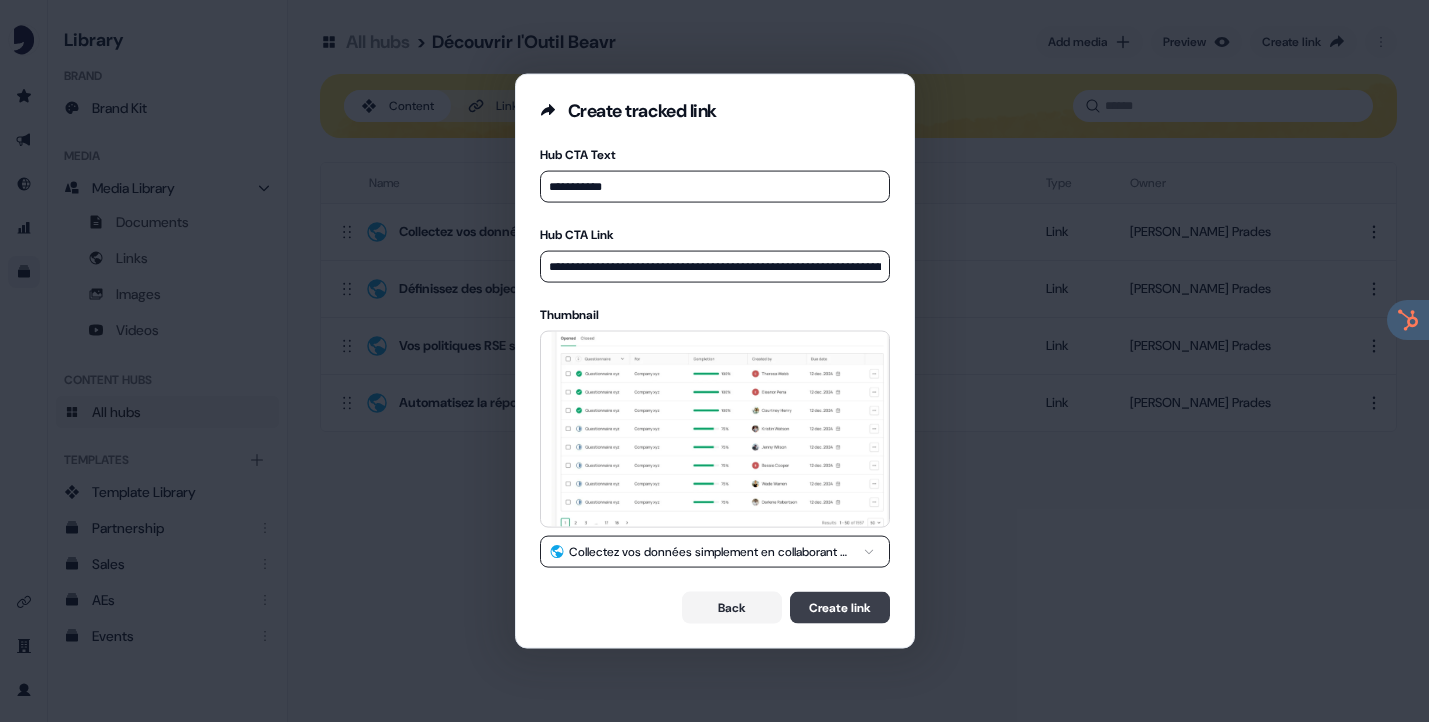 click on "Create link" at bounding box center [840, 607] 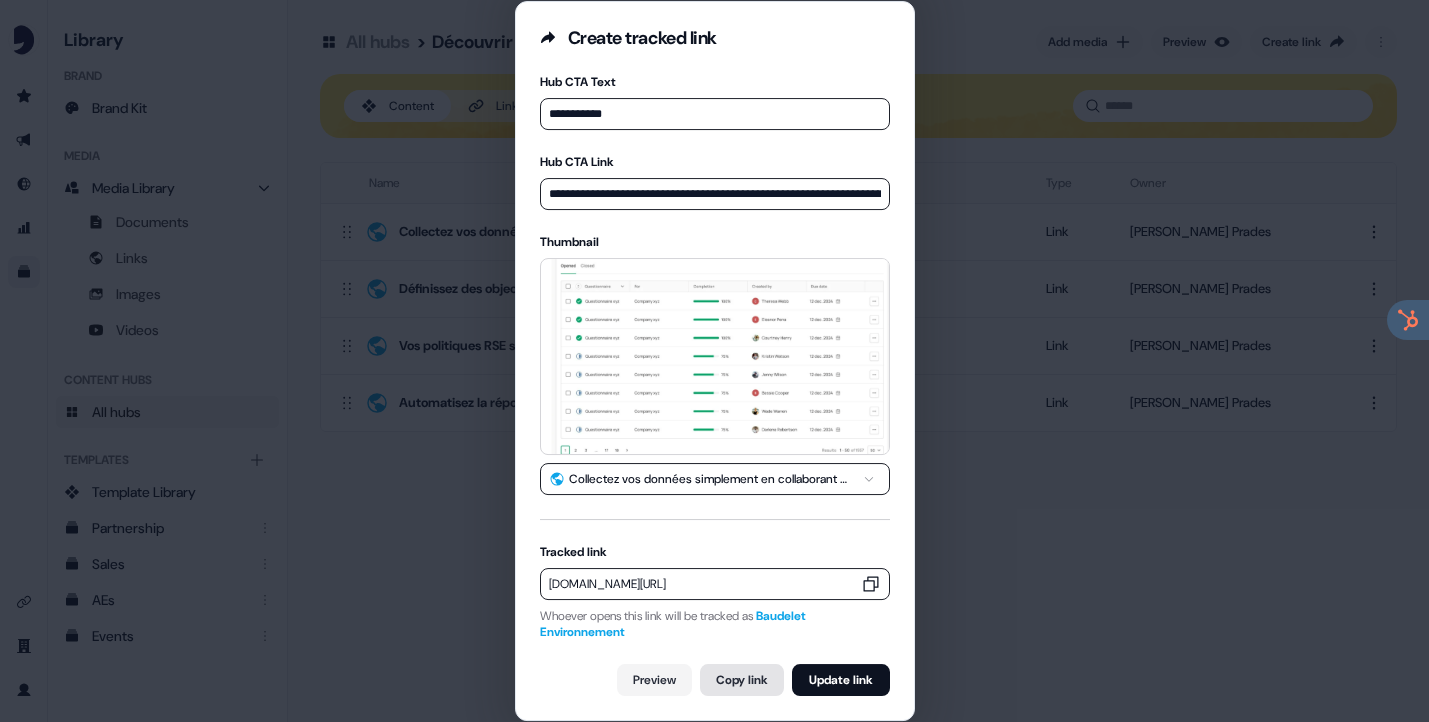 click on "Copy link" at bounding box center [742, 680] 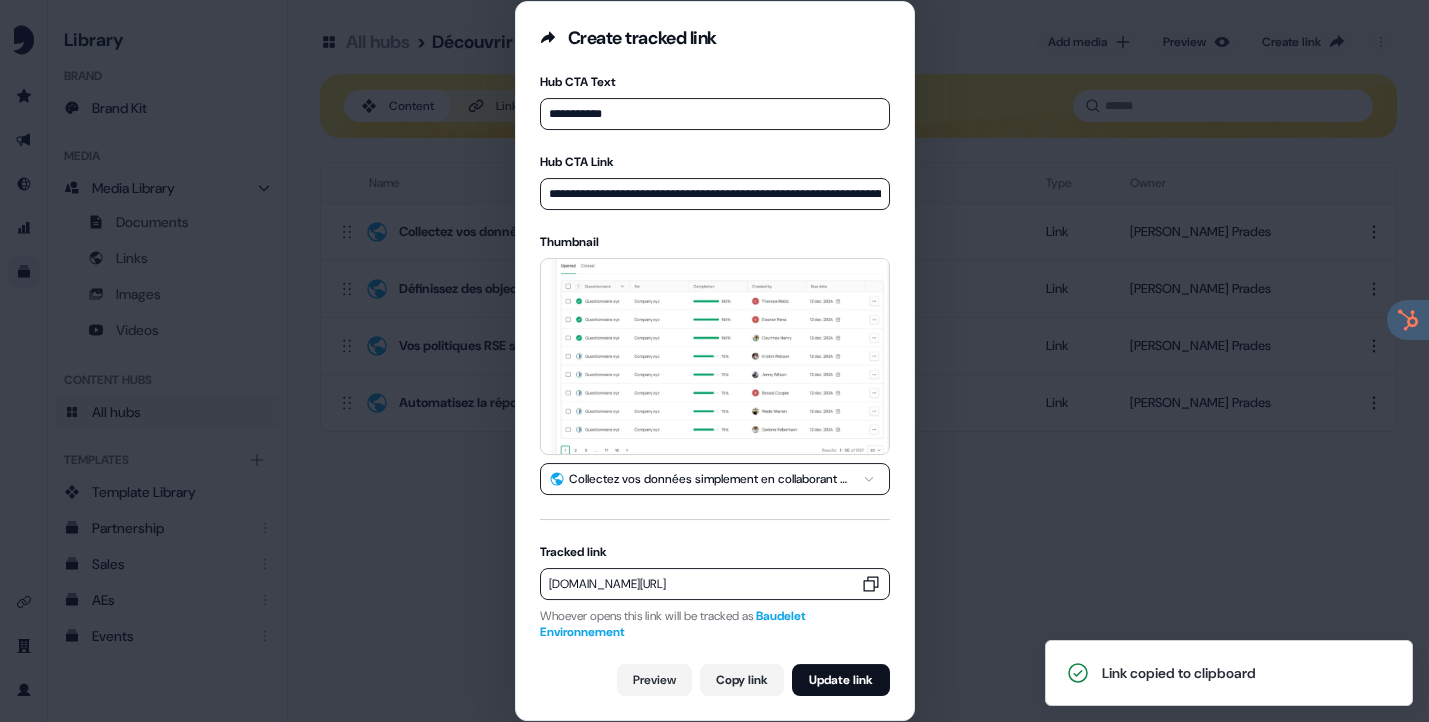 click on "**********" at bounding box center (714, 361) 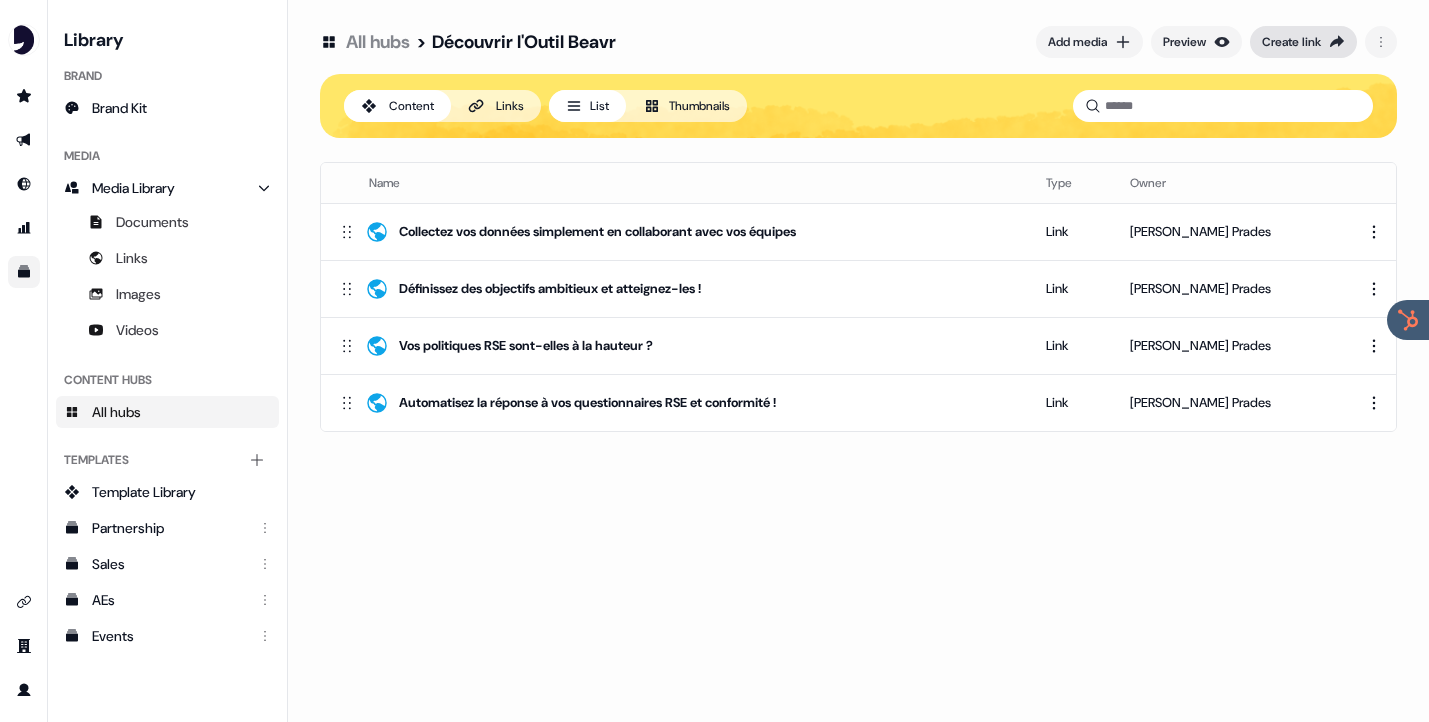 click on "Create link" at bounding box center [1291, 42] 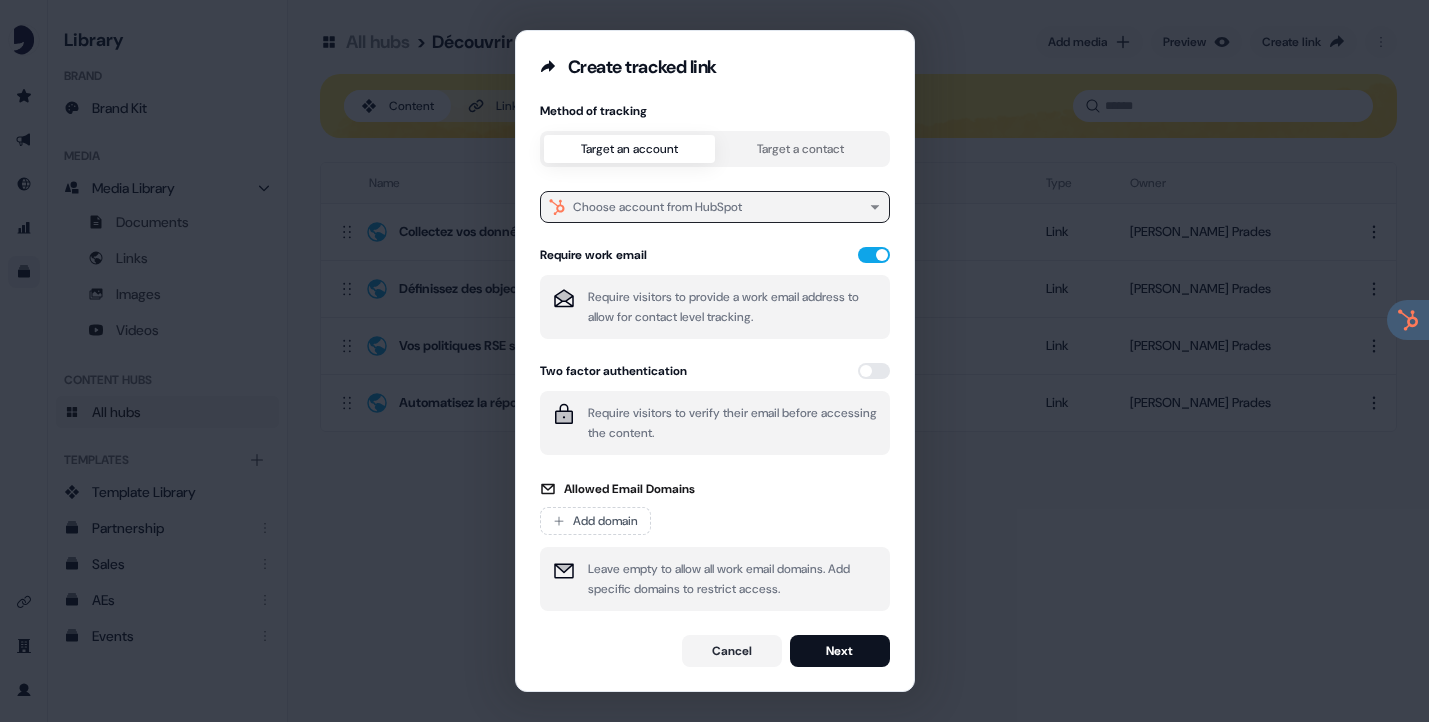 click on "Choose account from HubSpot" at bounding box center [657, 207] 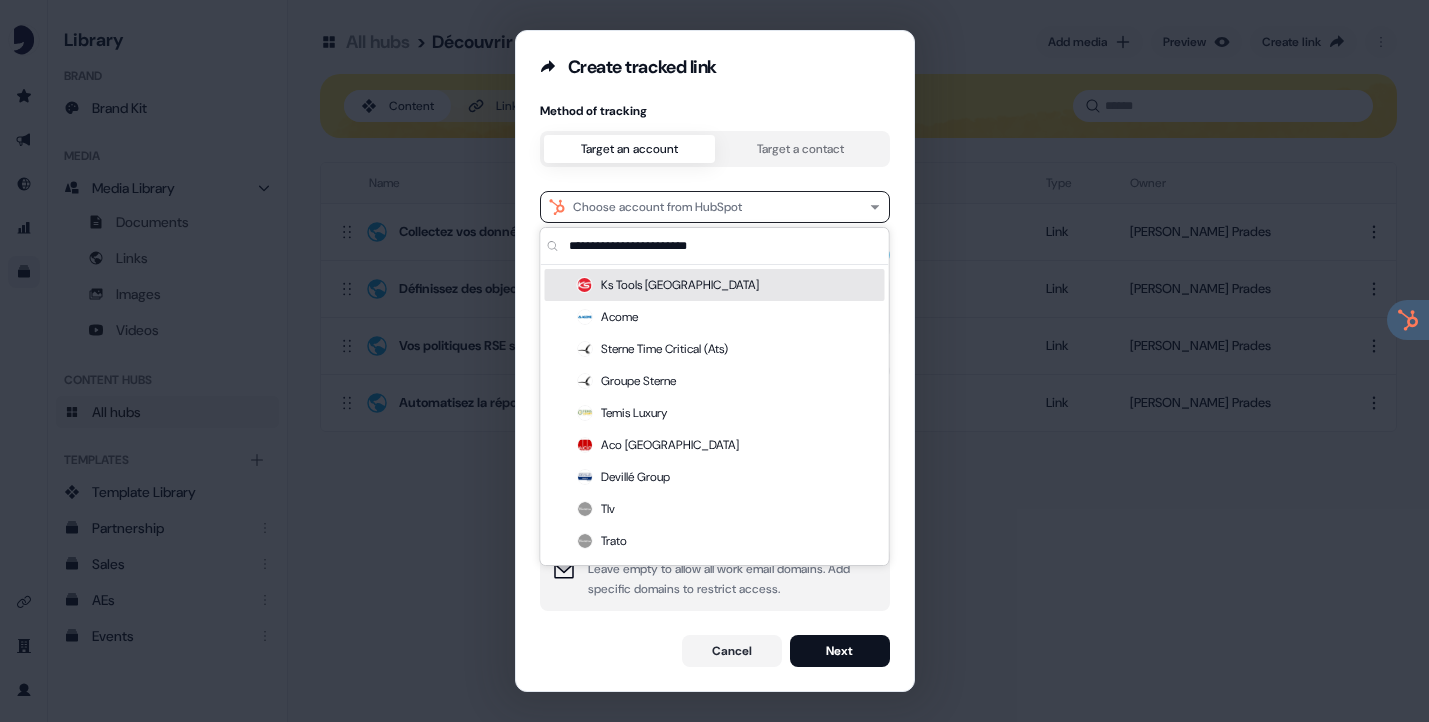 click on "Method of tracking Target an account Target a contact Choose account from HubSpot Require work email Require visitors to provide a work email address to allow for contact level tracking. Two factor authentication Require visitors to verify their email before accessing the content. Allowed Email Domains Add domain Leave empty to allow all work email domains. Add specific domains to restrict access." at bounding box center [715, 357] 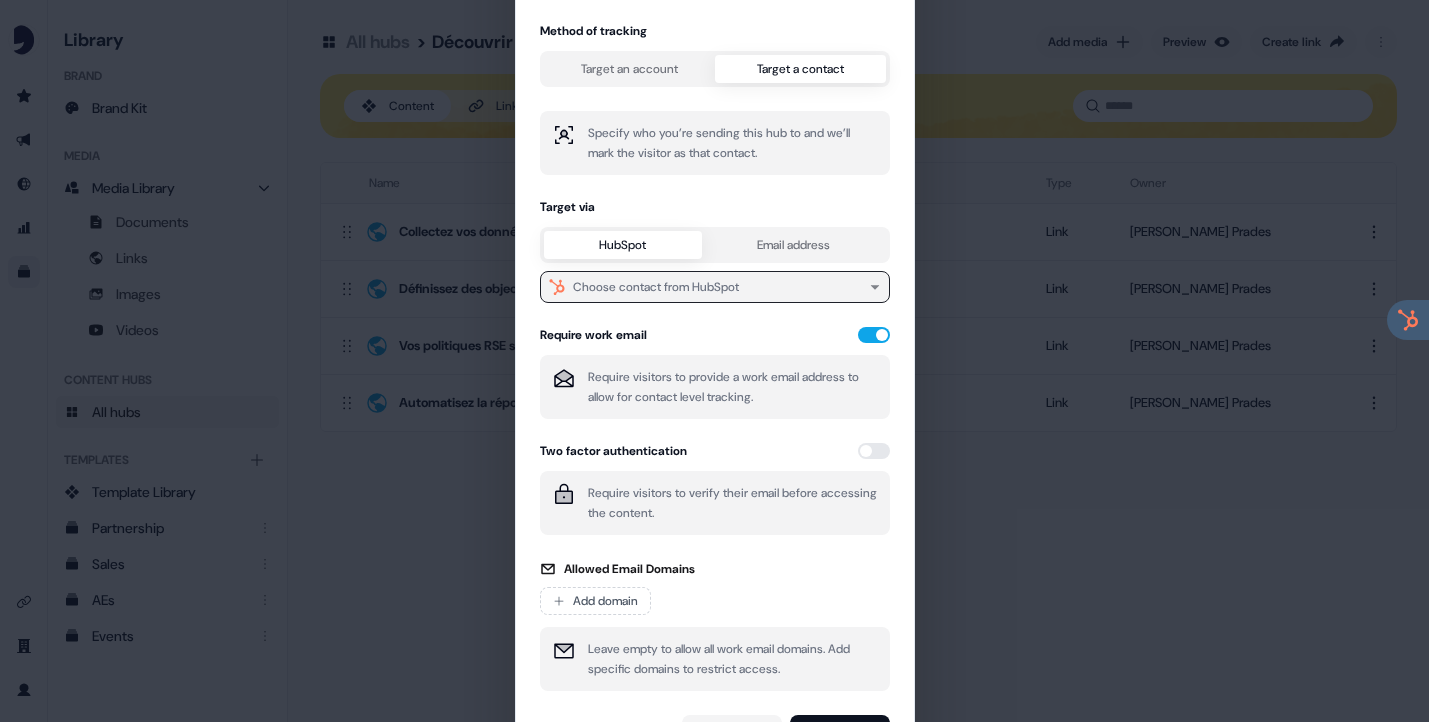 click on "Choose contact from HubSpot" at bounding box center (656, 287) 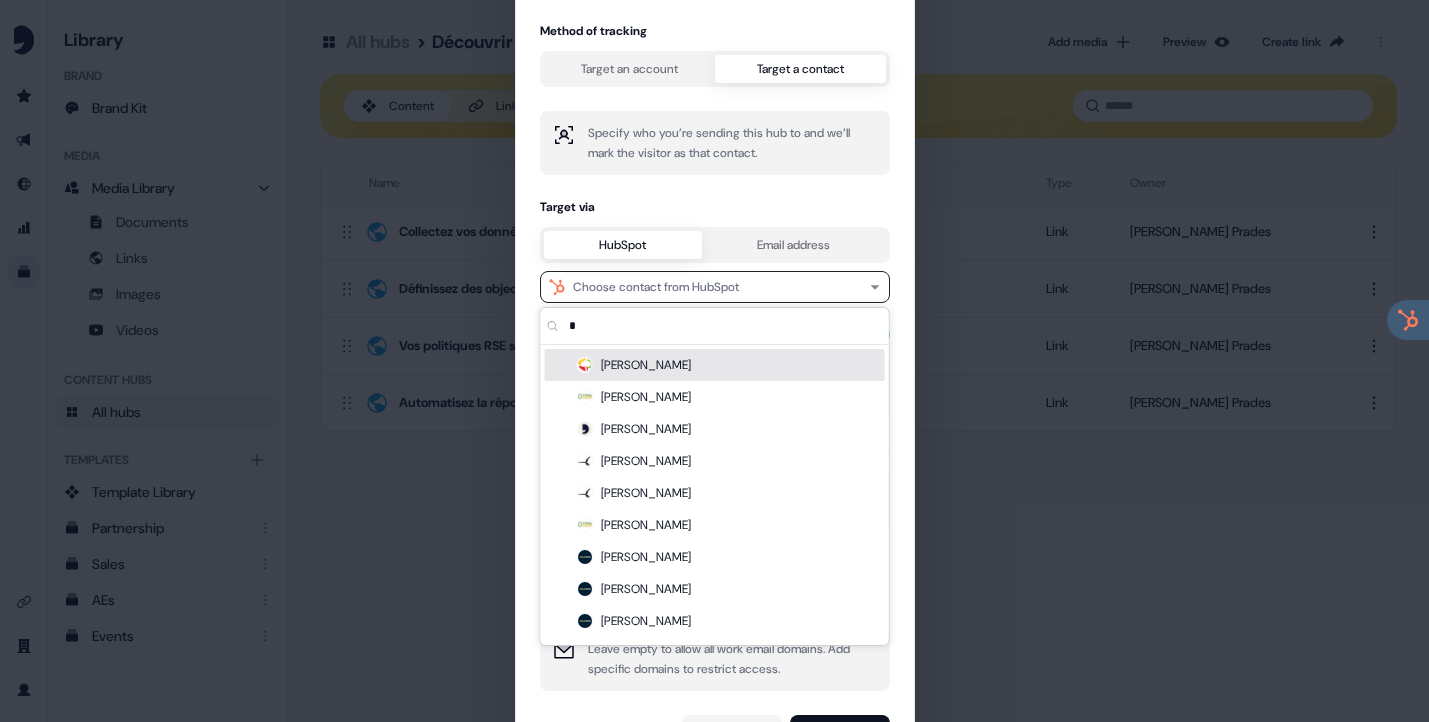 type on "*" 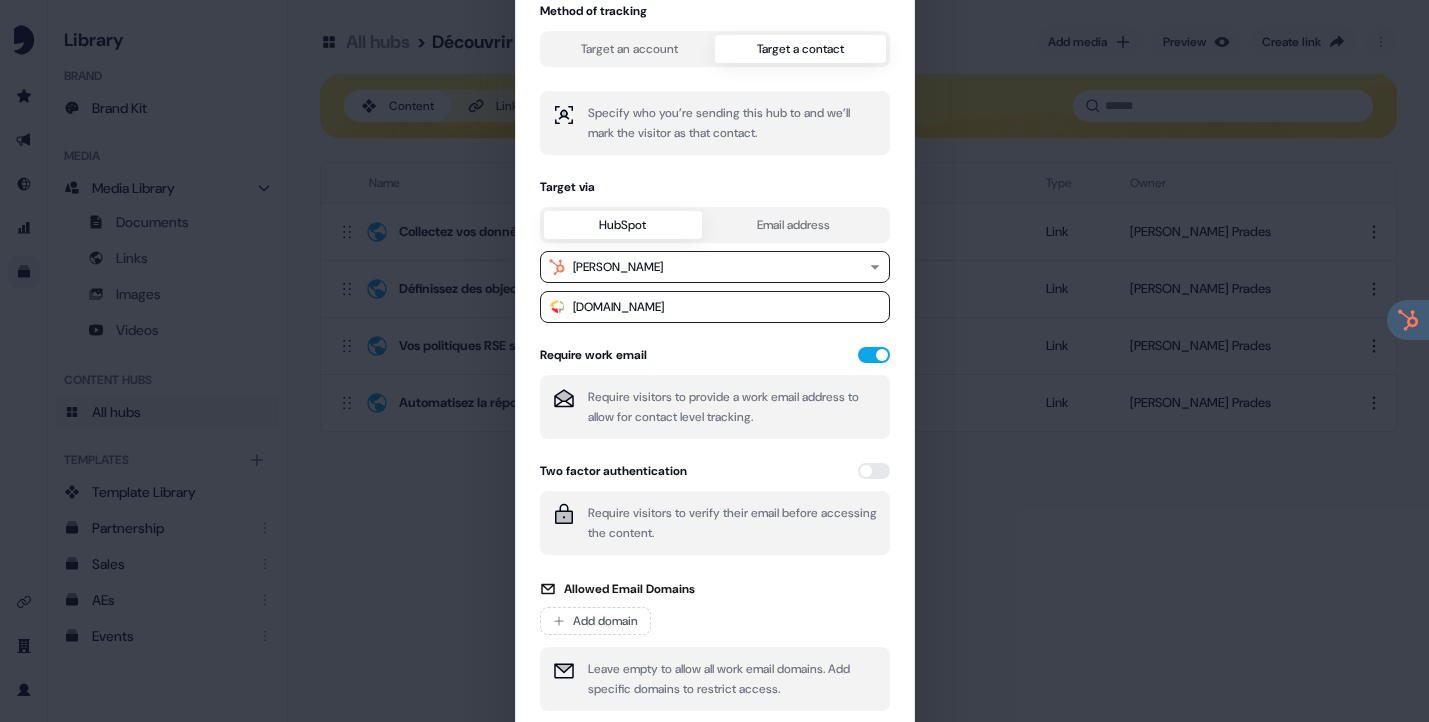 click on "Create tracked link Method of tracking Target an account Target a contact Specify who you’re sending this hub to and we’ll mark the visitor as that contact. Target via HubSpot Email address [PERSON_NAME][GEOGRAPHIC_DATA][DOMAIN_NAME] Require work email Require visitors to provide a work email address to allow for contact level tracking. Two factor authentication Require visitors to verify their email before accessing the content. Allowed Email Domains Add domain Leave empty to allow all work email domains. Add specific domains to restrict access. Cancel Next" at bounding box center (714, 361) 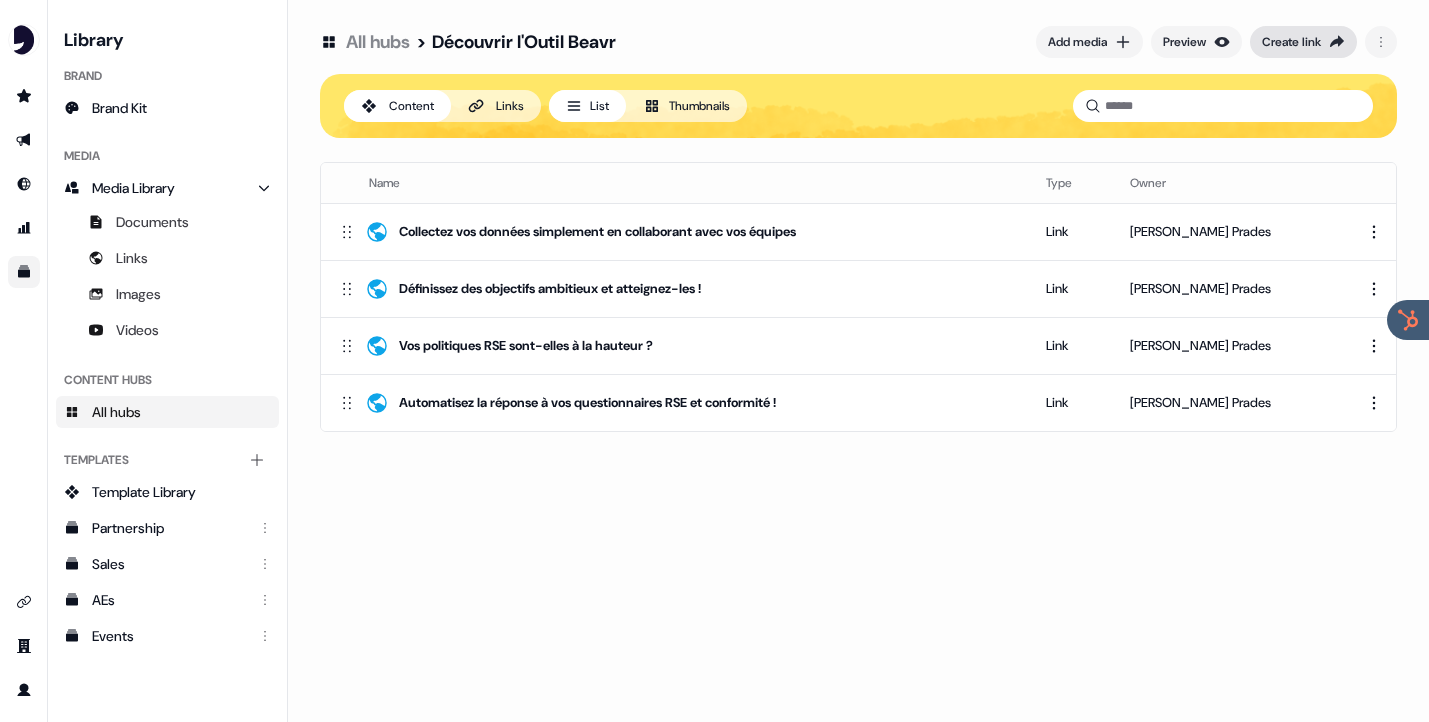 click on "Create link" at bounding box center [1291, 42] 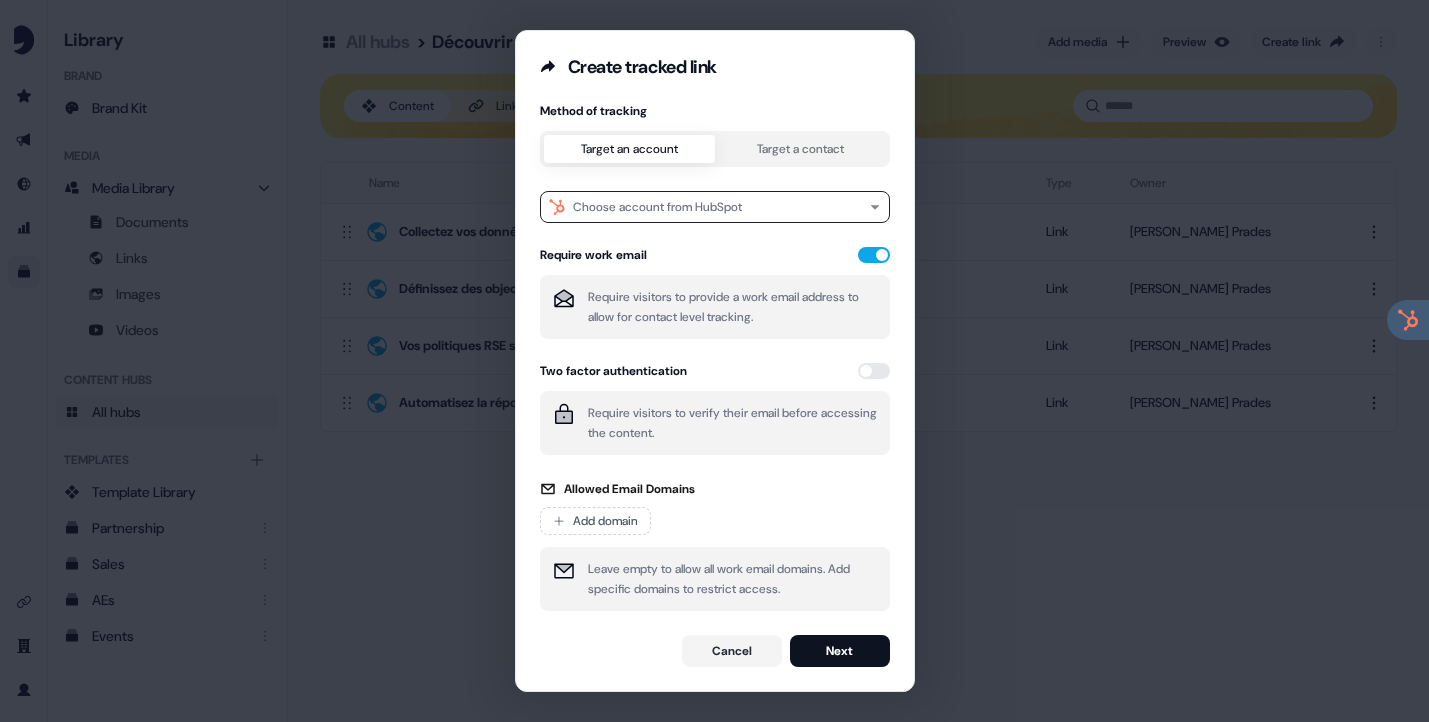 click on "Method of tracking Target an account Target a contact Choose account from HubSpot Require work email Require visitors to provide a work email address to allow for contact level tracking. Two factor authentication Require visitors to verify their email before accessing the content. Allowed Email Domains Add domain Leave empty to allow all work email domains. Add specific domains to restrict access." at bounding box center (715, 357) 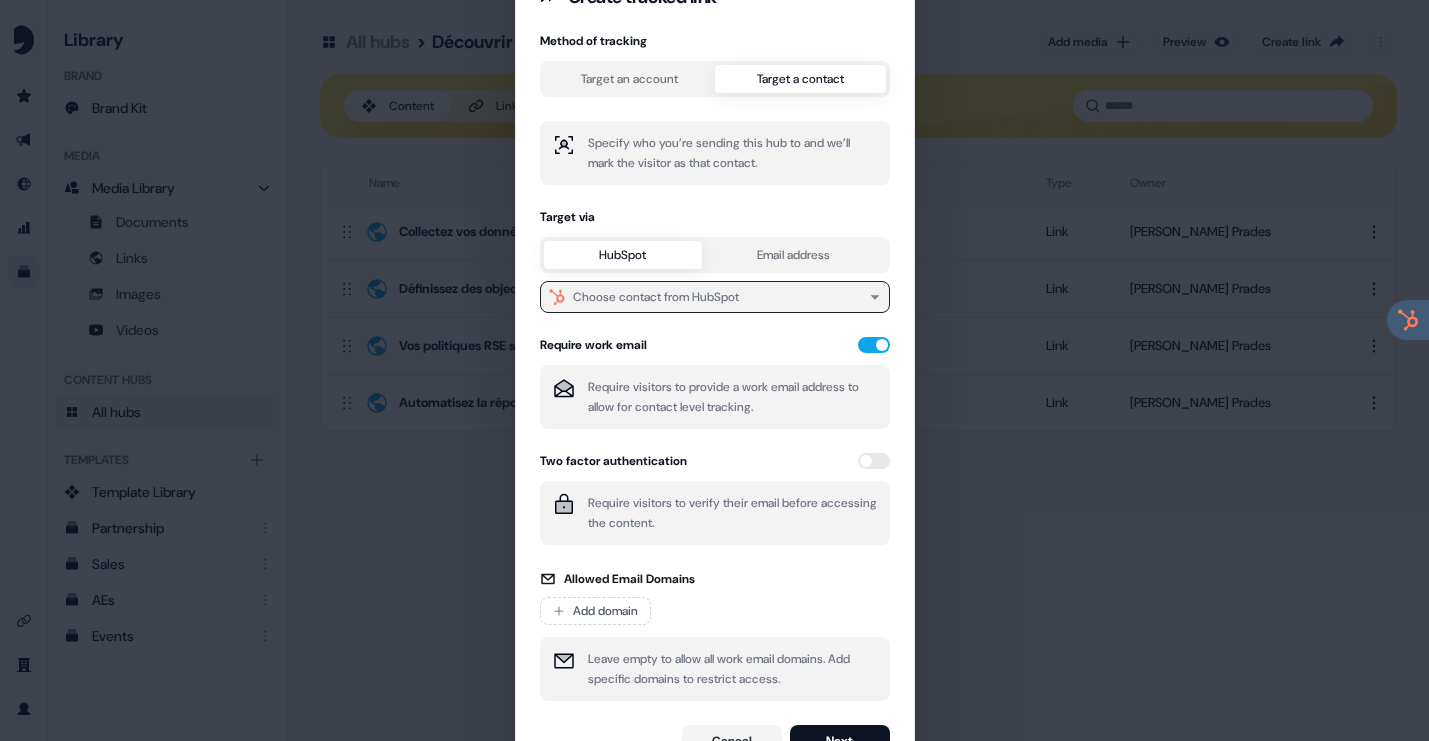 click on "Choose contact from HubSpot" at bounding box center [715, 297] 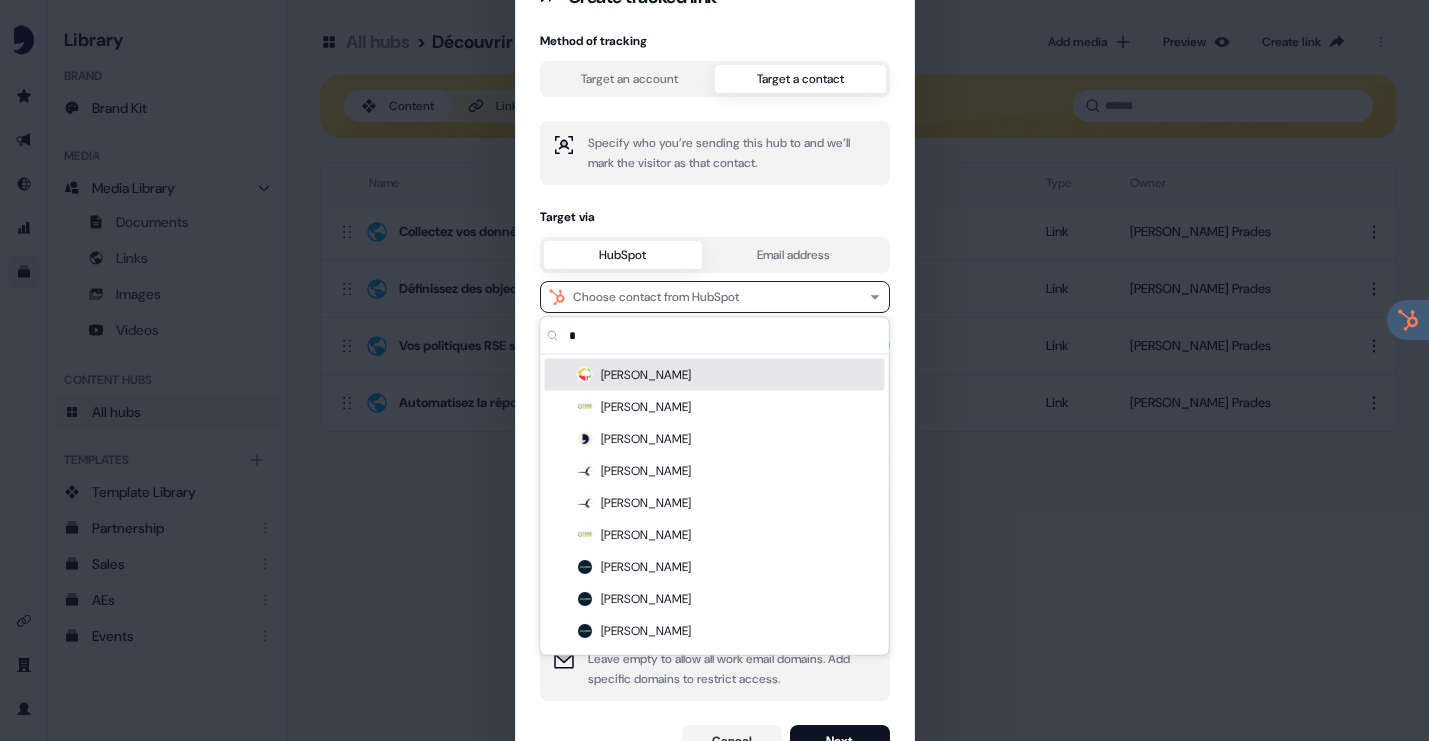 type on "*" 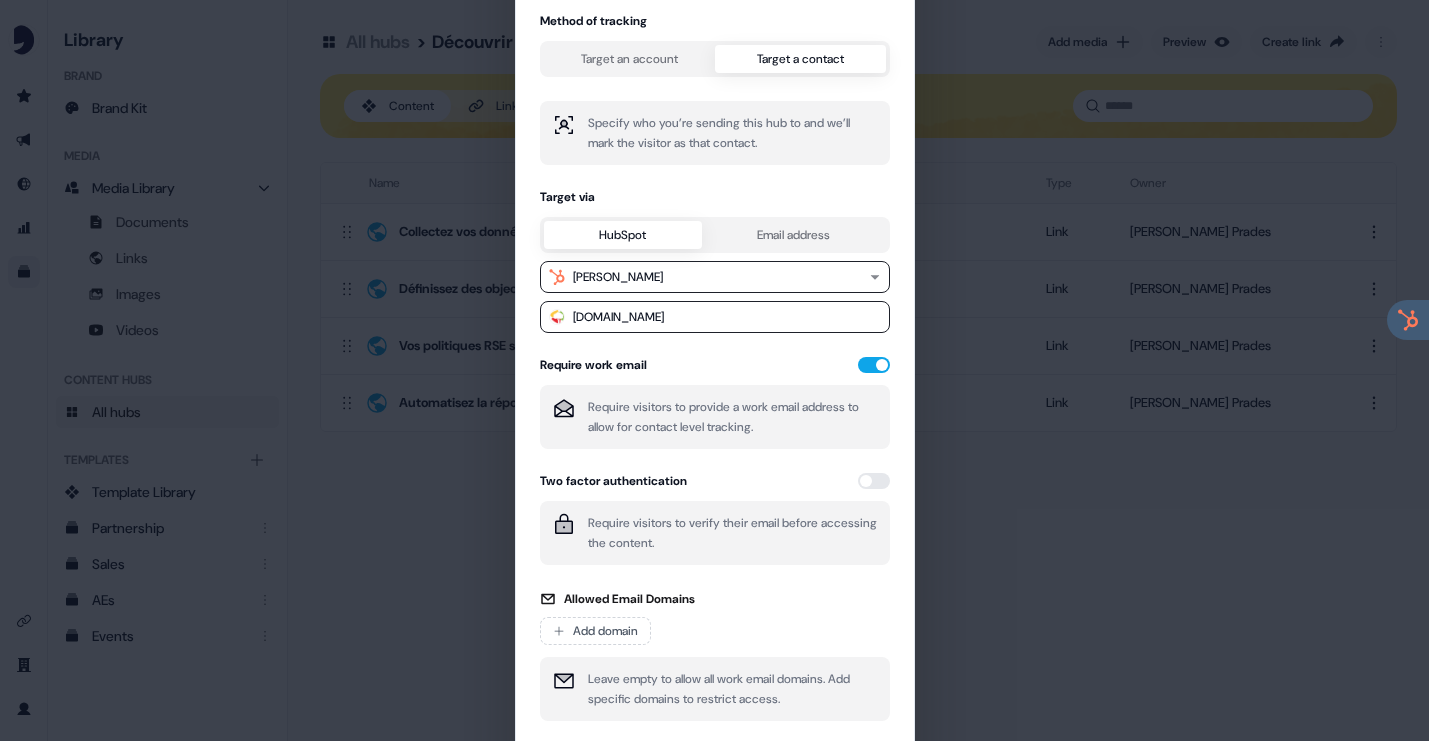 type 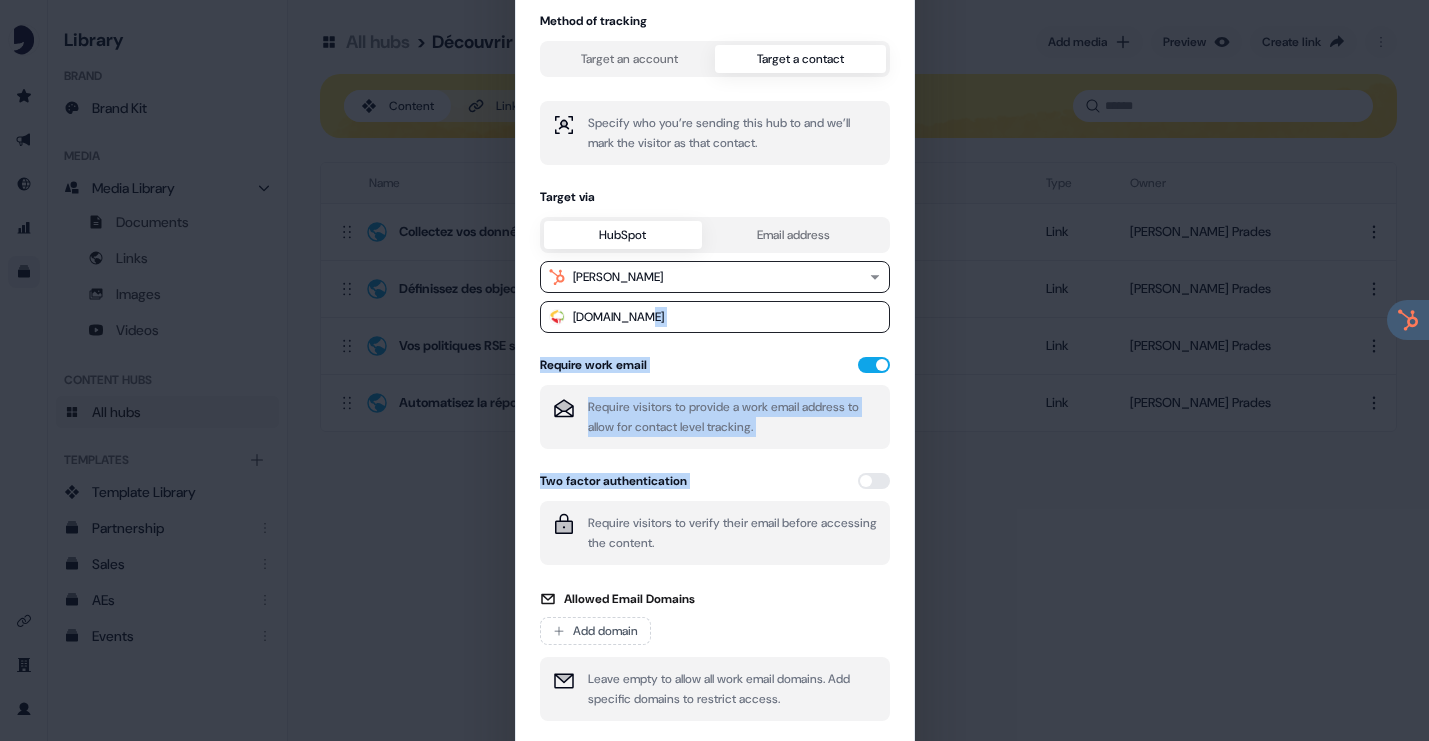 drag, startPoint x: 762, startPoint y: 496, endPoint x: 802, endPoint y: 324, distance: 176.58992 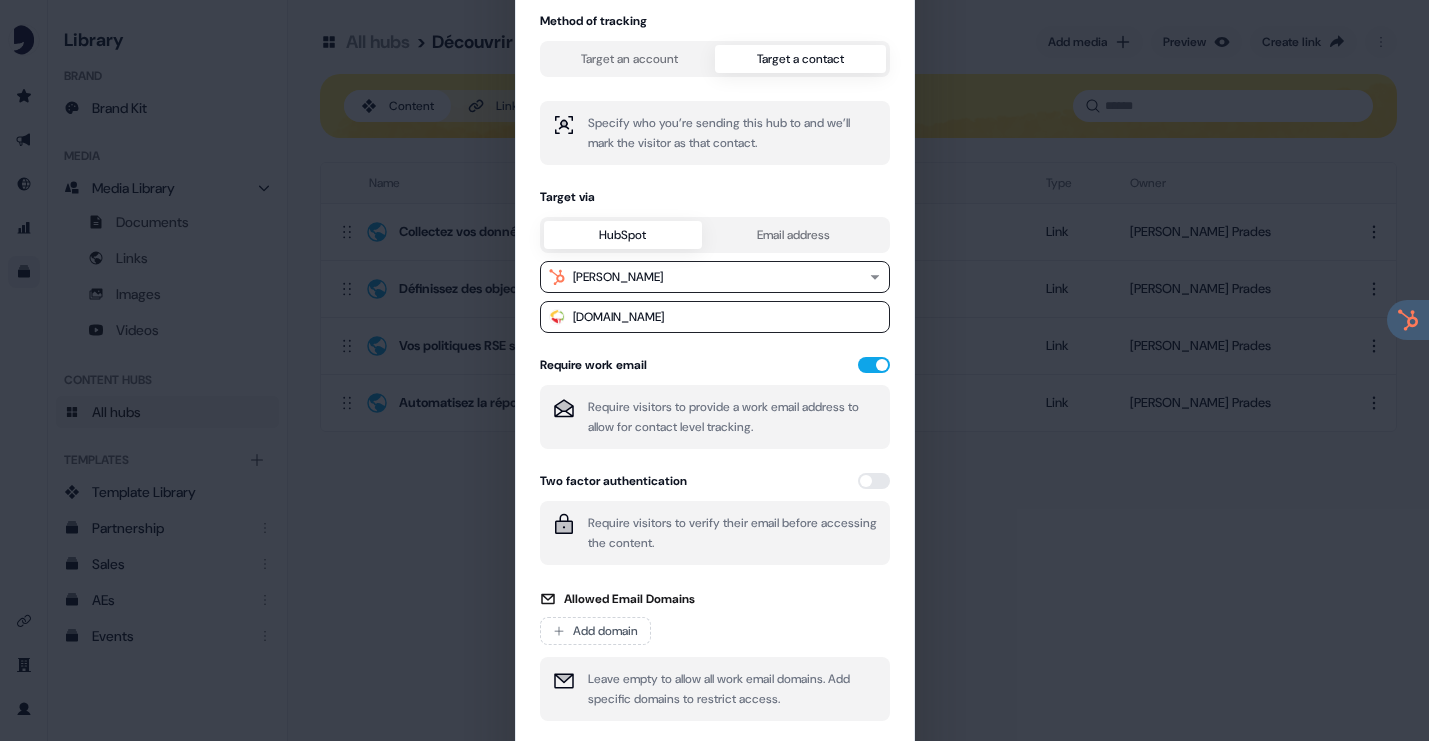 click on "Allowed Email Domains Add domain" at bounding box center [715, 617] 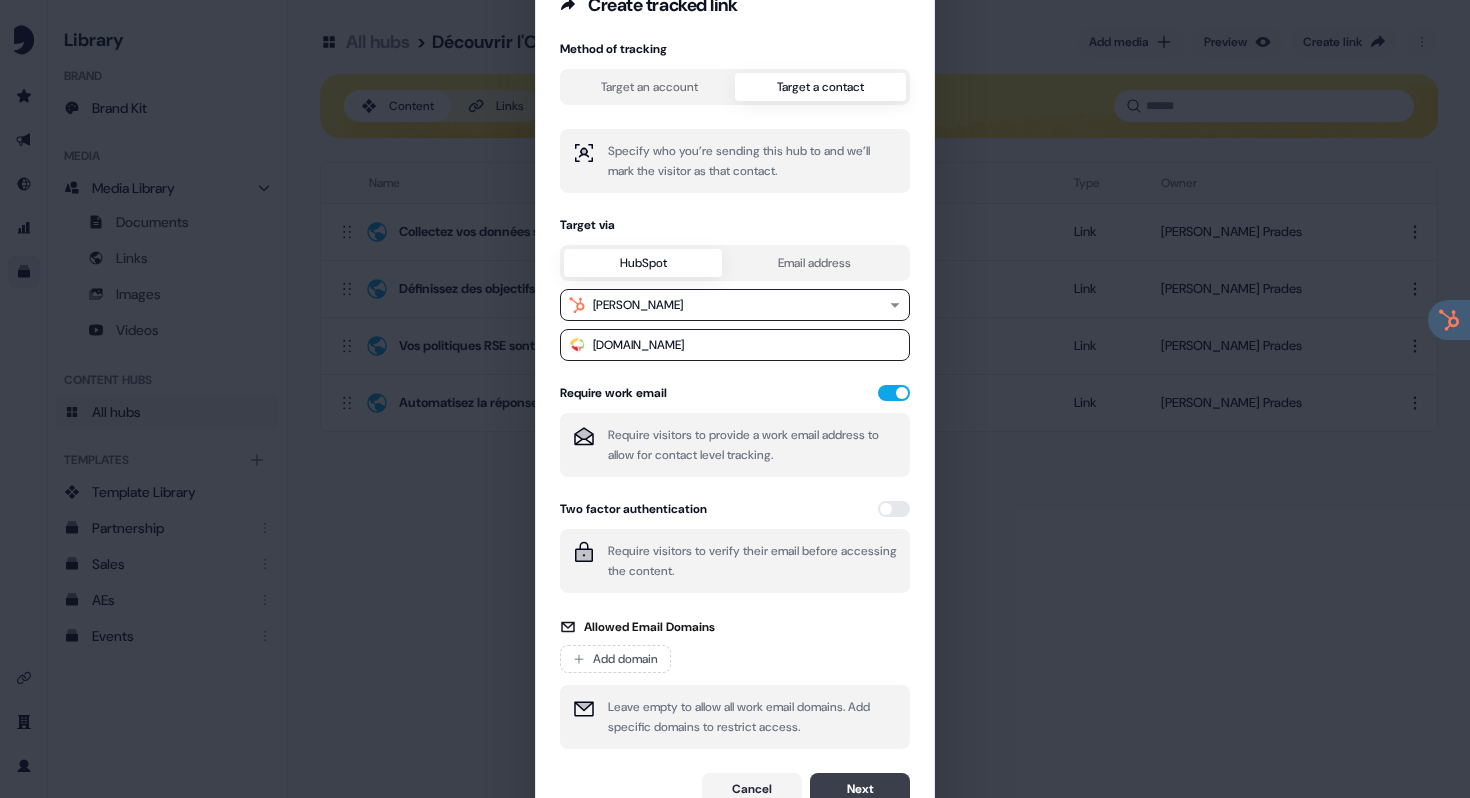 click on "Next" at bounding box center [860, 789] 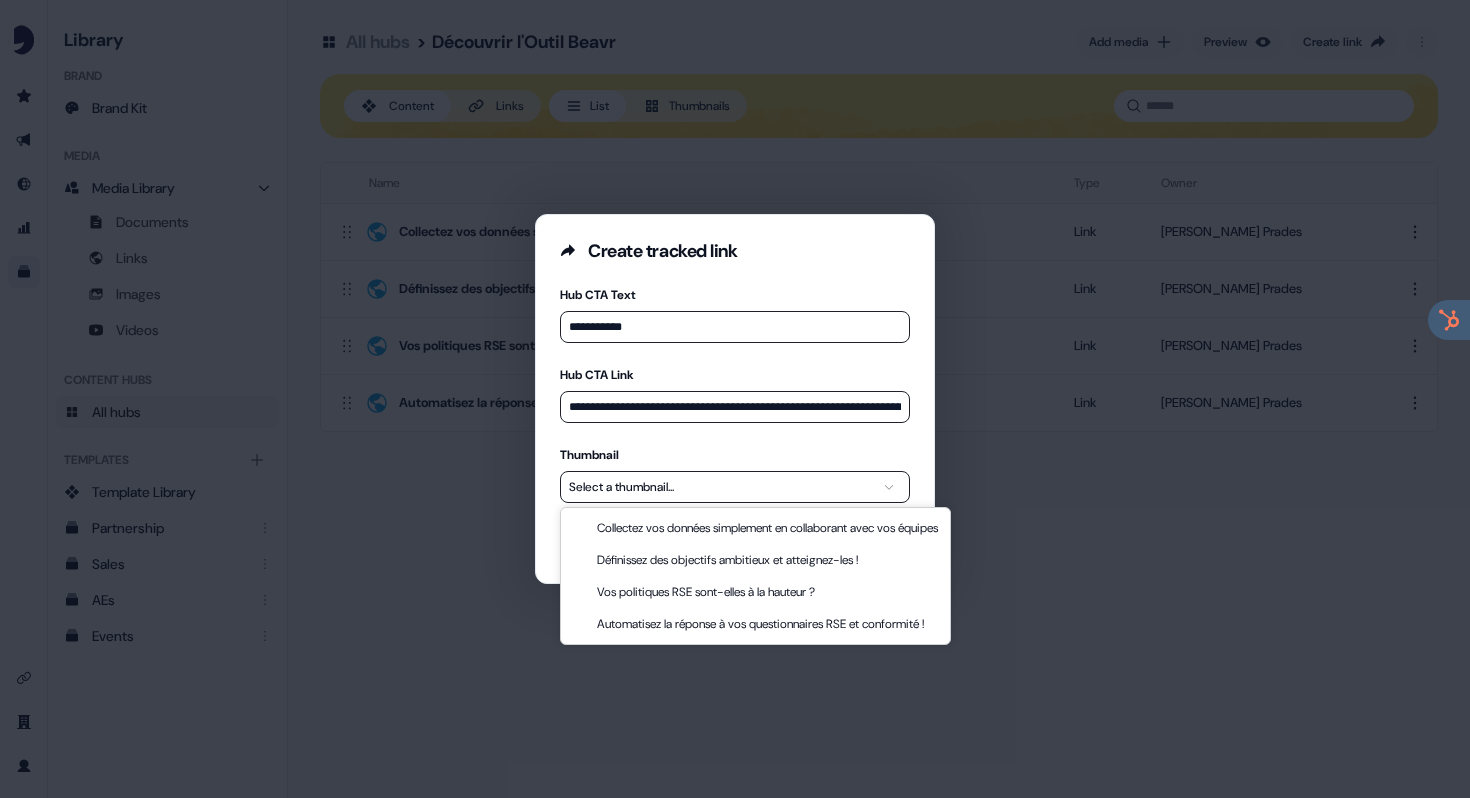click on "**********" at bounding box center [735, 399] 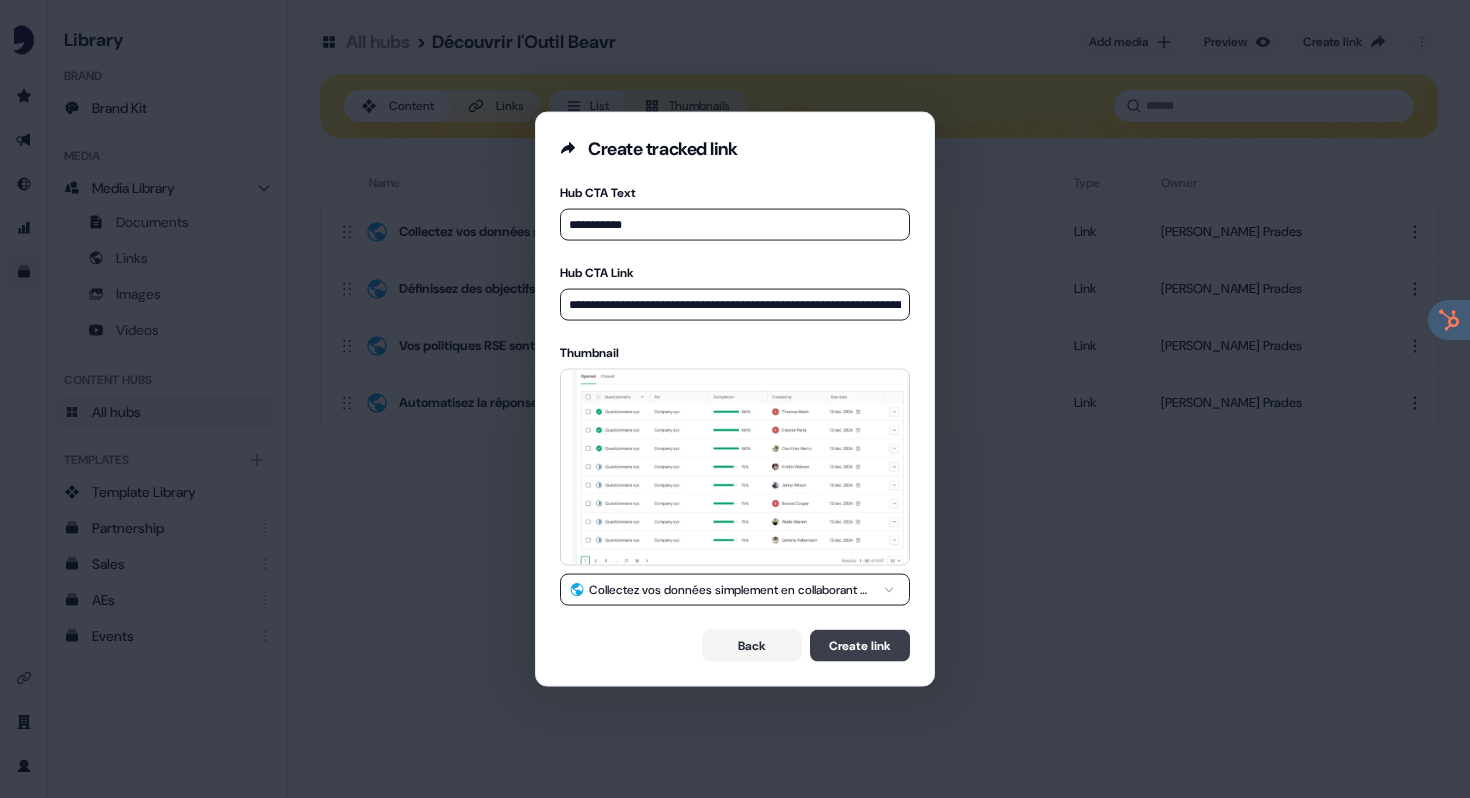 click on "Create link" at bounding box center (860, 645) 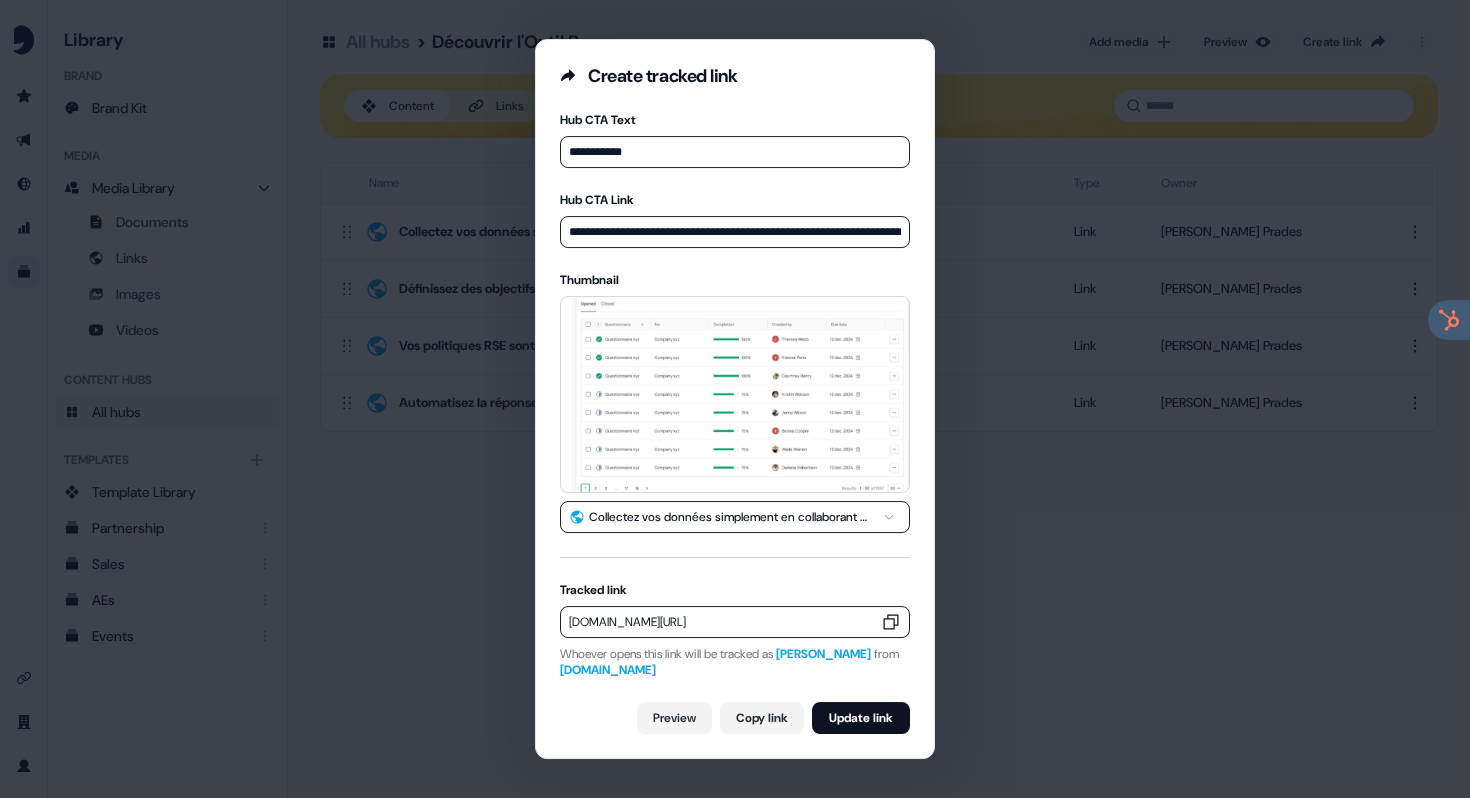 click 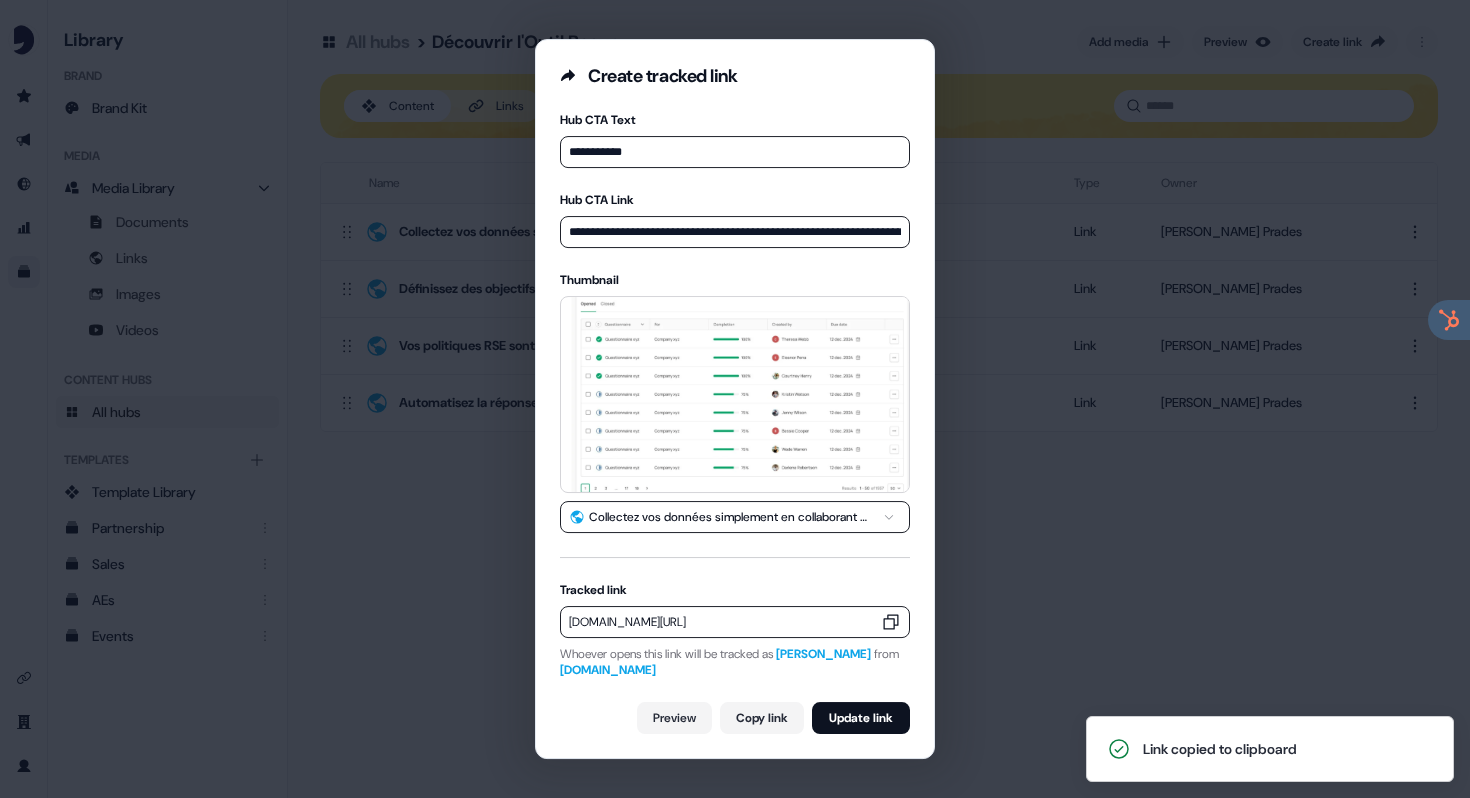 type 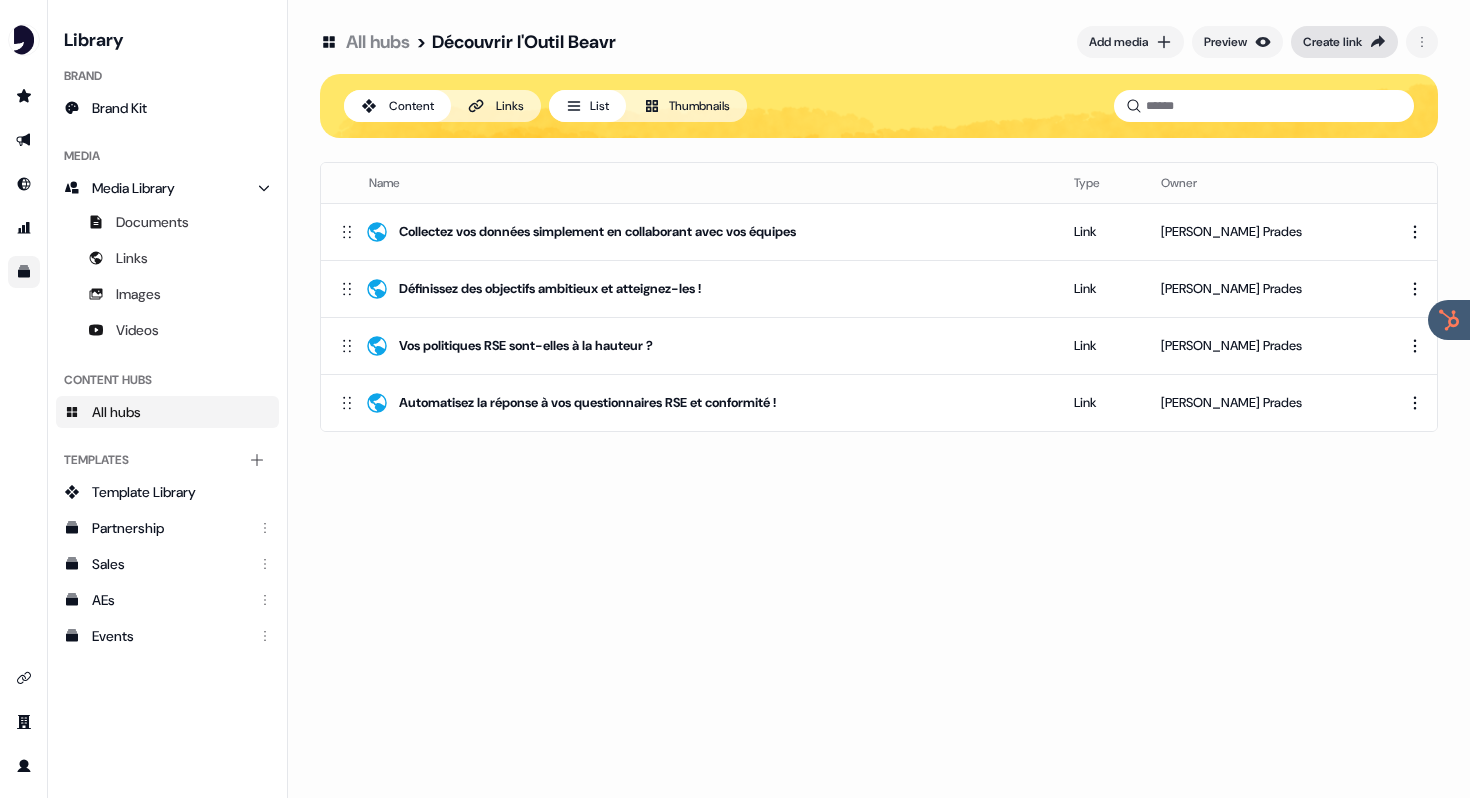 click on "Create link" at bounding box center (1332, 42) 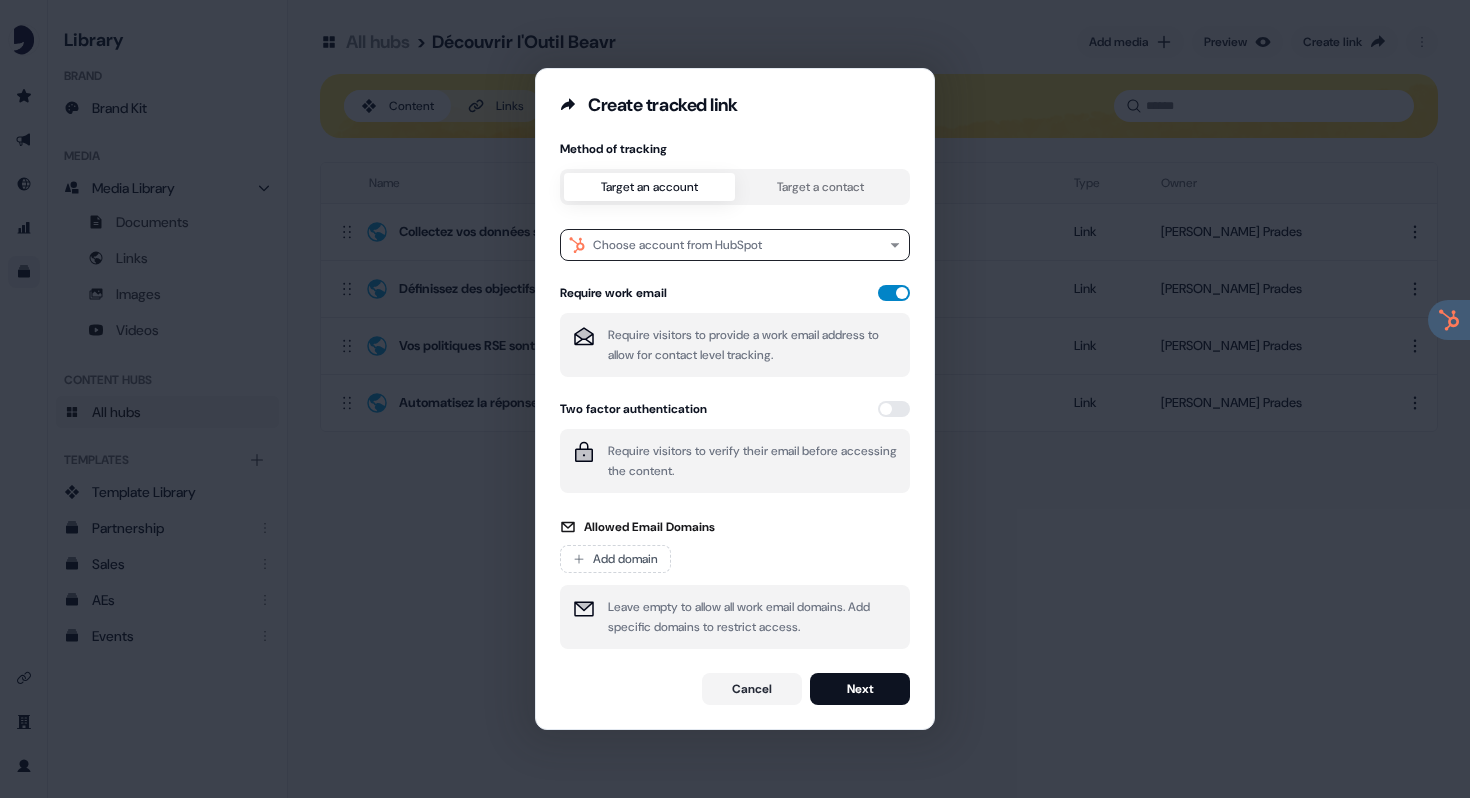 click at bounding box center (894, 293) 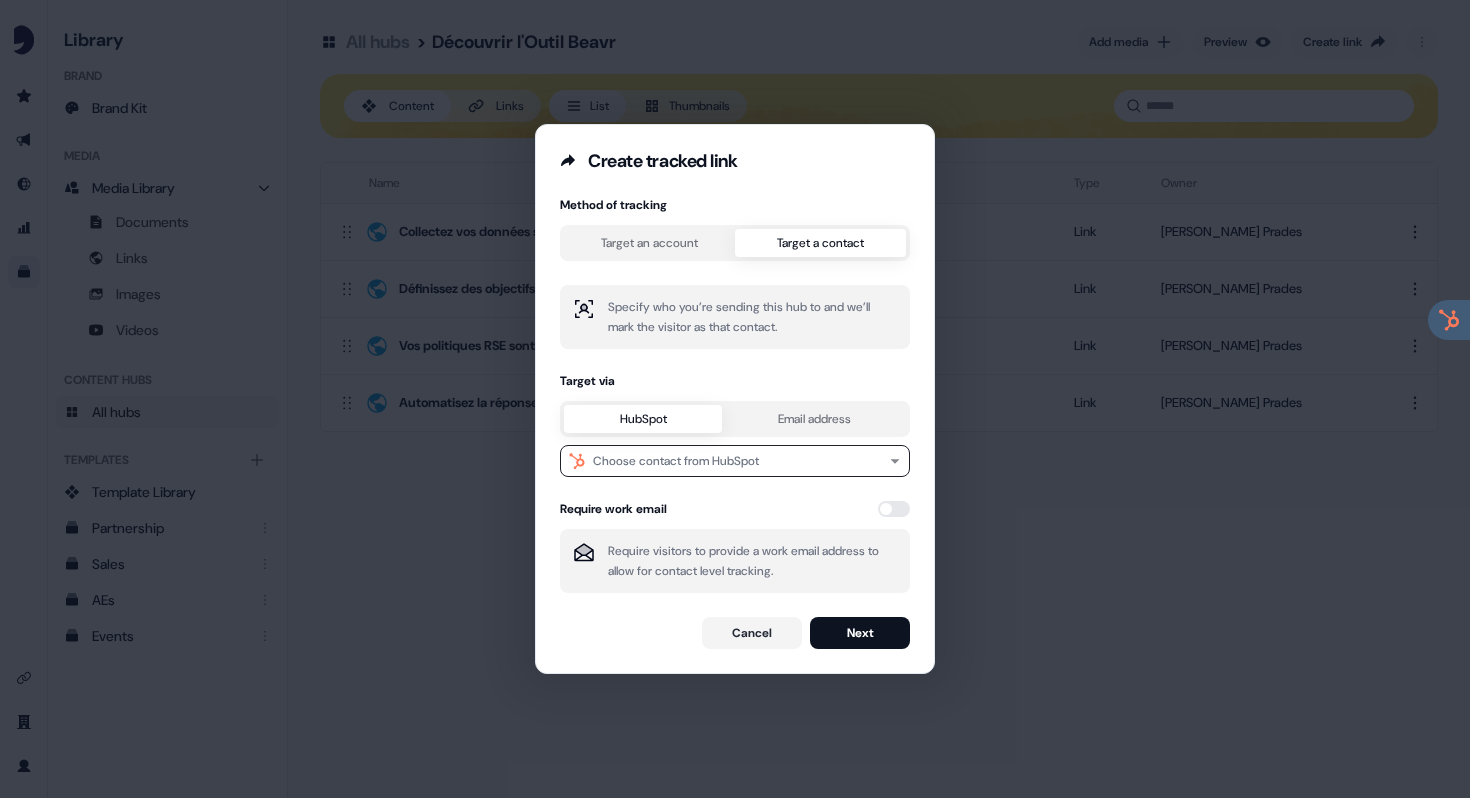 click on "Method of tracking Target an account Target a contact Specify who you’re sending this hub to and we’ll mark the visitor as that contact. Target via HubSpot Email address Choose contact from HubSpot Require work email Require visitors to provide a work email address to allow for contact level tracking." at bounding box center [735, 395] 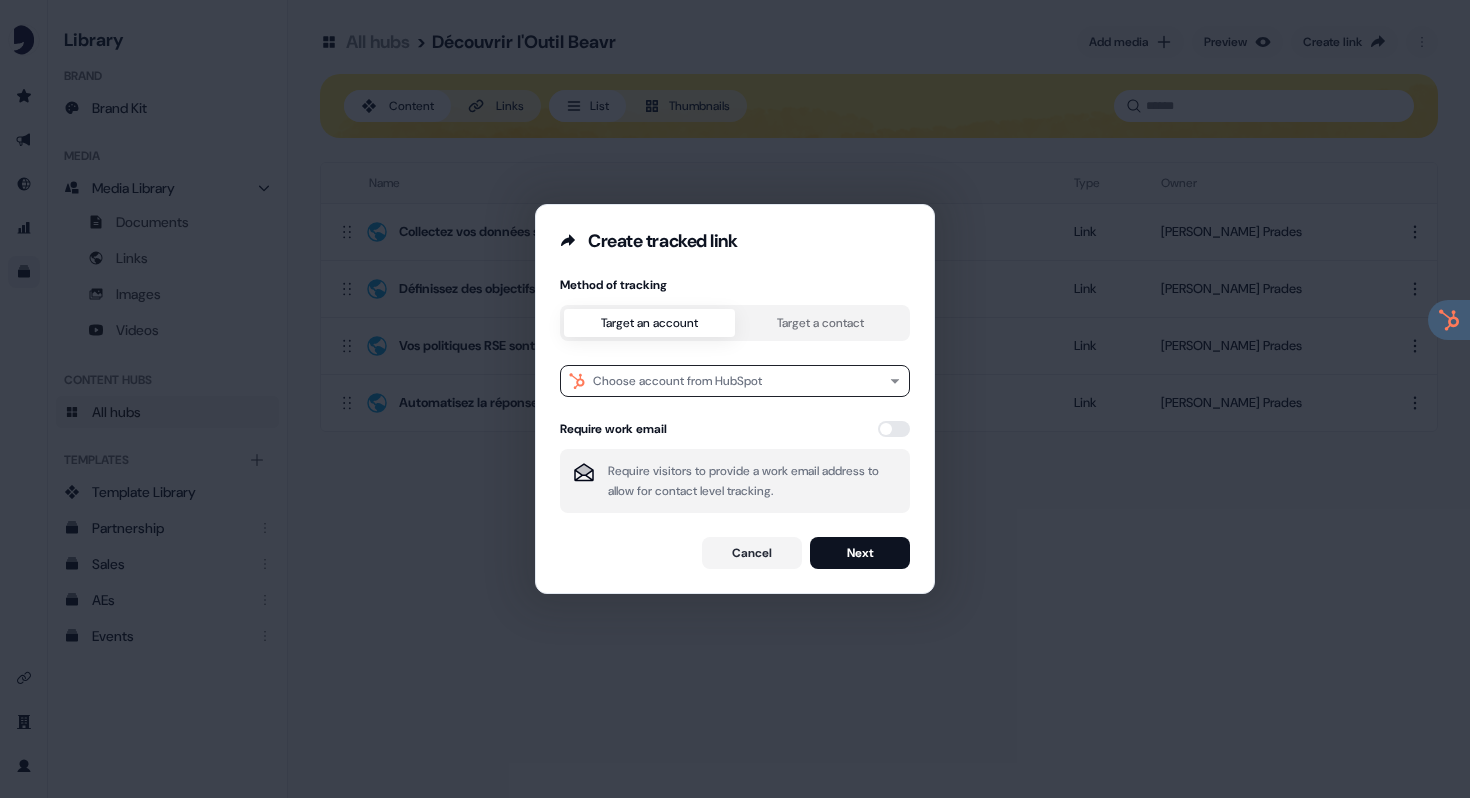 click on "Create tracked link Method of tracking Target an account Target a contact Choose account from HubSpot Require work email Require visitors to provide a work email address to allow for contact level tracking. Cancel Next" at bounding box center [735, 399] 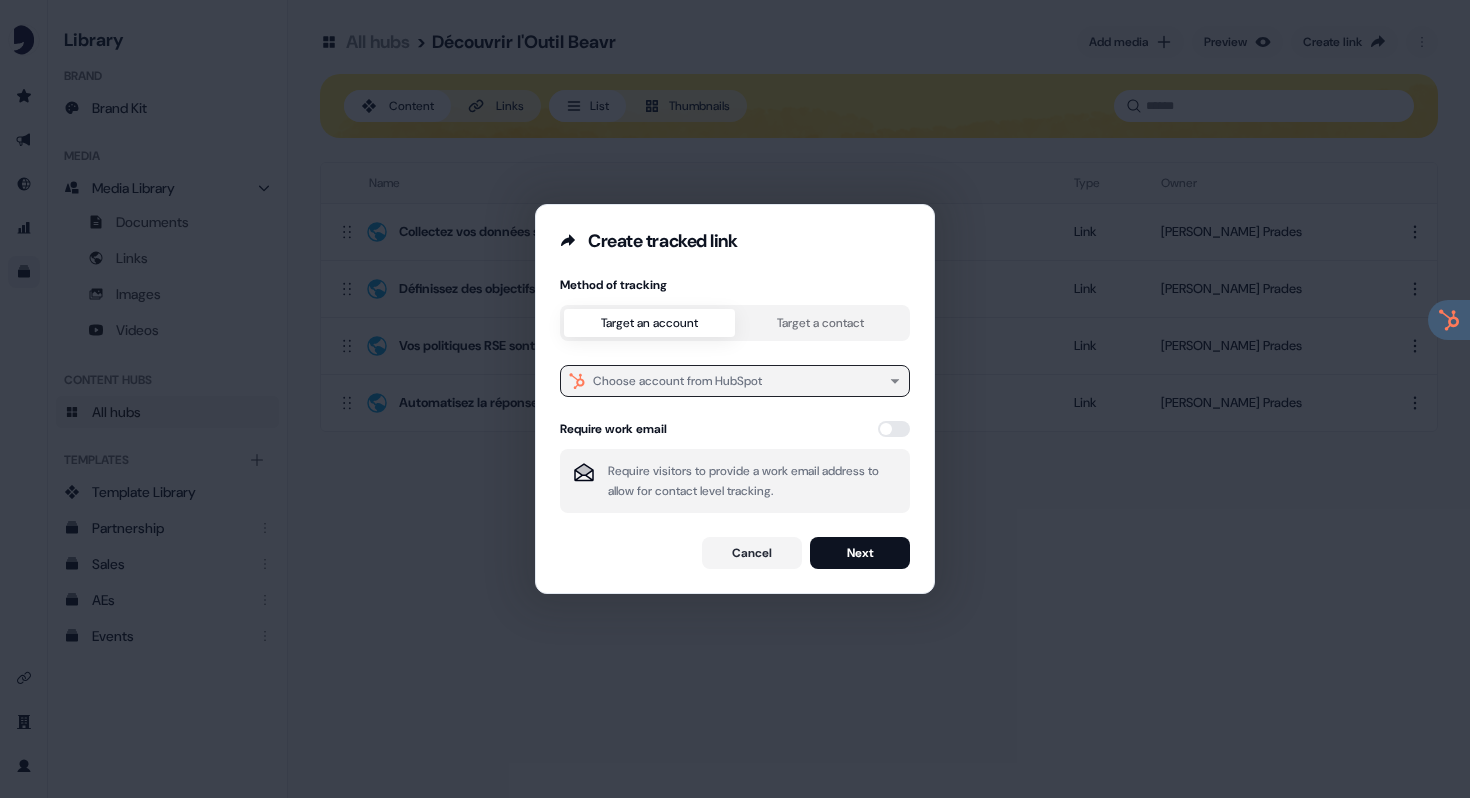 click on "Choose account from HubSpot" at bounding box center (677, 381) 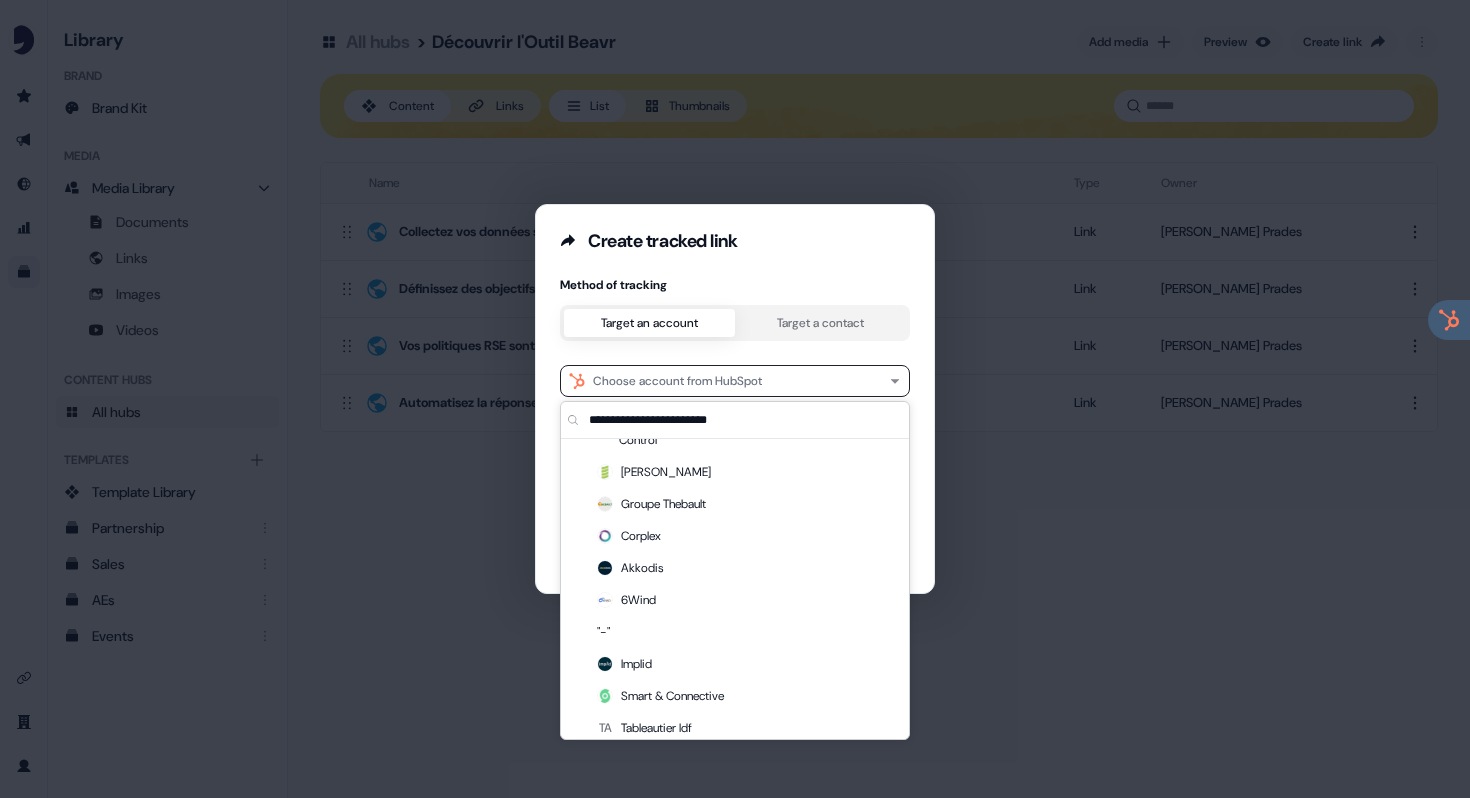 scroll, scrollTop: 0, scrollLeft: 0, axis: both 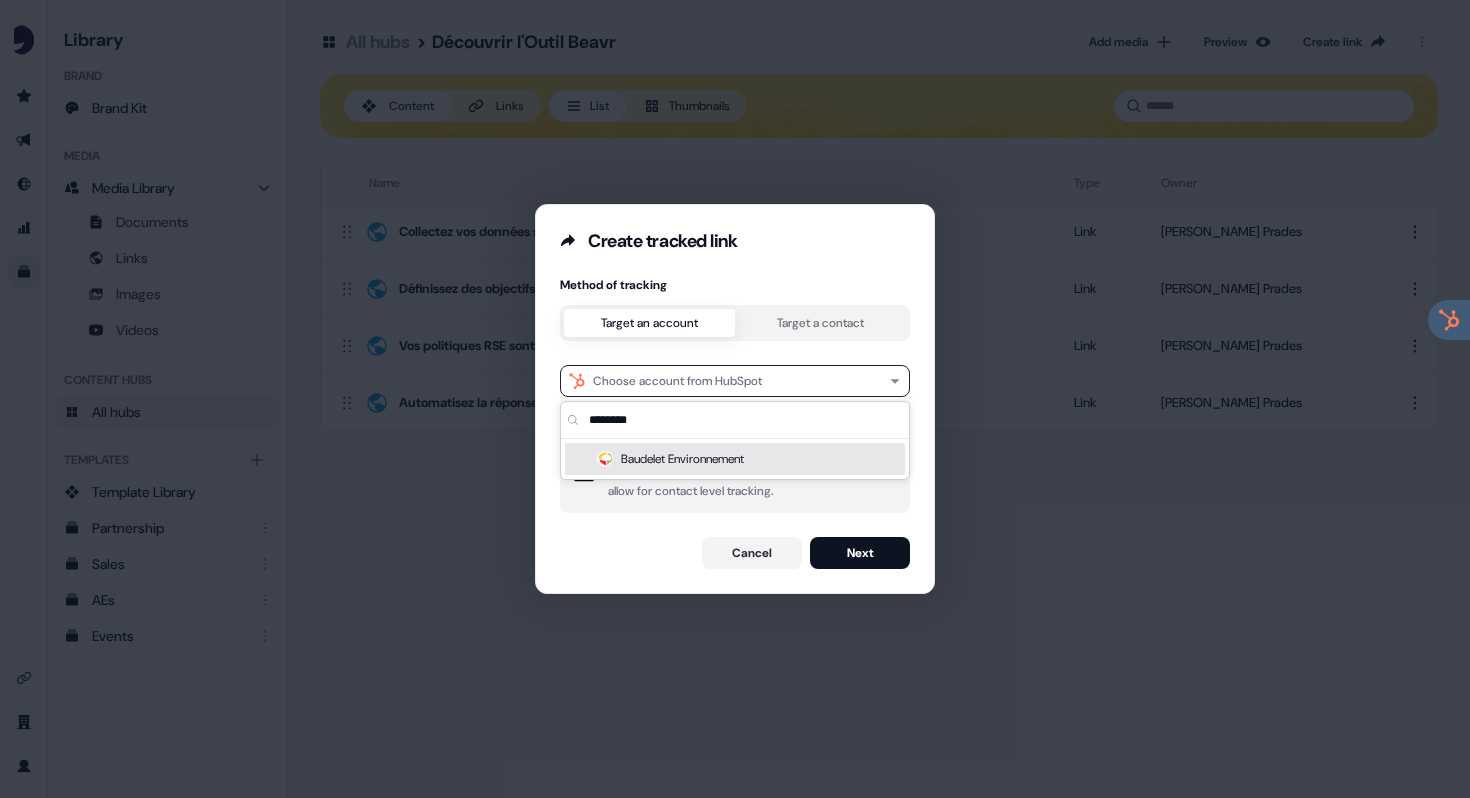 type on "********" 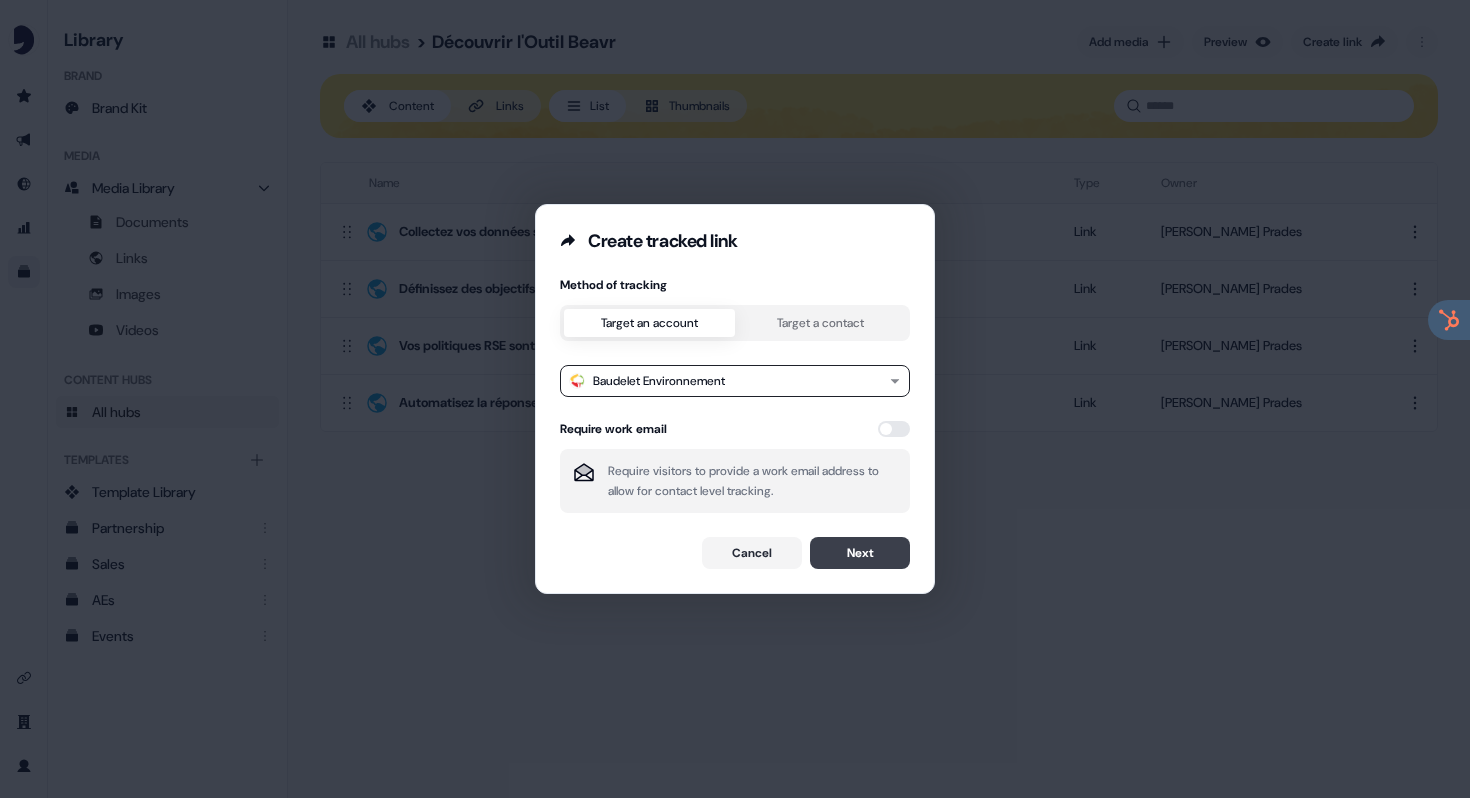 click on "Next" at bounding box center [860, 553] 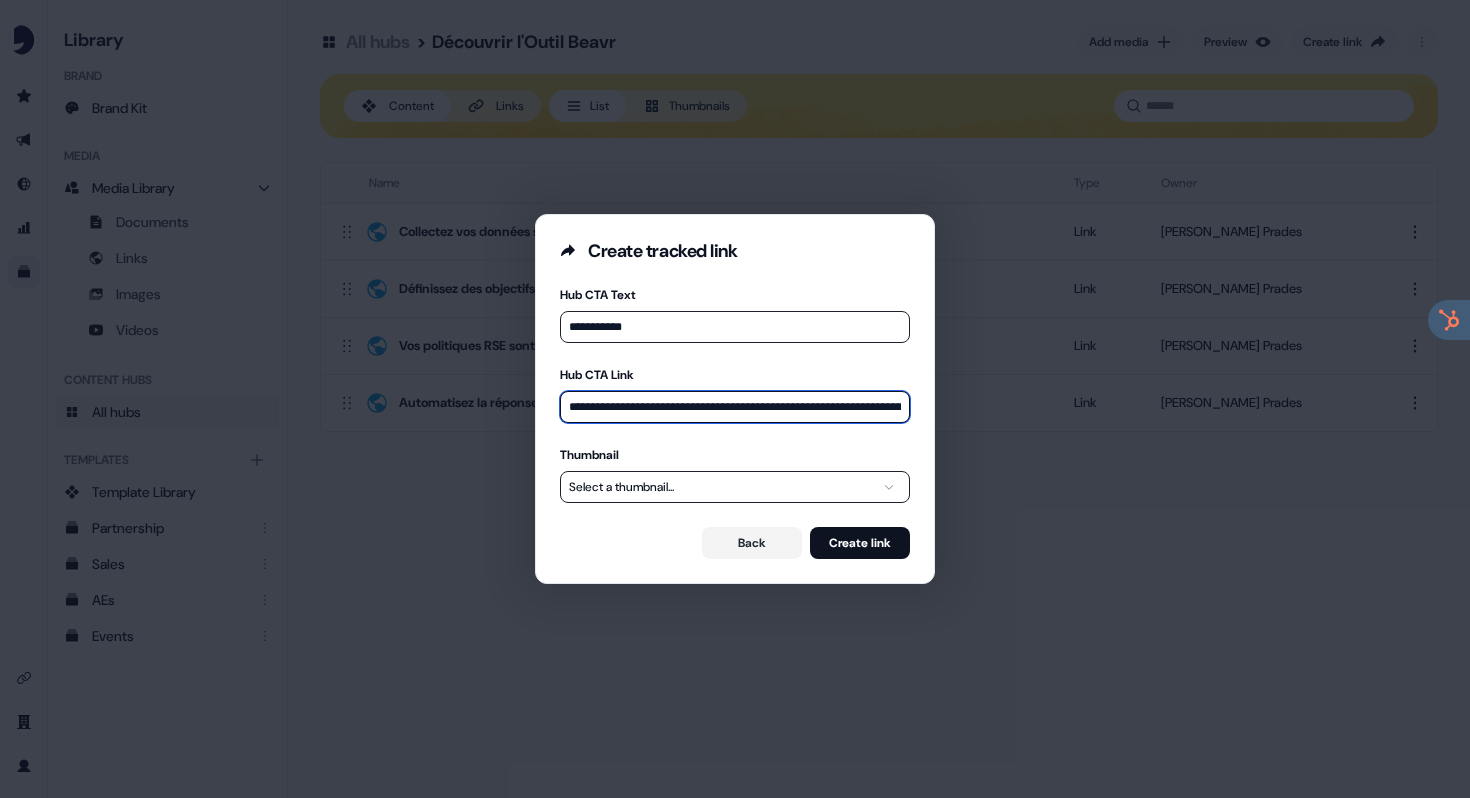 click on "**********" at bounding box center [735, 407] 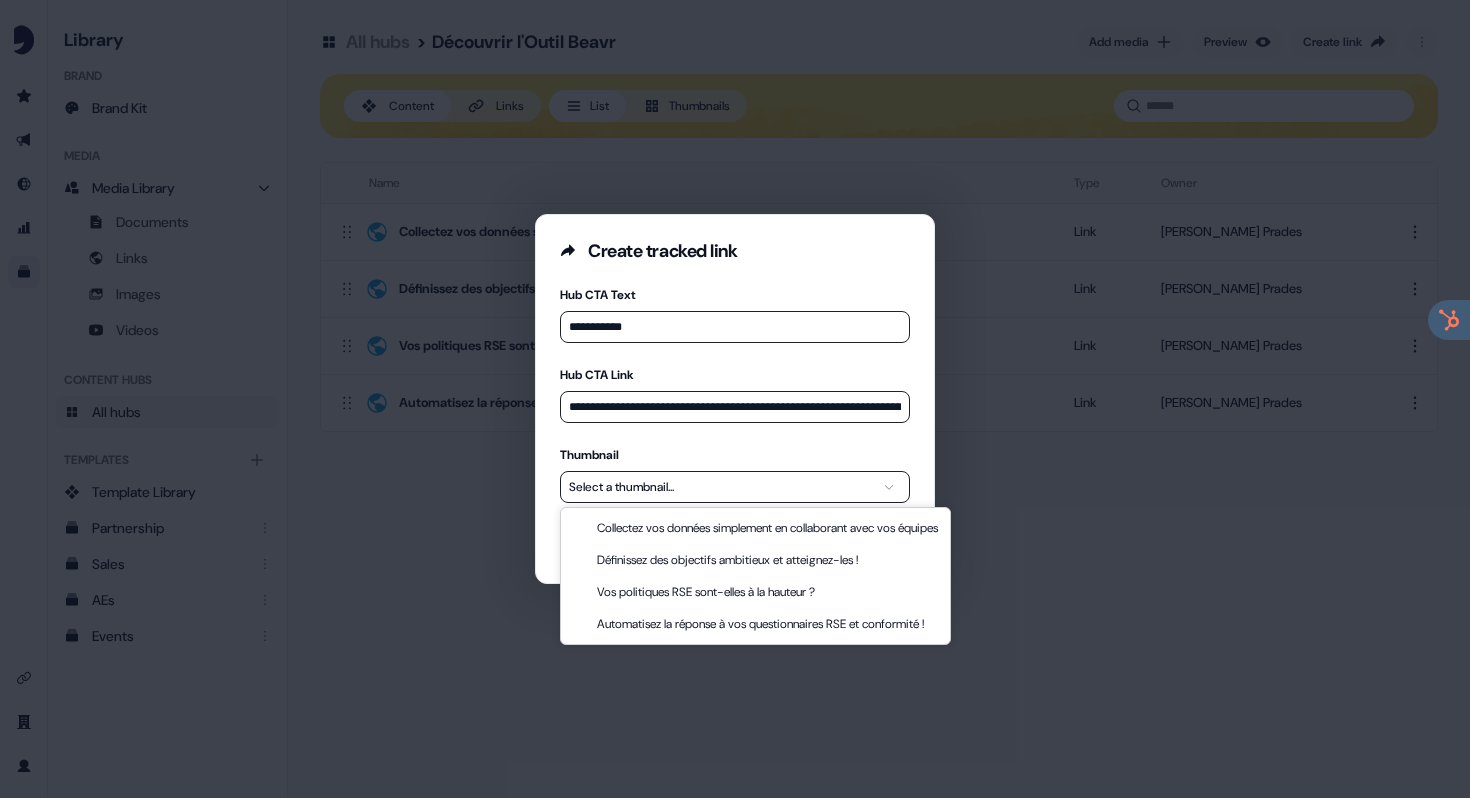 click on "**********" at bounding box center [735, 399] 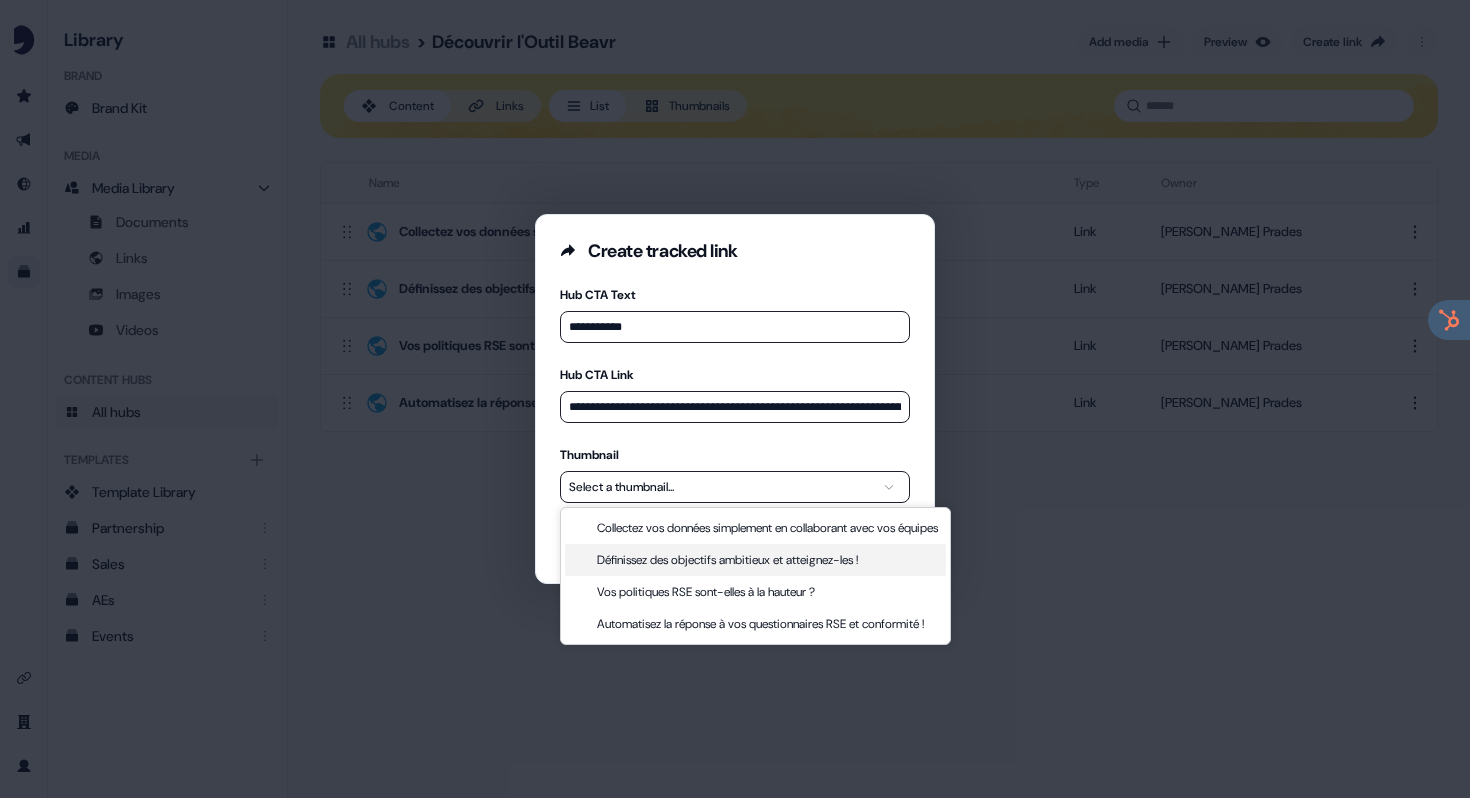 select on "**********" 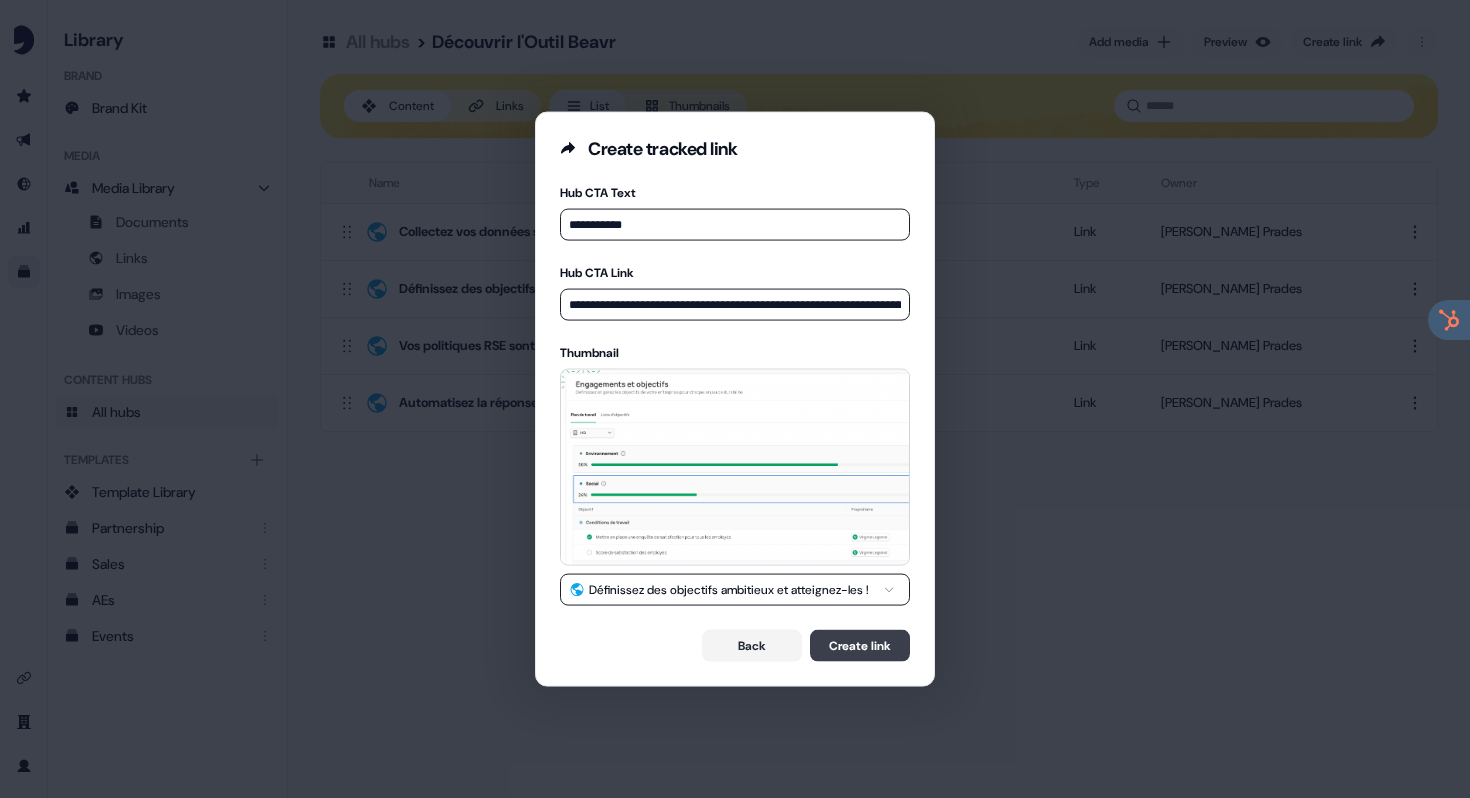 click on "Create link" at bounding box center (860, 645) 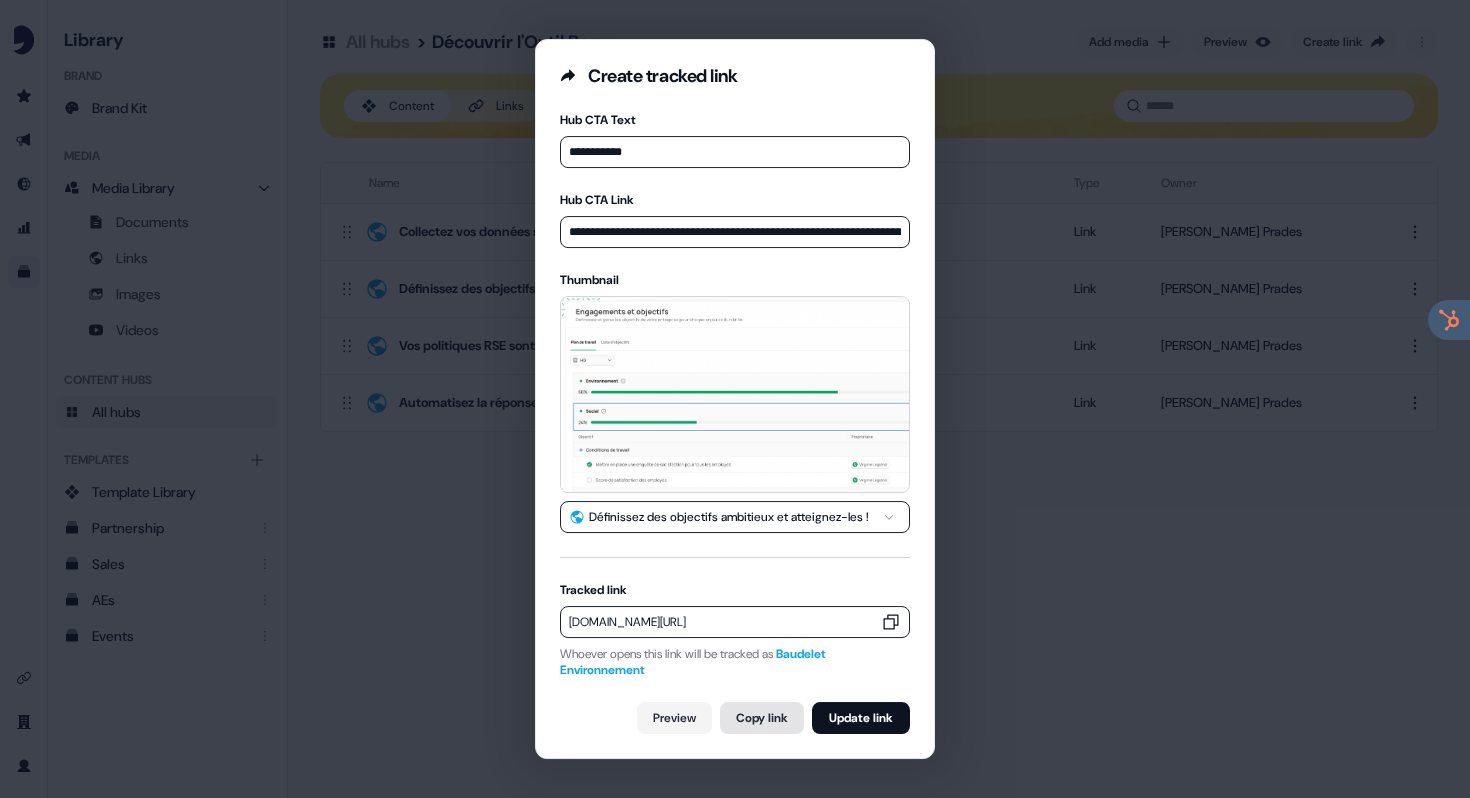 click on "Copy link" at bounding box center (762, 718) 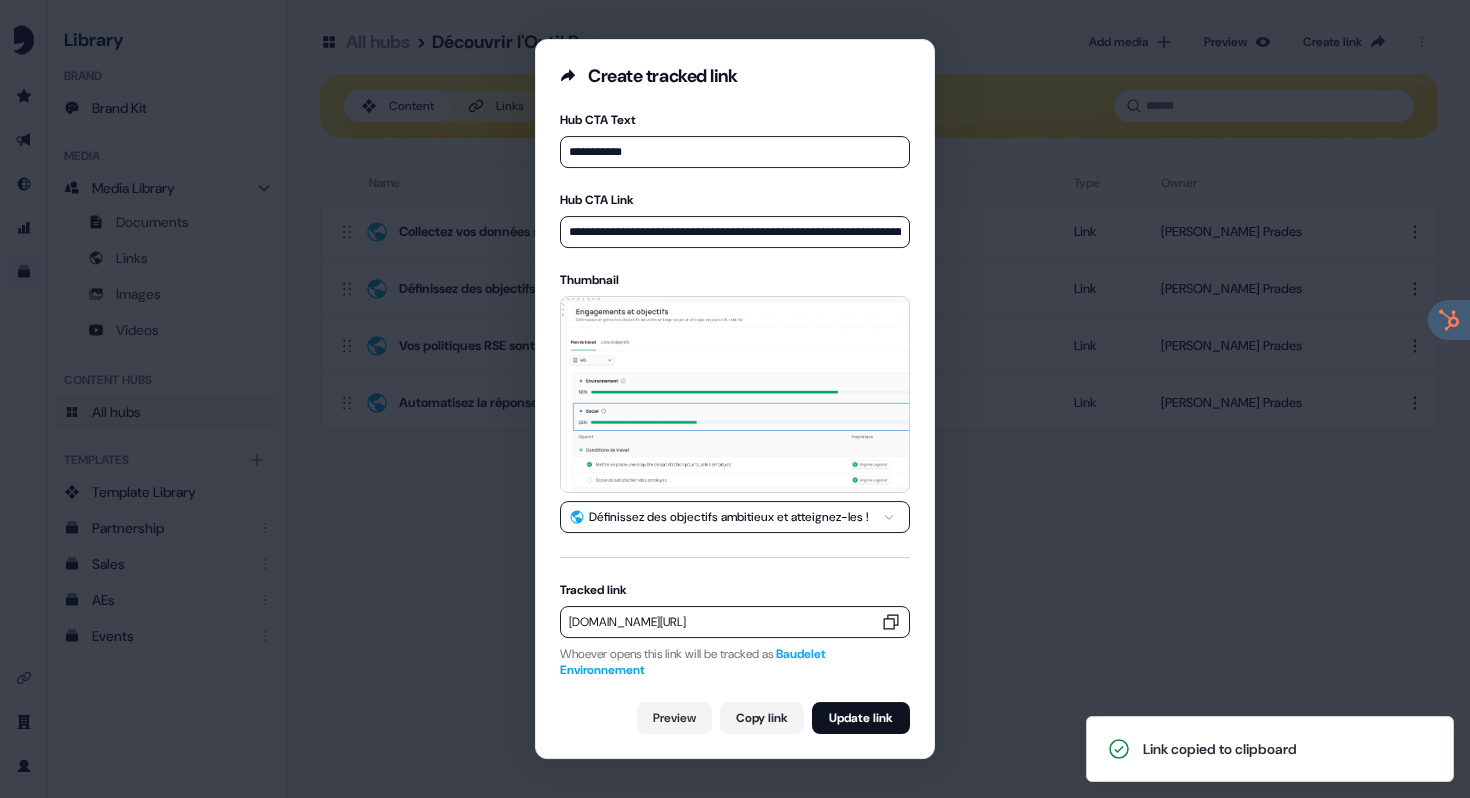 click on "**********" at bounding box center (735, 399) 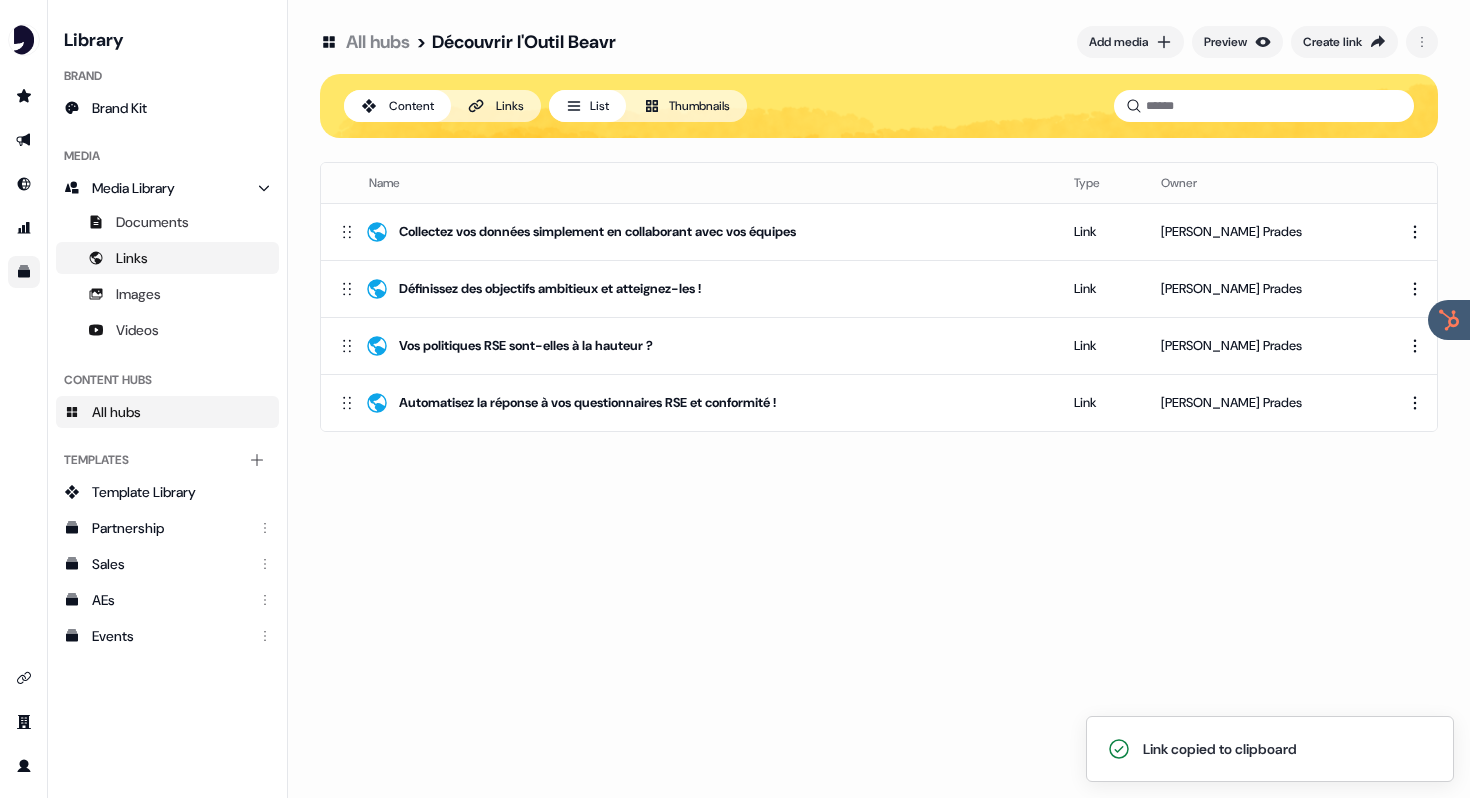 click on "Links" at bounding box center (167, 258) 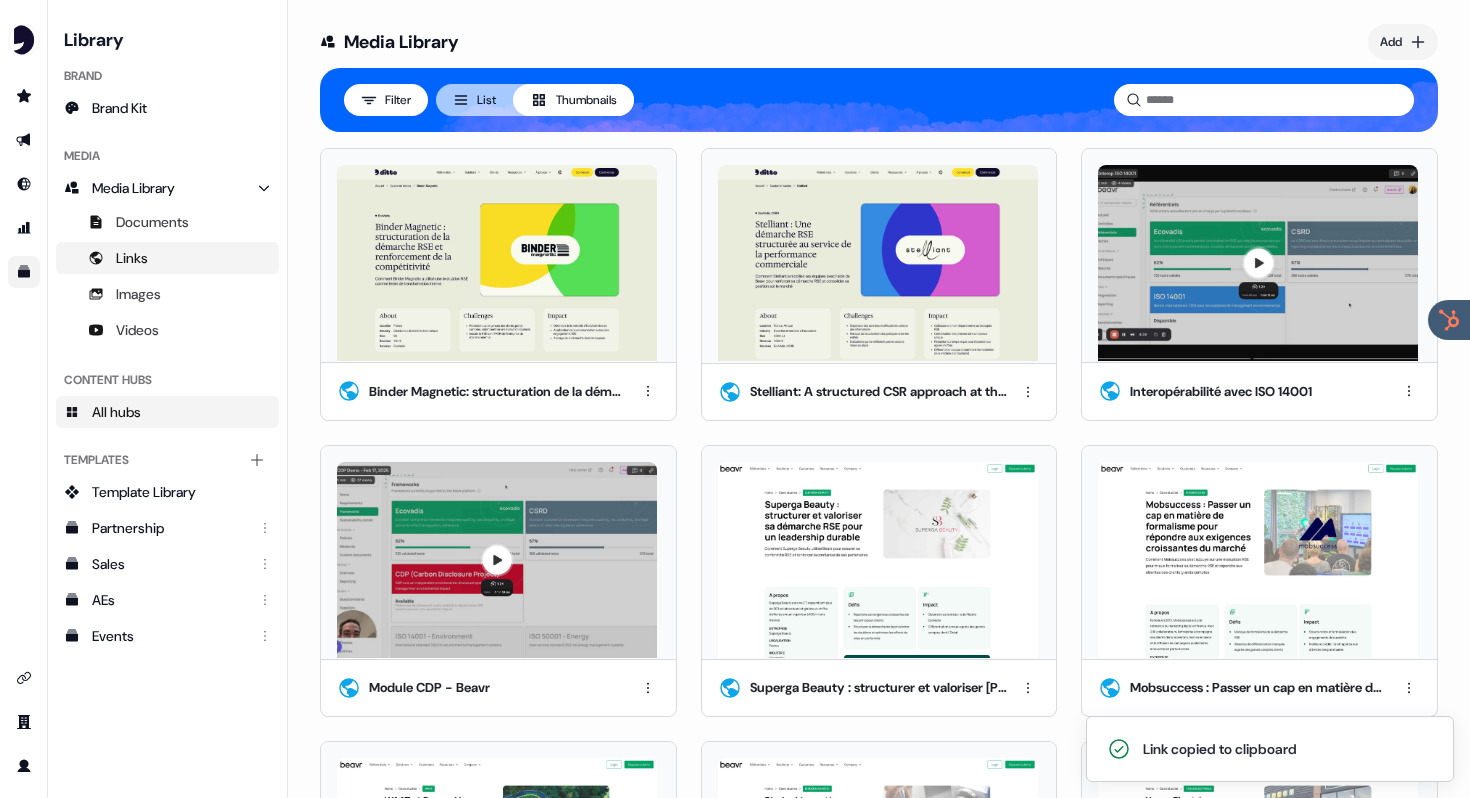 click on "All hubs" at bounding box center (167, 412) 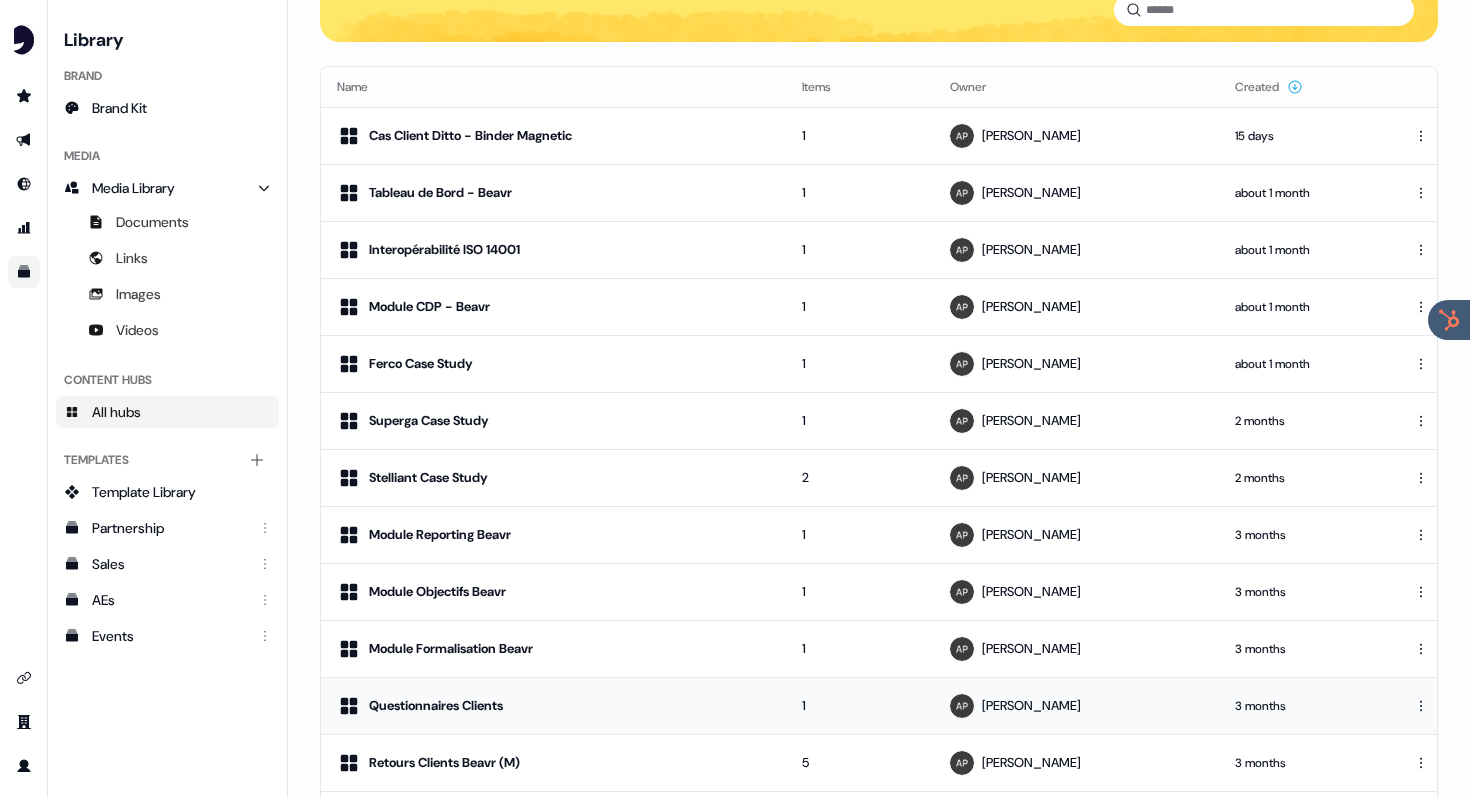 scroll, scrollTop: 0, scrollLeft: 0, axis: both 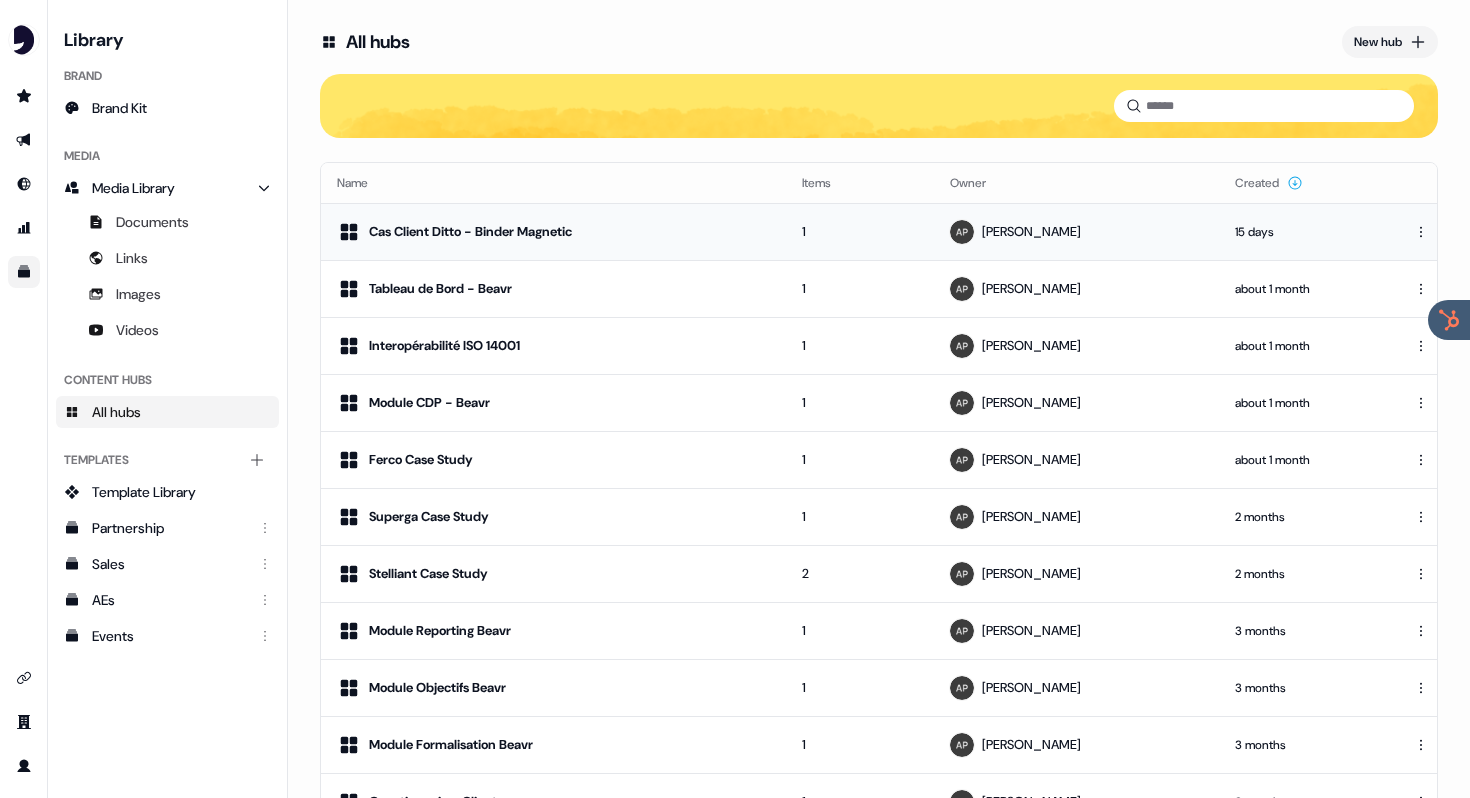 click on "Cas Client Ditto - Binder Magnetic" at bounding box center (470, 232) 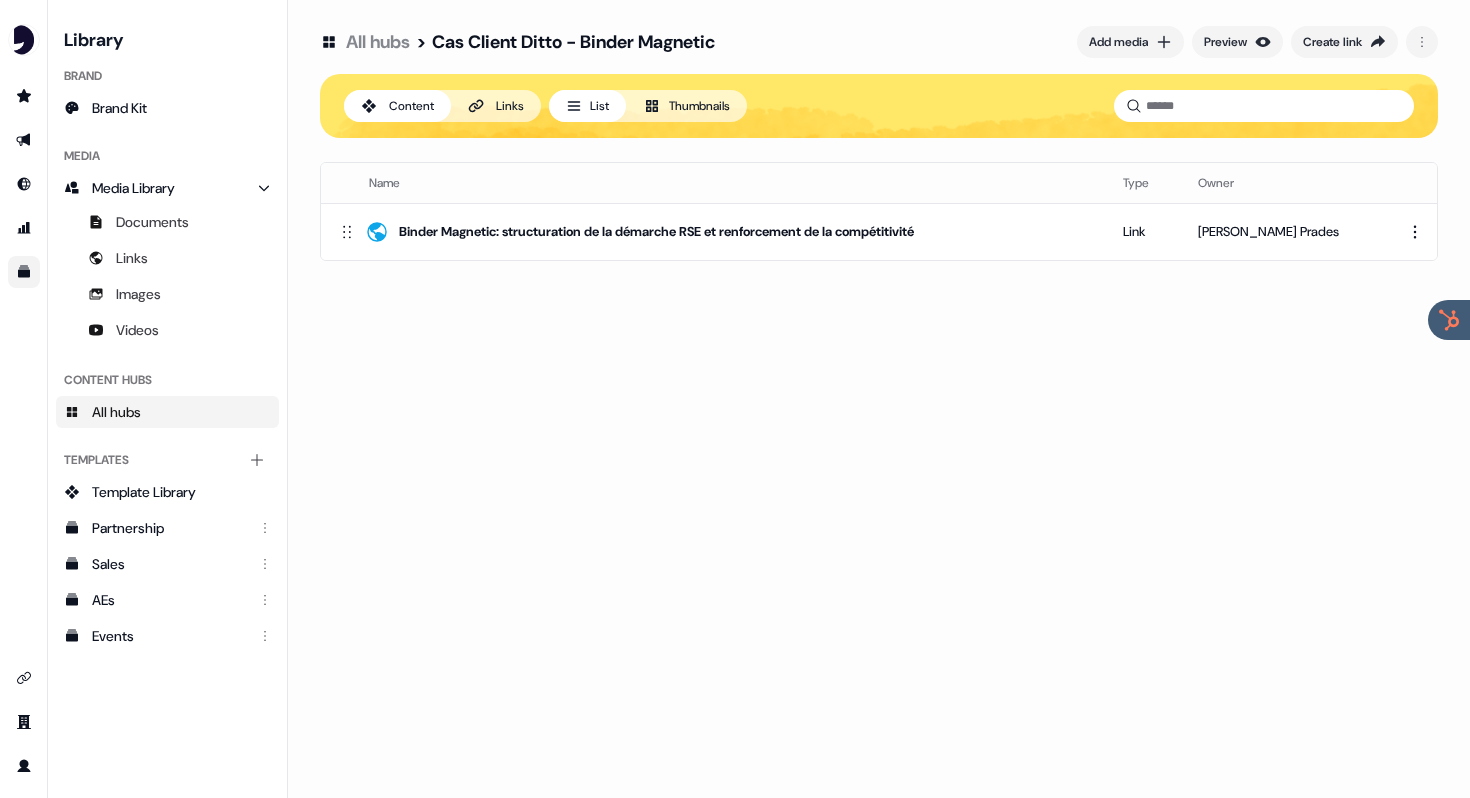 click on "Binder Magnetic: structuration de la démarche RSE et renforcement de la compétitivité" at bounding box center (656, 232) 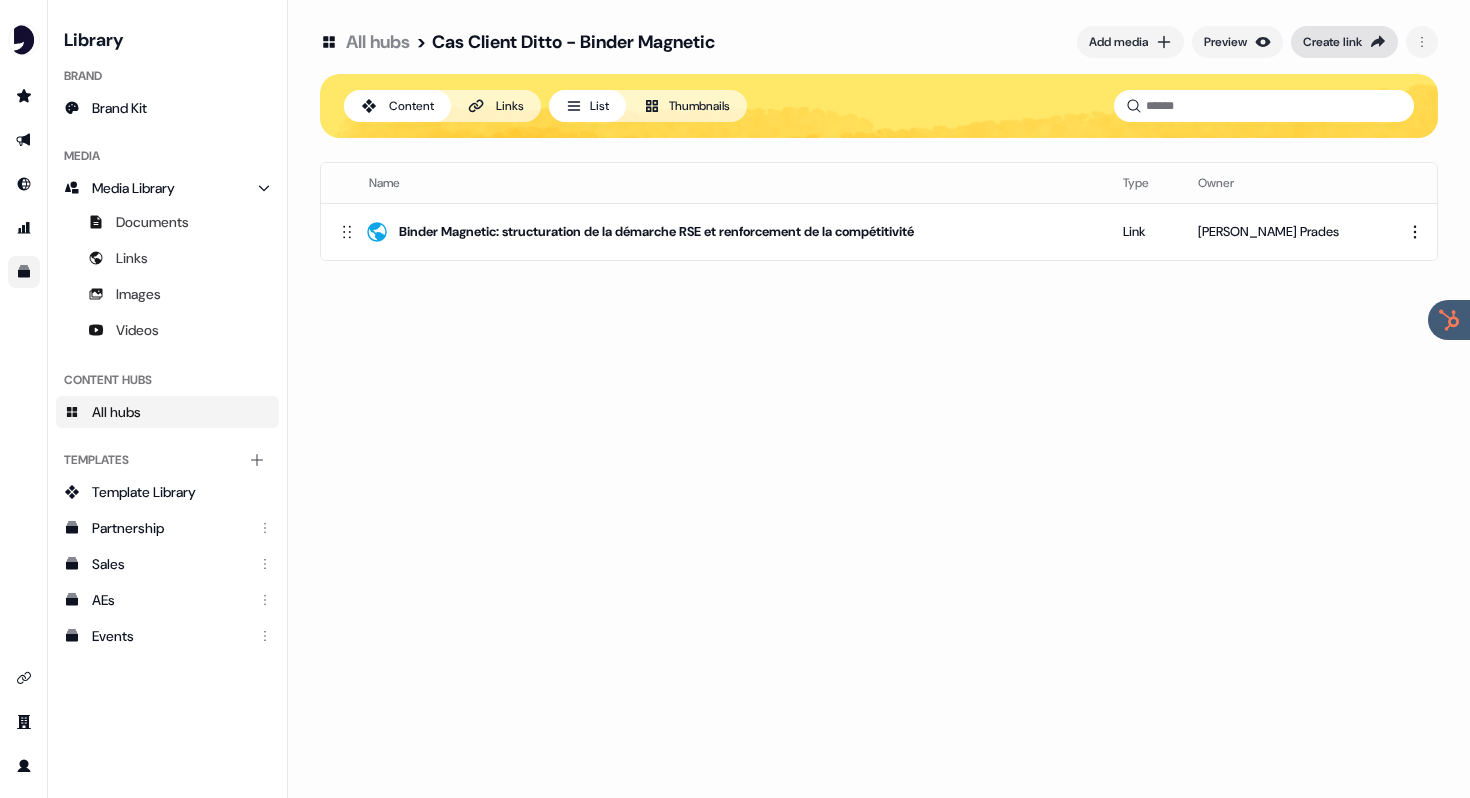 click on "Create link" at bounding box center [1332, 42] 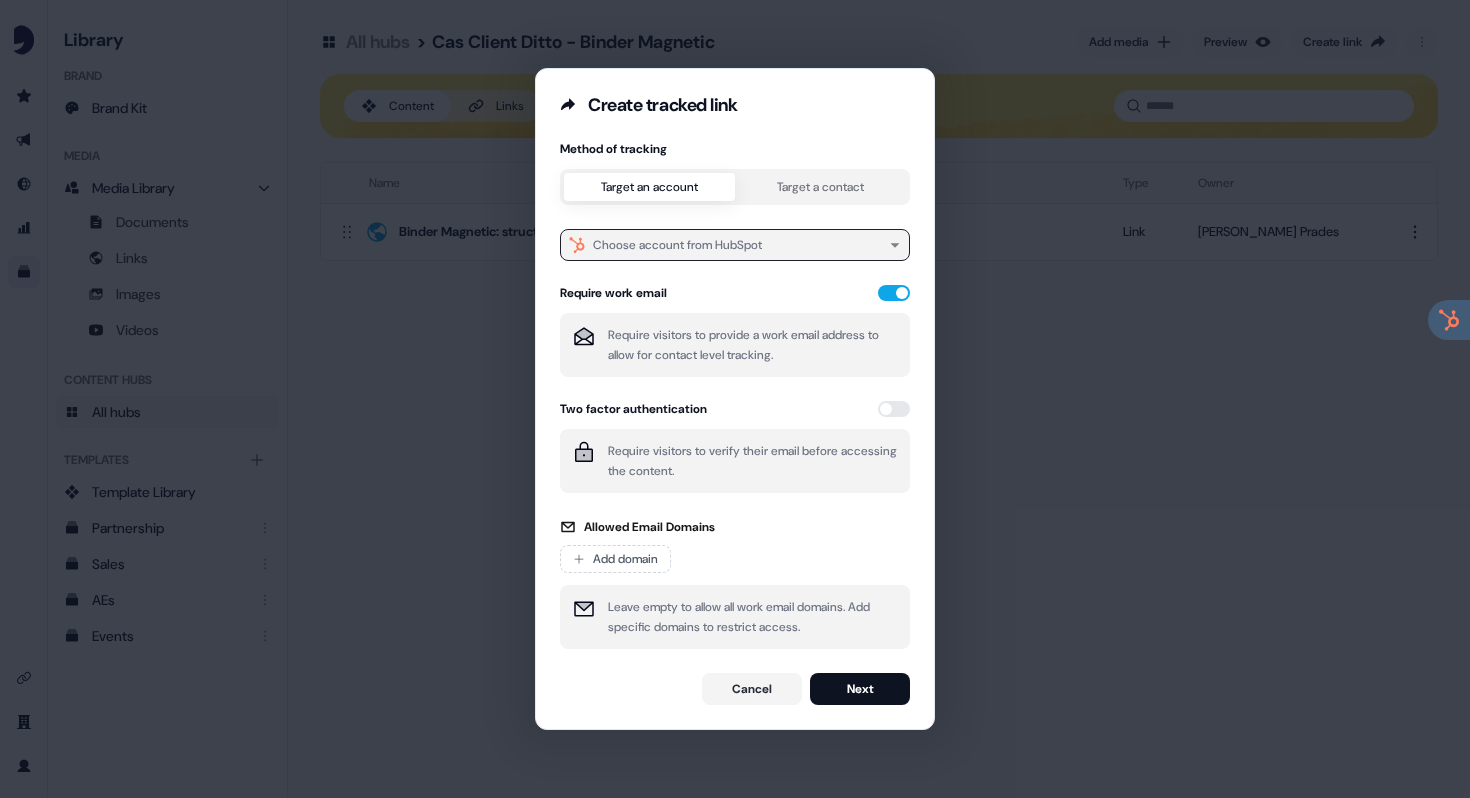 click on "Choose account from HubSpot" at bounding box center [677, 245] 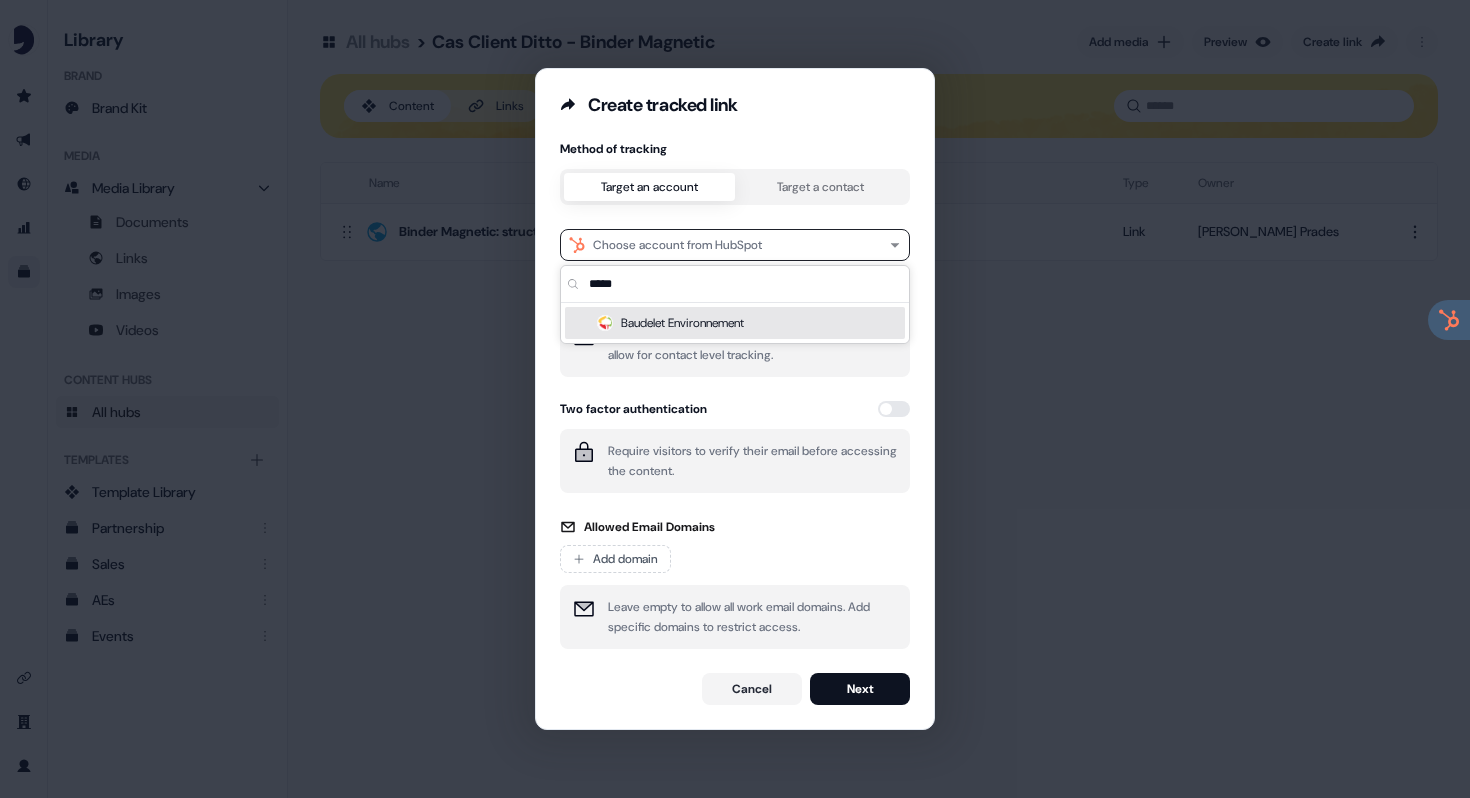 type on "*****" 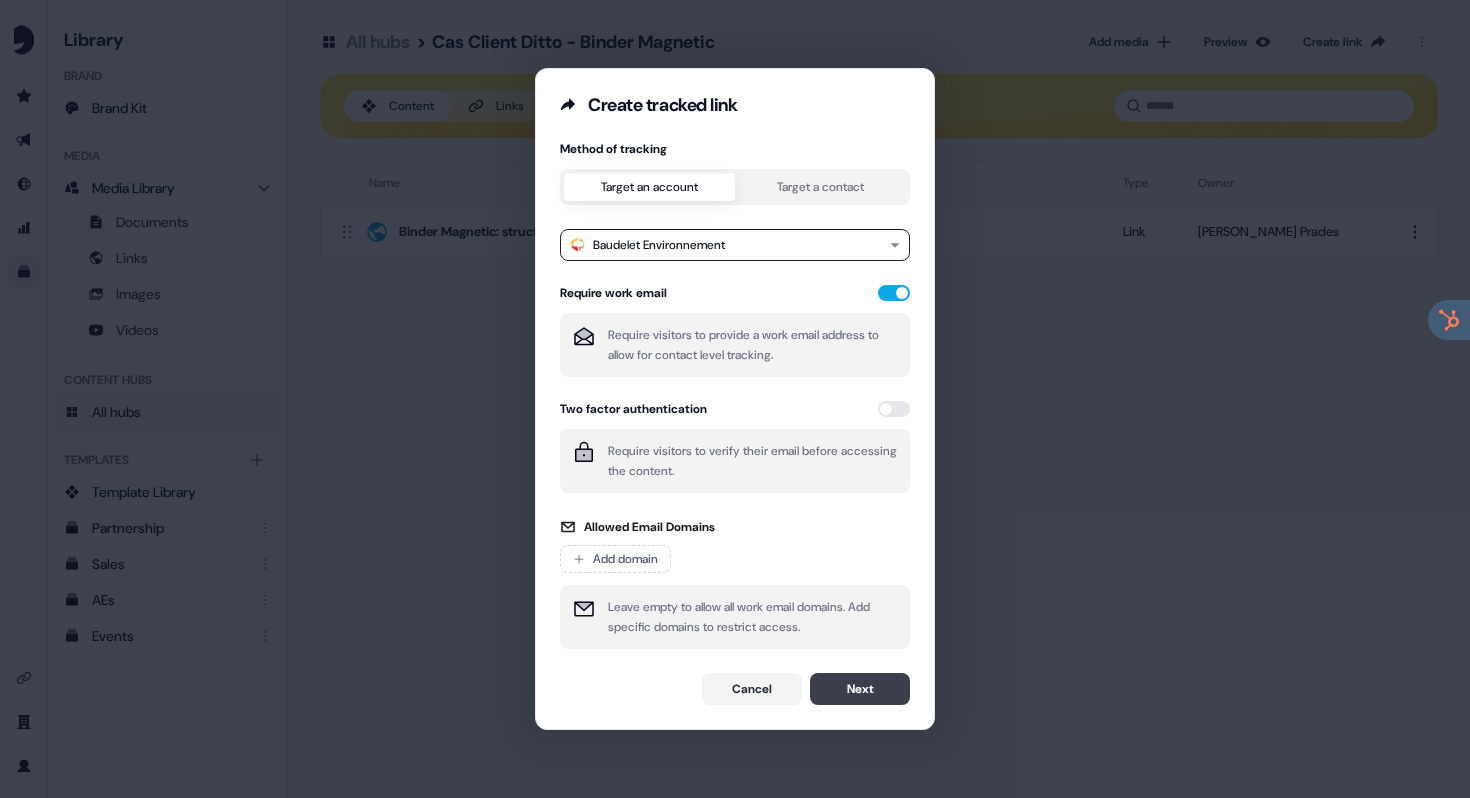 click on "Next" at bounding box center (860, 689) 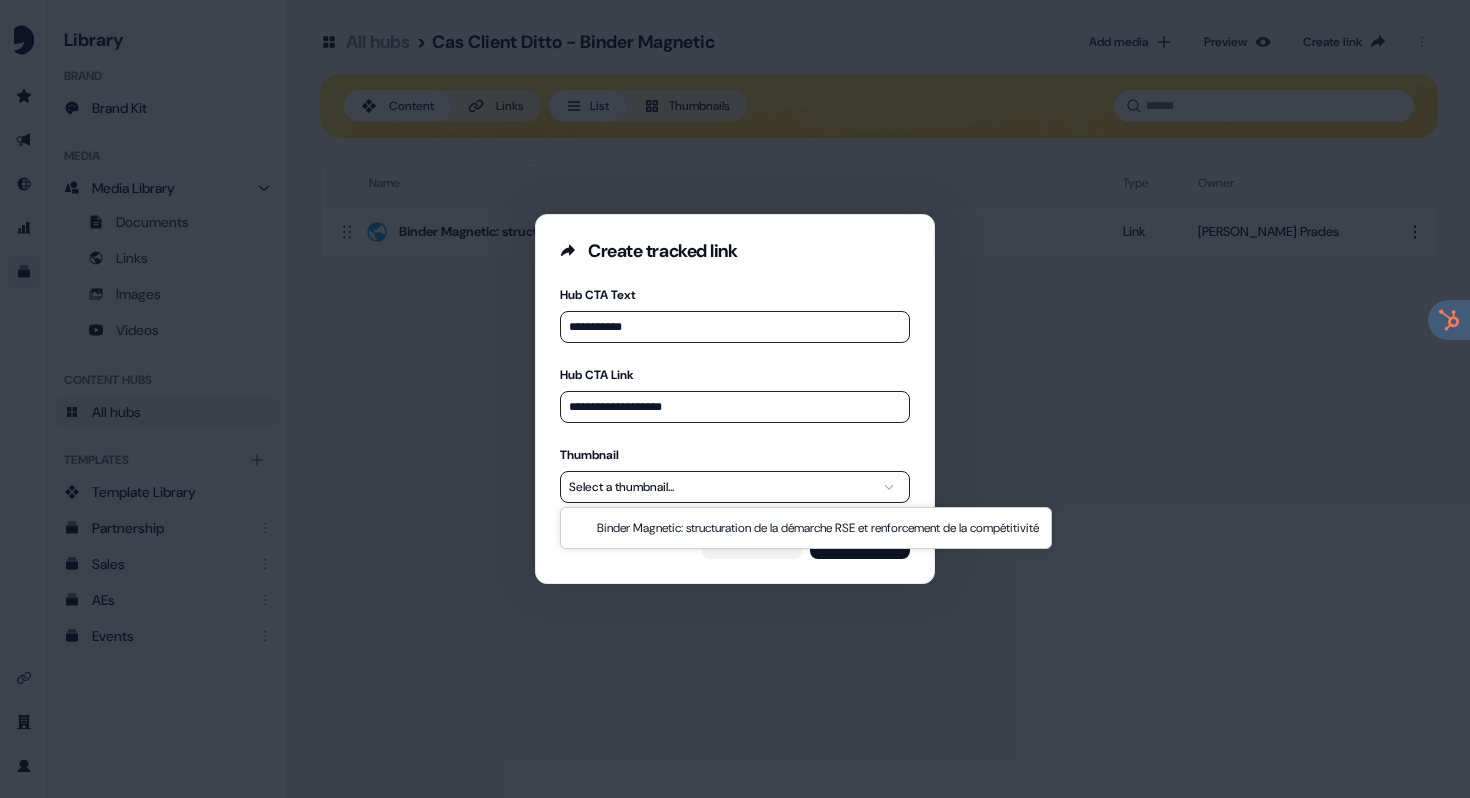 click on "**********" at bounding box center [735, 399] 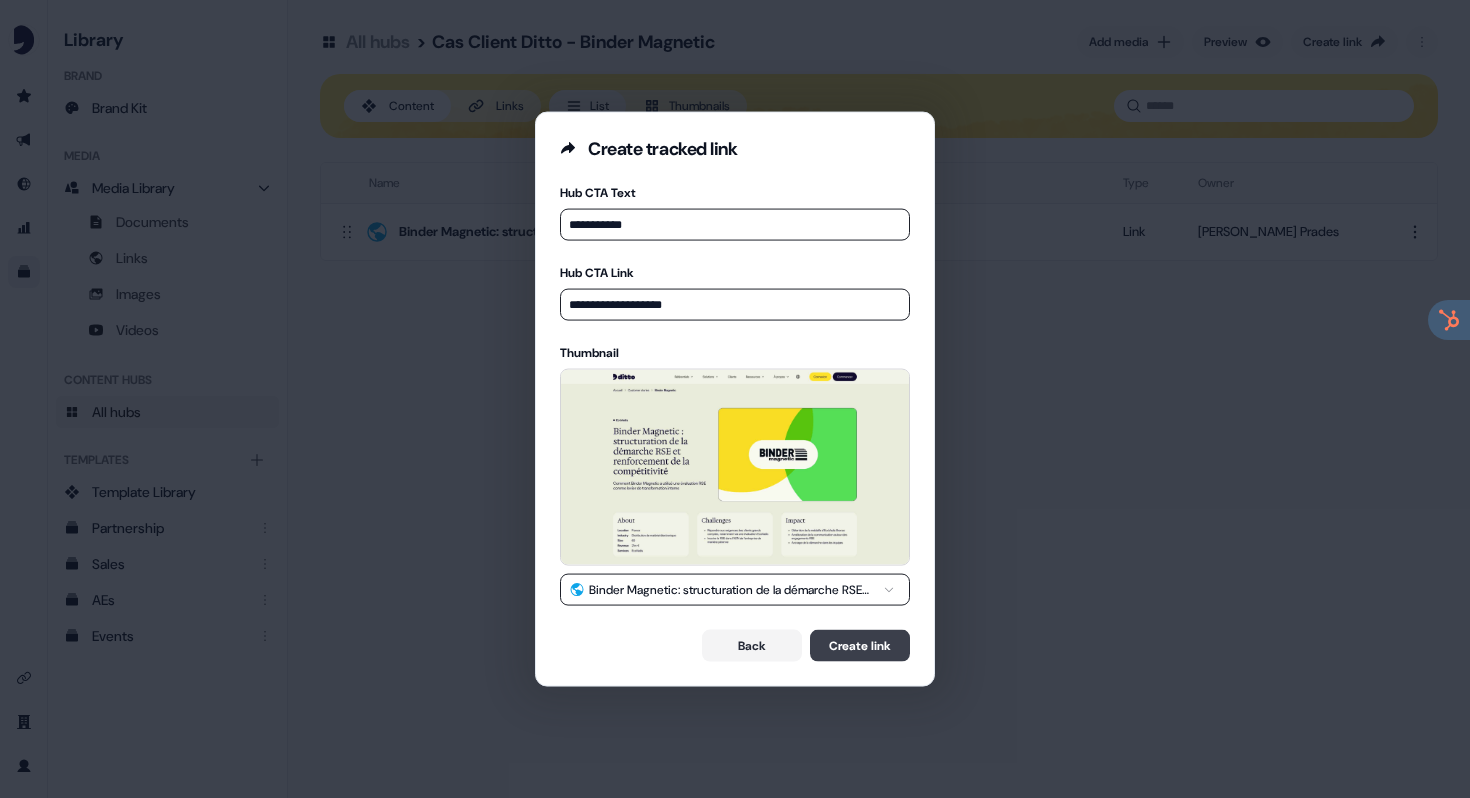 click on "Create link" at bounding box center (860, 645) 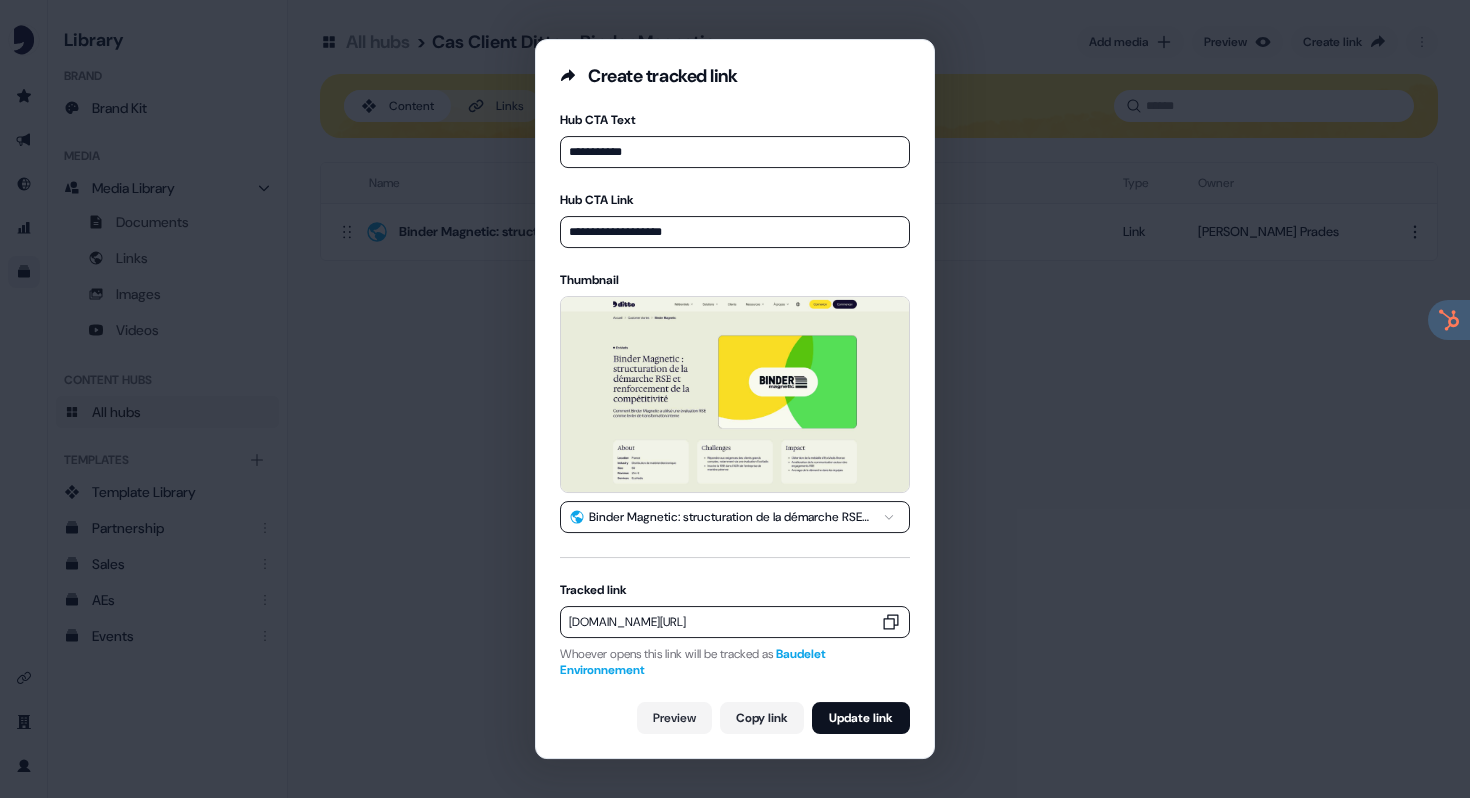 click on "[DOMAIN_NAME][URL]" at bounding box center (735, 622) 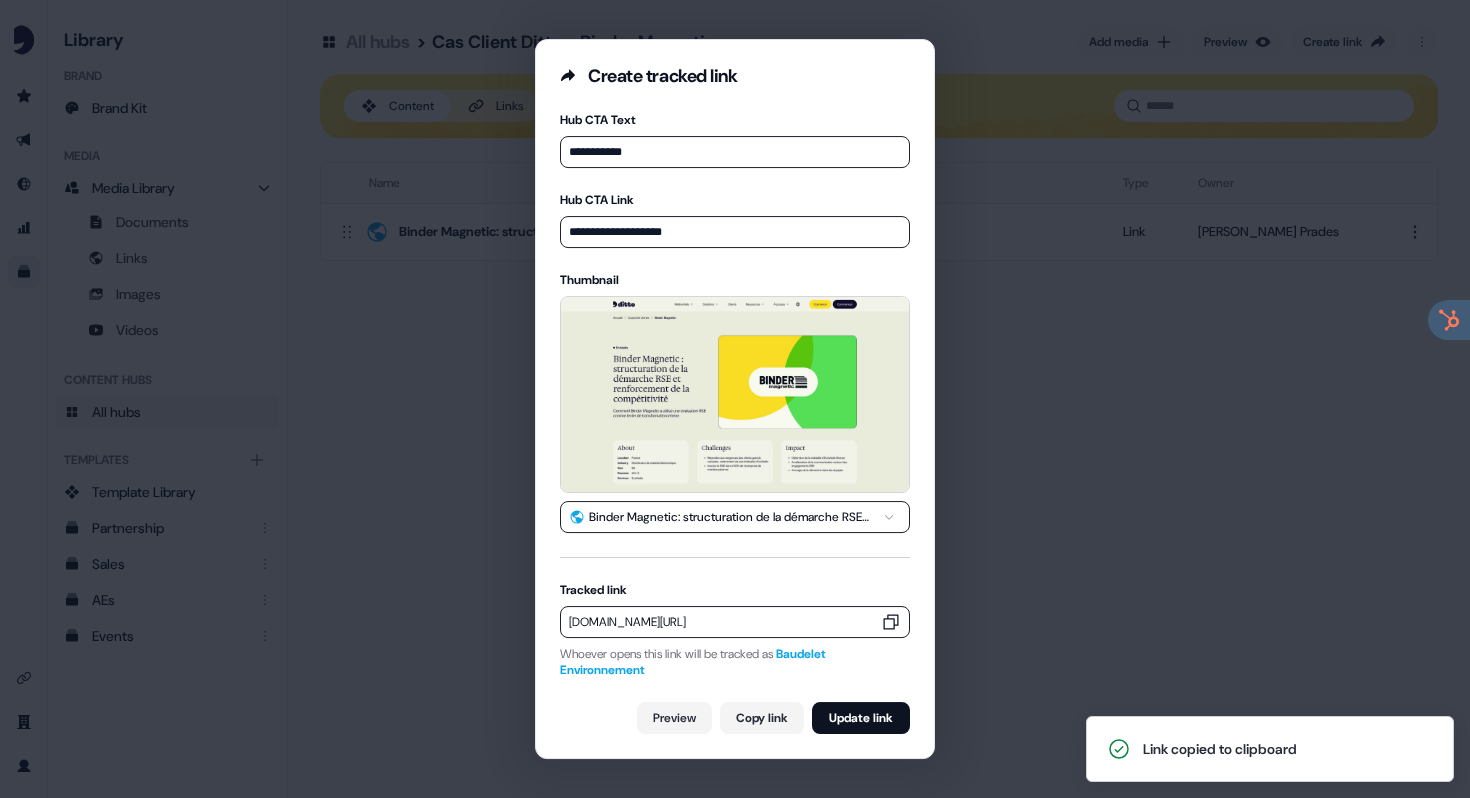 click on "**********" at bounding box center (735, 399) 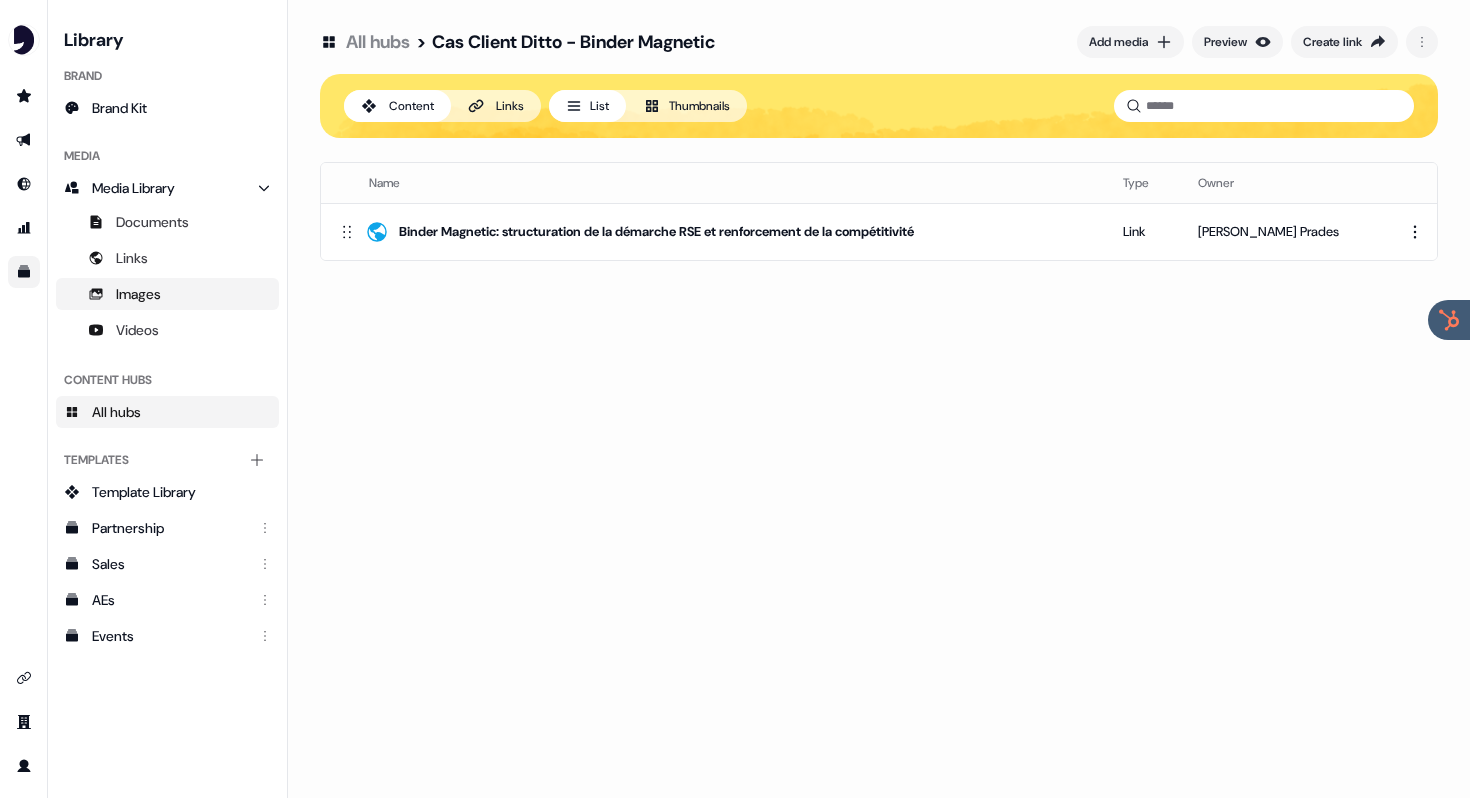 click on "Images" at bounding box center [138, 294] 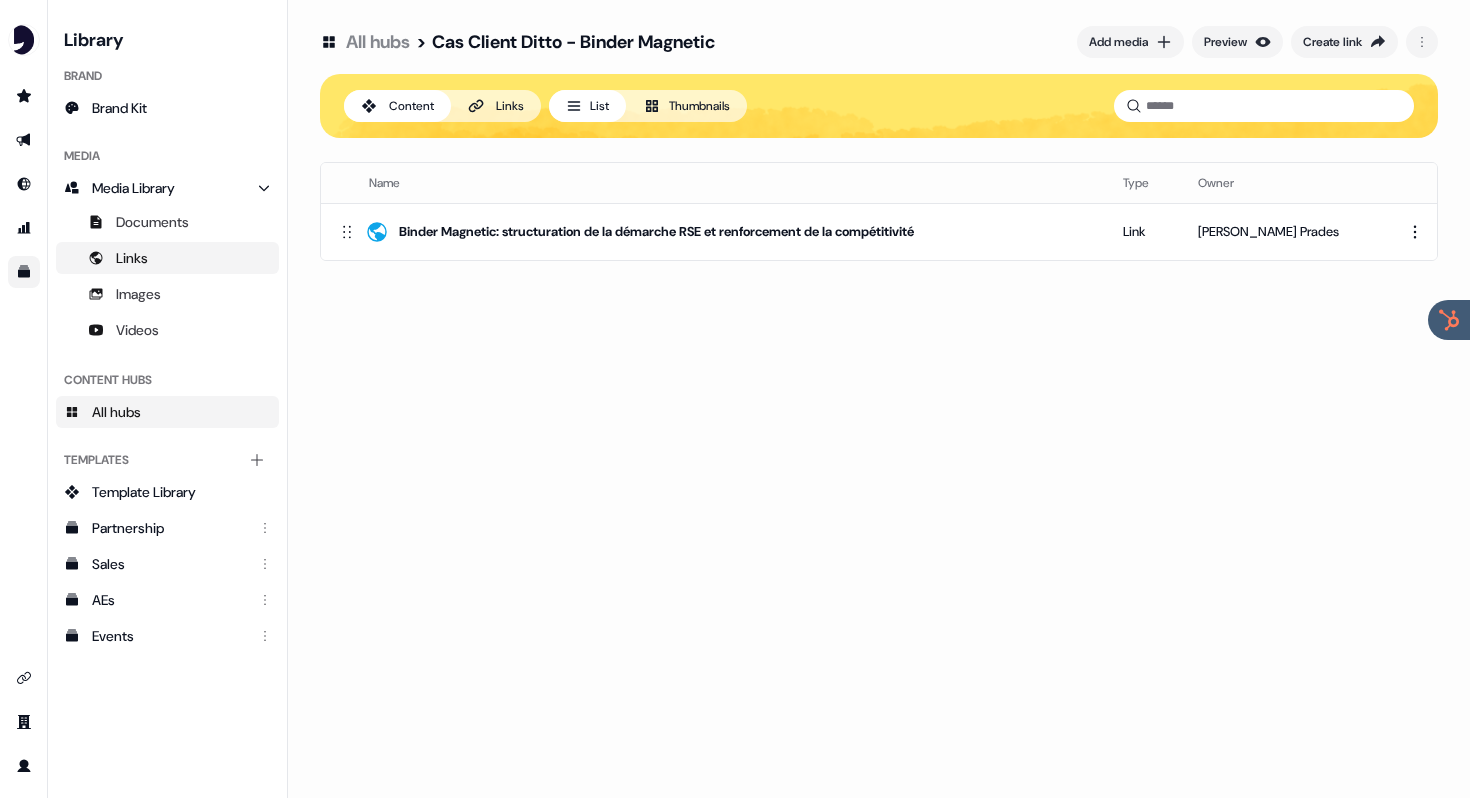 click on "Links" at bounding box center (167, 258) 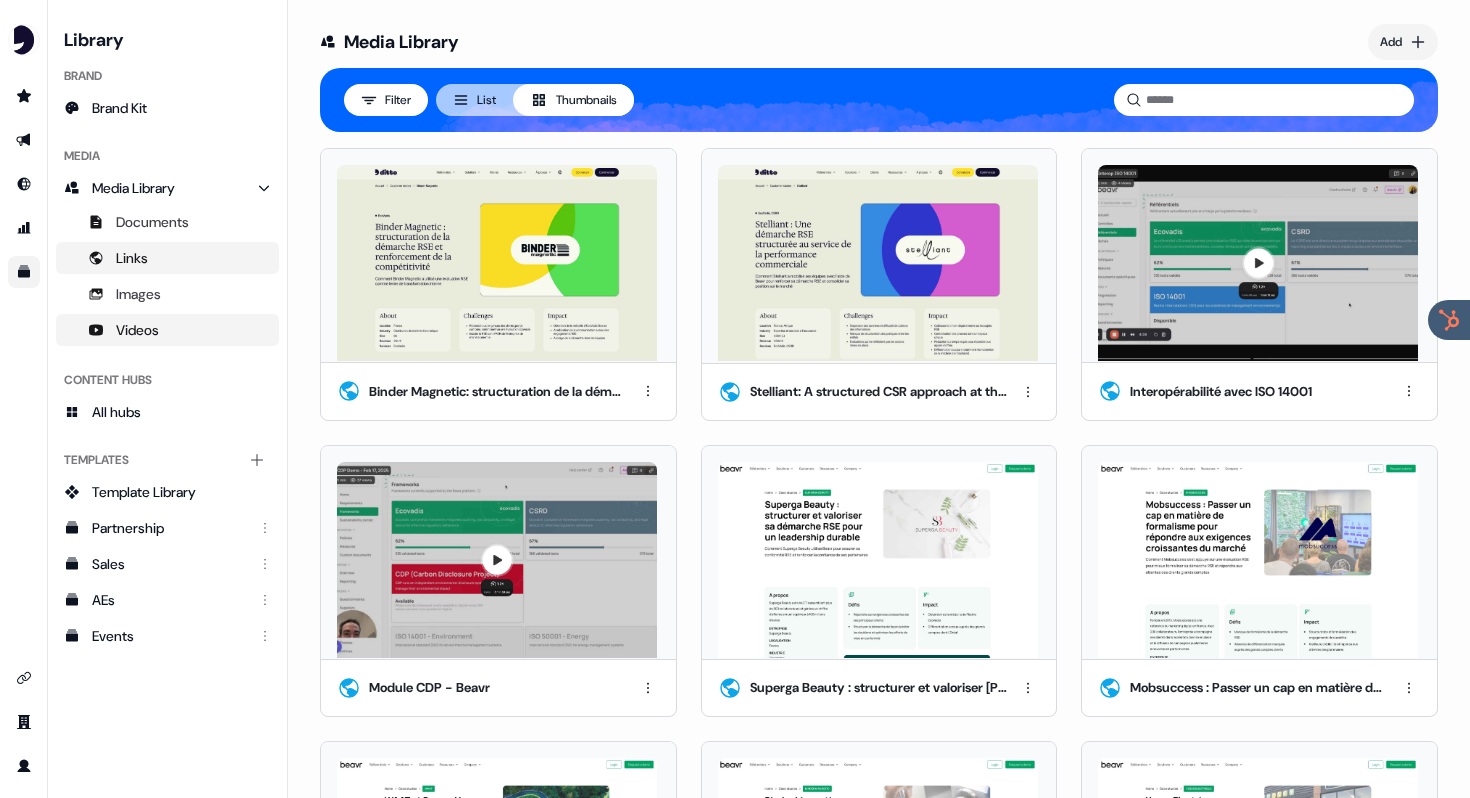 click on "Videos" at bounding box center [167, 330] 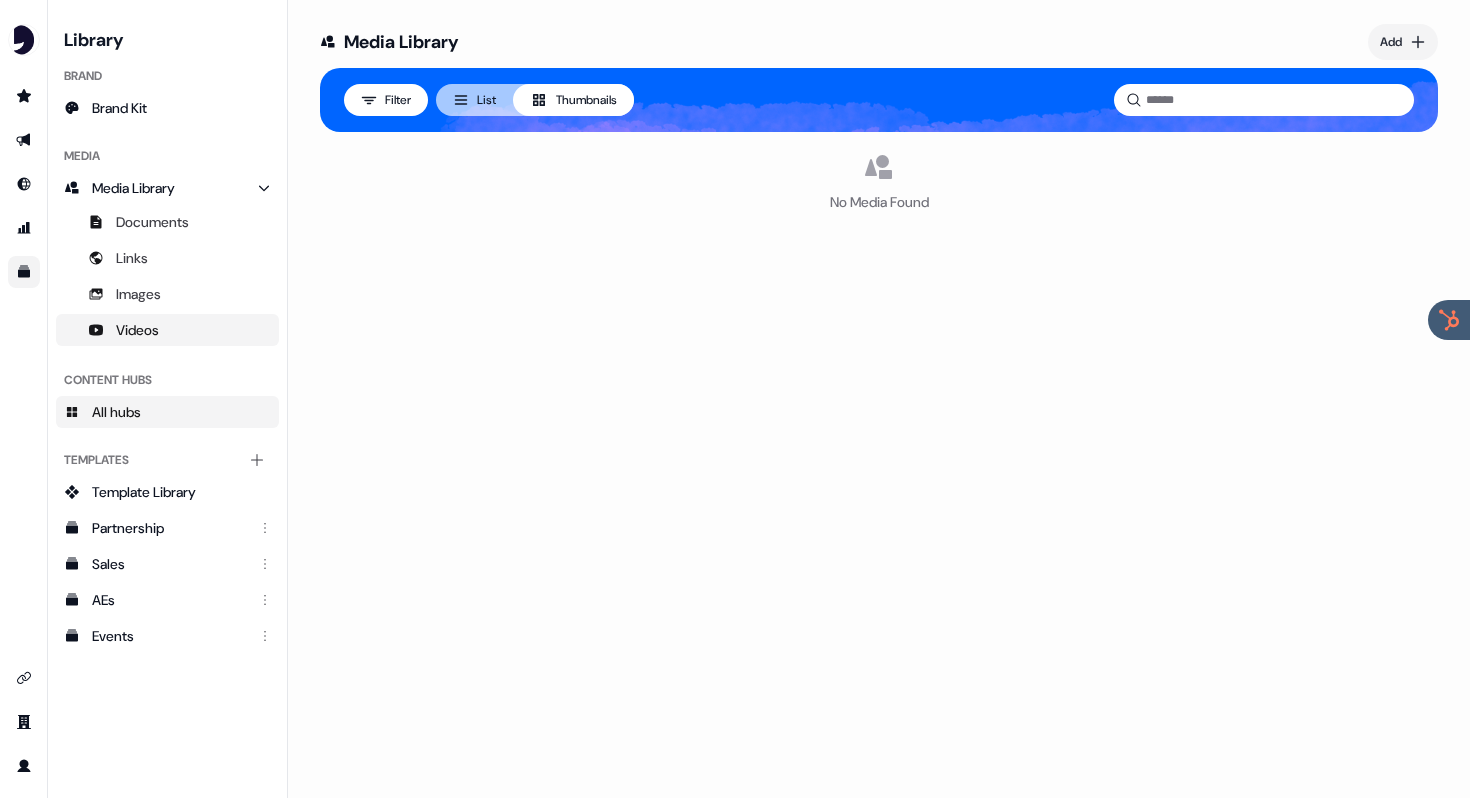 click on "All hubs" at bounding box center [167, 412] 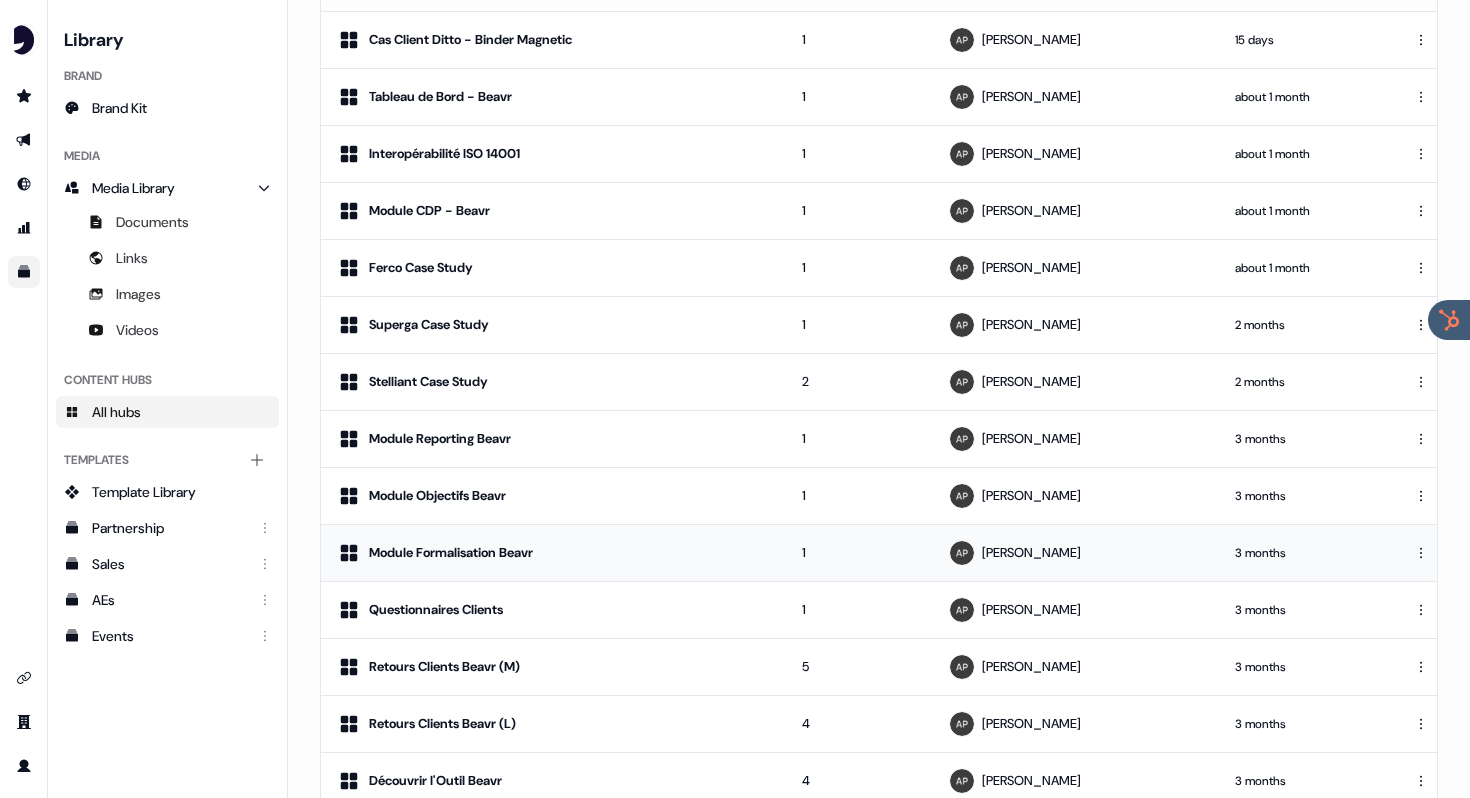 scroll, scrollTop: 227, scrollLeft: 0, axis: vertical 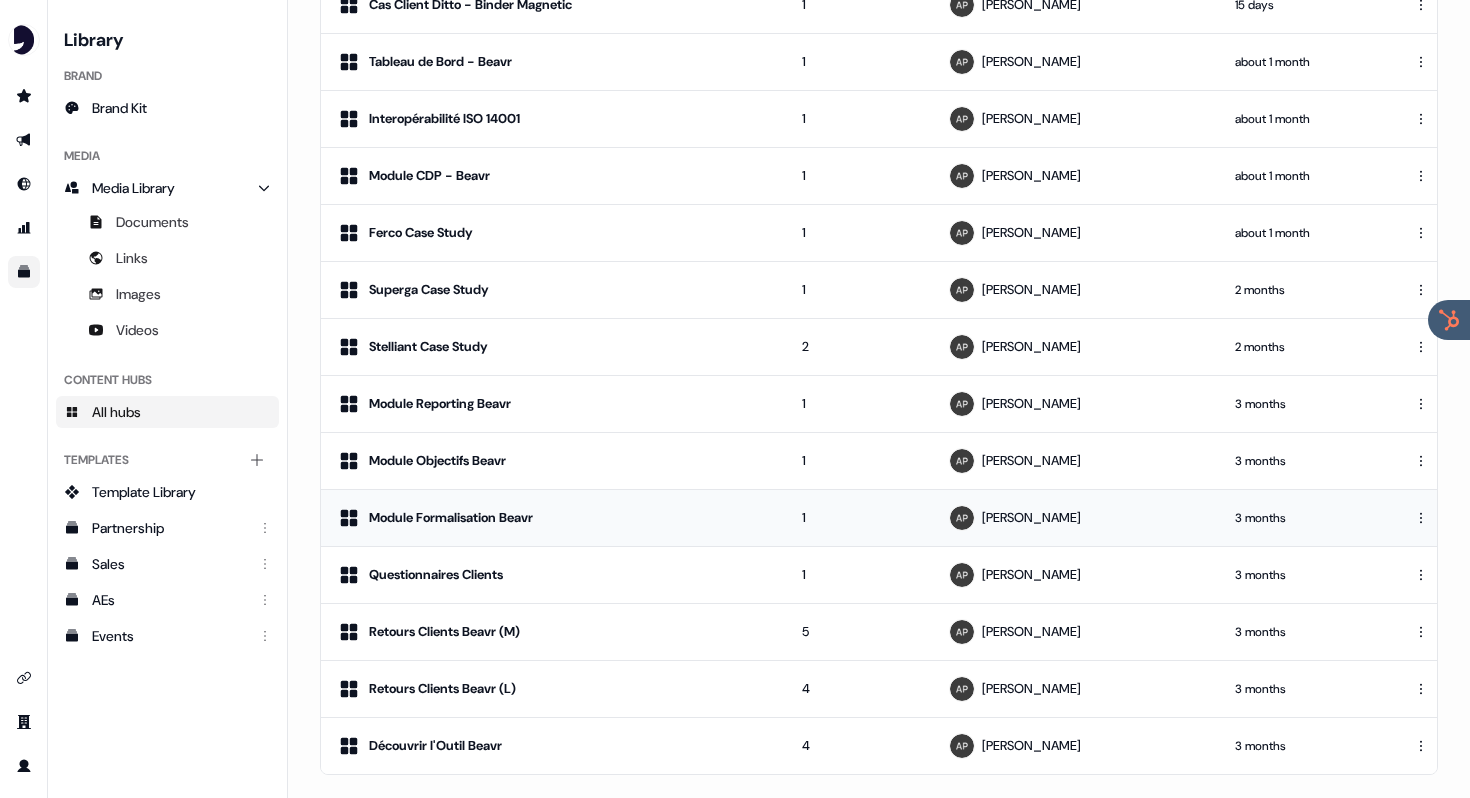 click on "Module Formalisation Beavr" at bounding box center [451, 518] 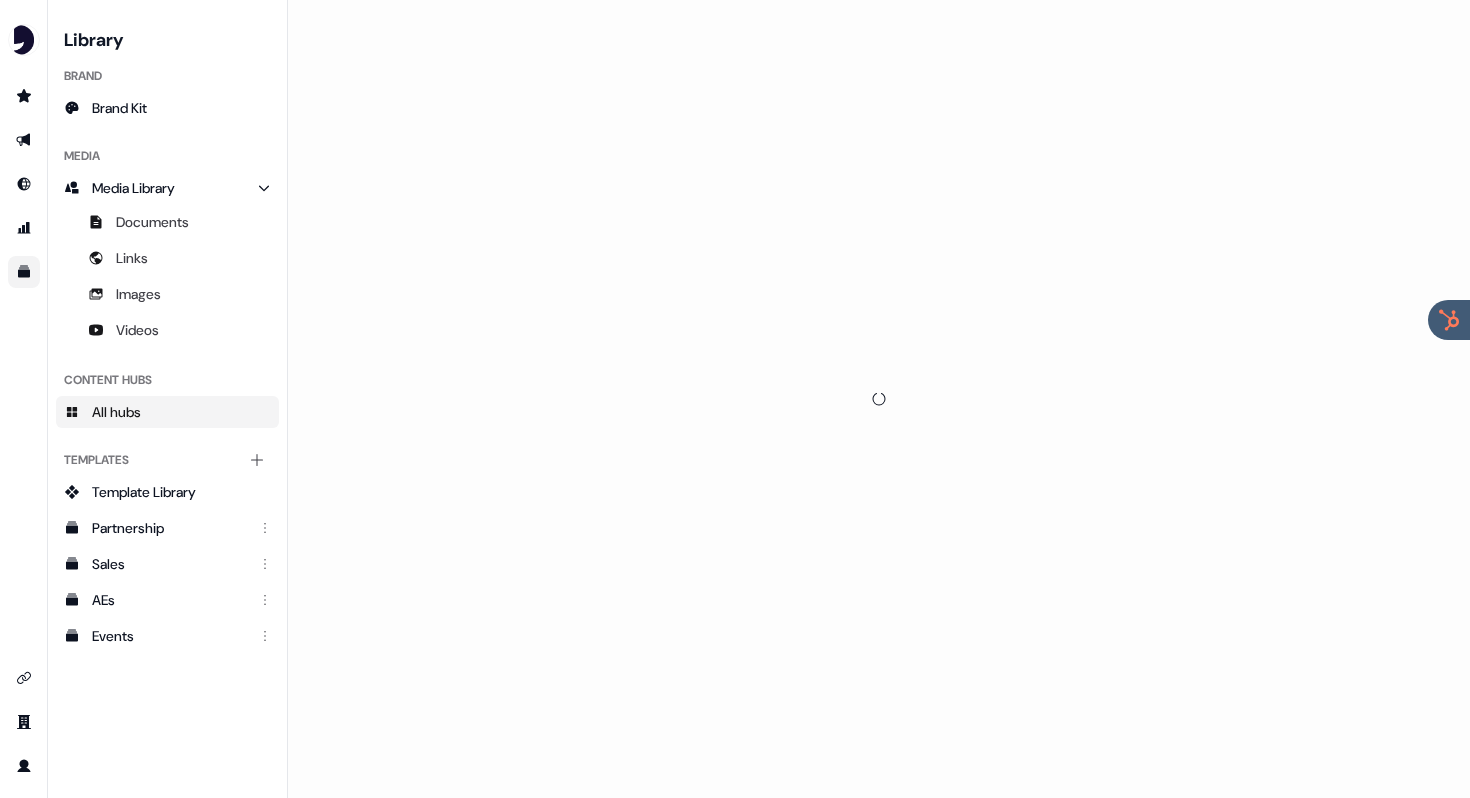scroll, scrollTop: 0, scrollLeft: 0, axis: both 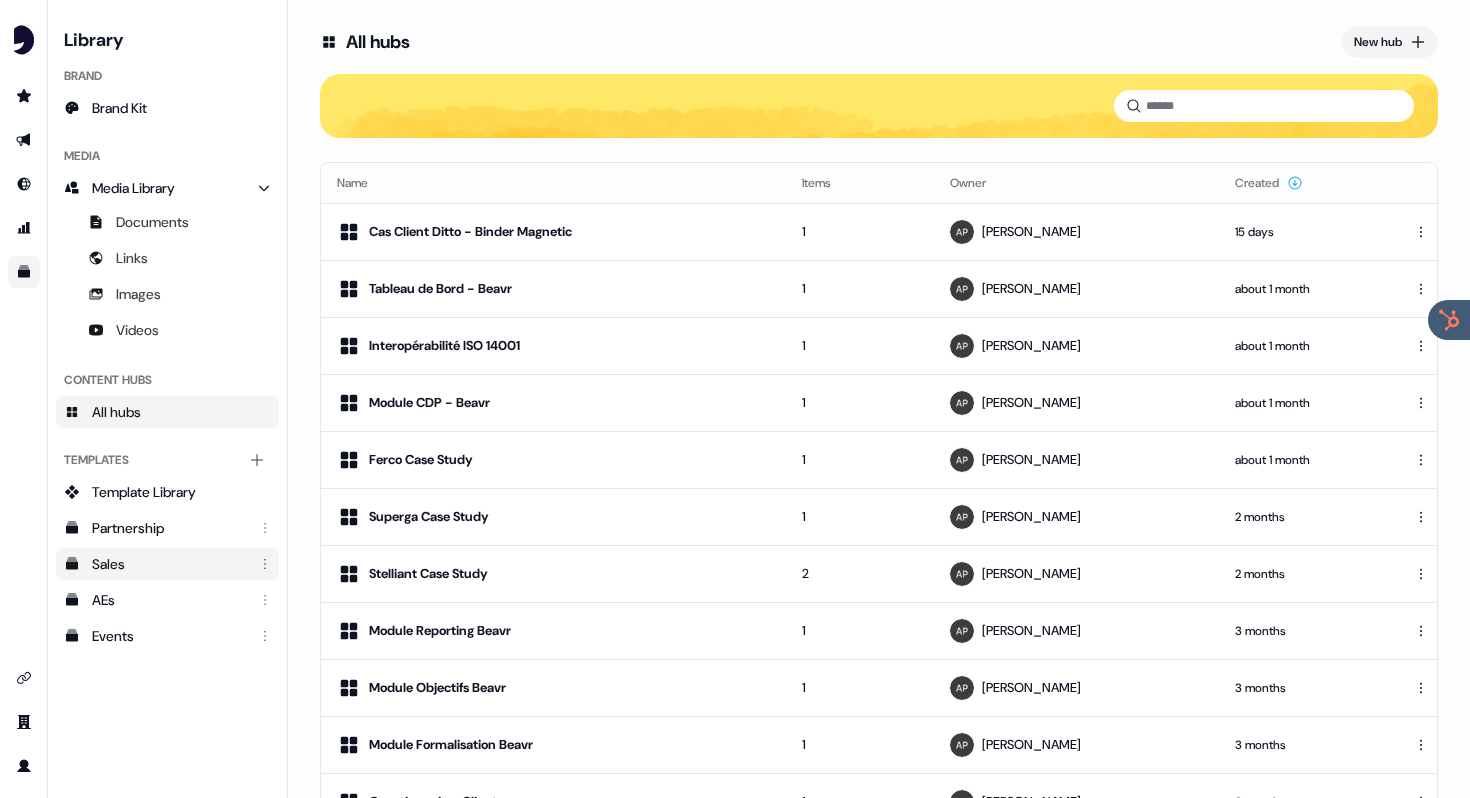 click on "Sales" at bounding box center (169, 564) 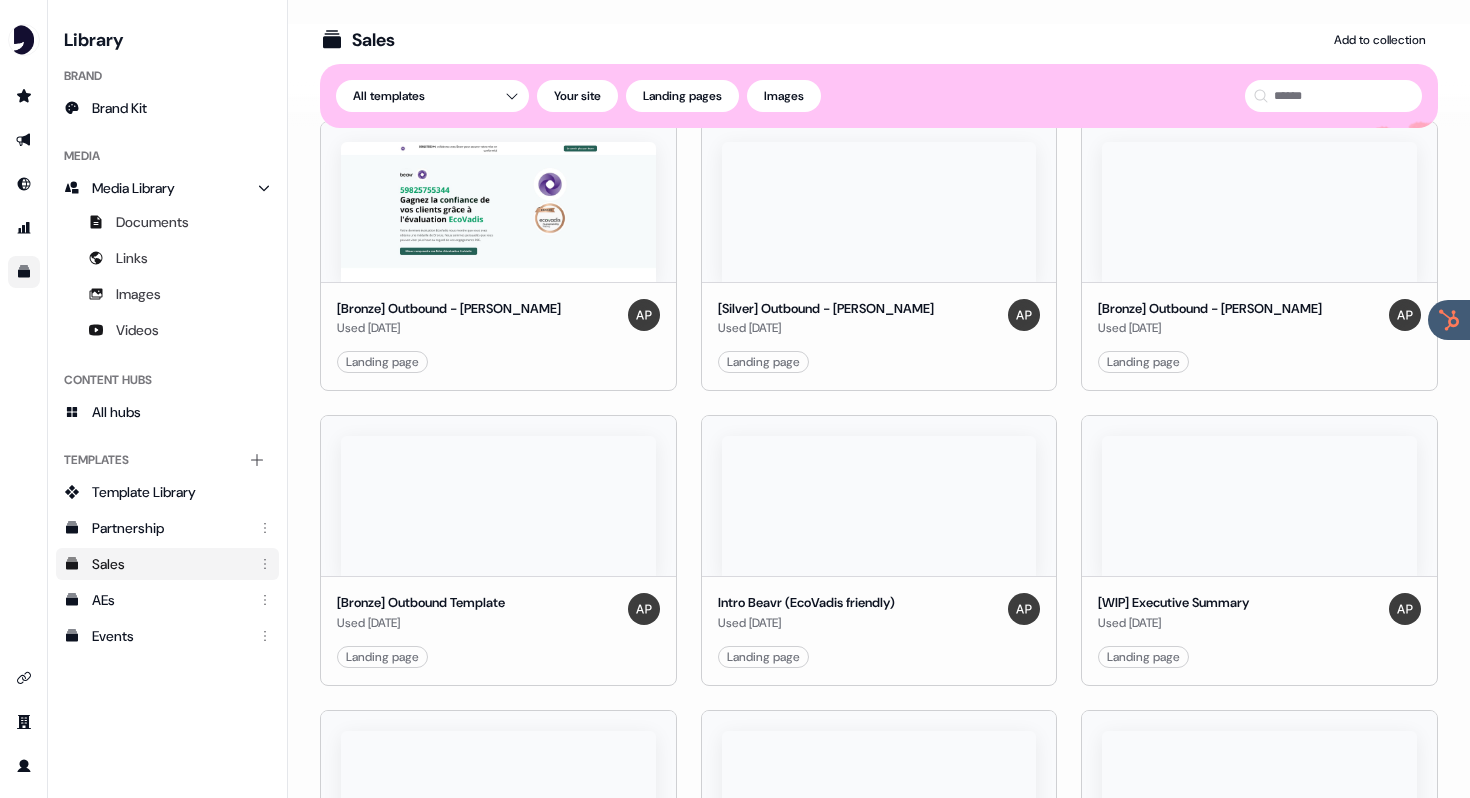 scroll, scrollTop: 342, scrollLeft: 0, axis: vertical 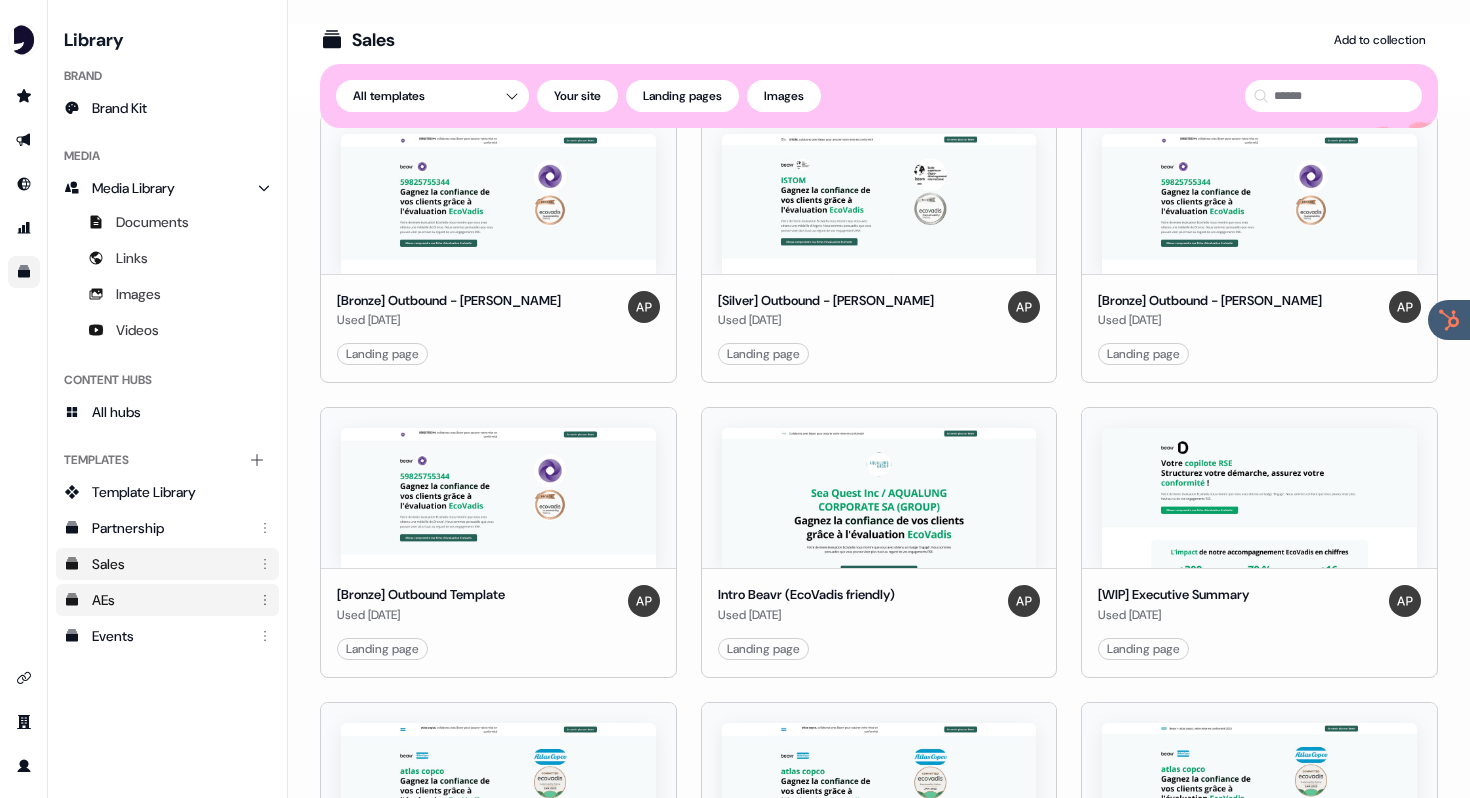 click on "AEs" at bounding box center [169, 600] 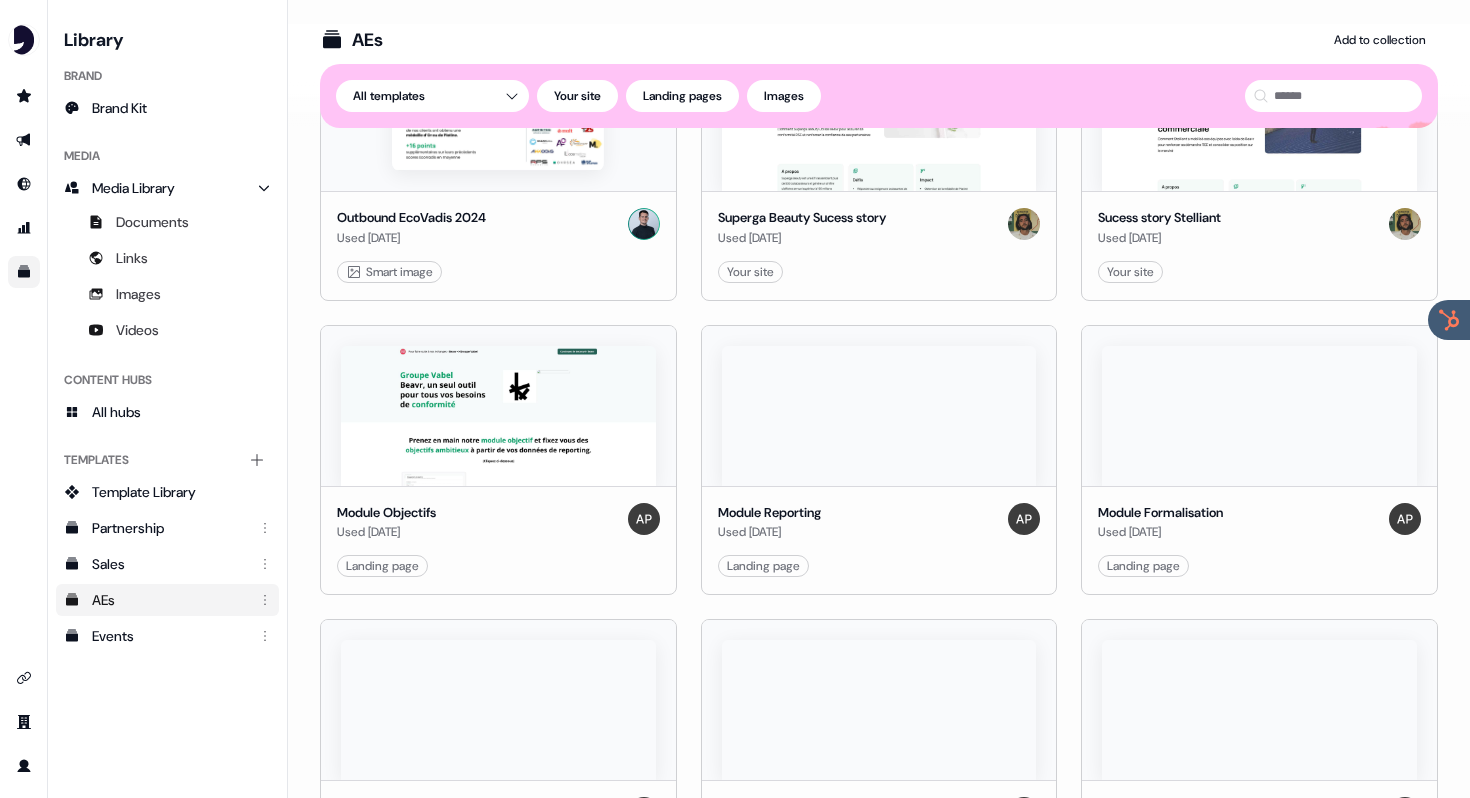 scroll, scrollTop: 0, scrollLeft: 0, axis: both 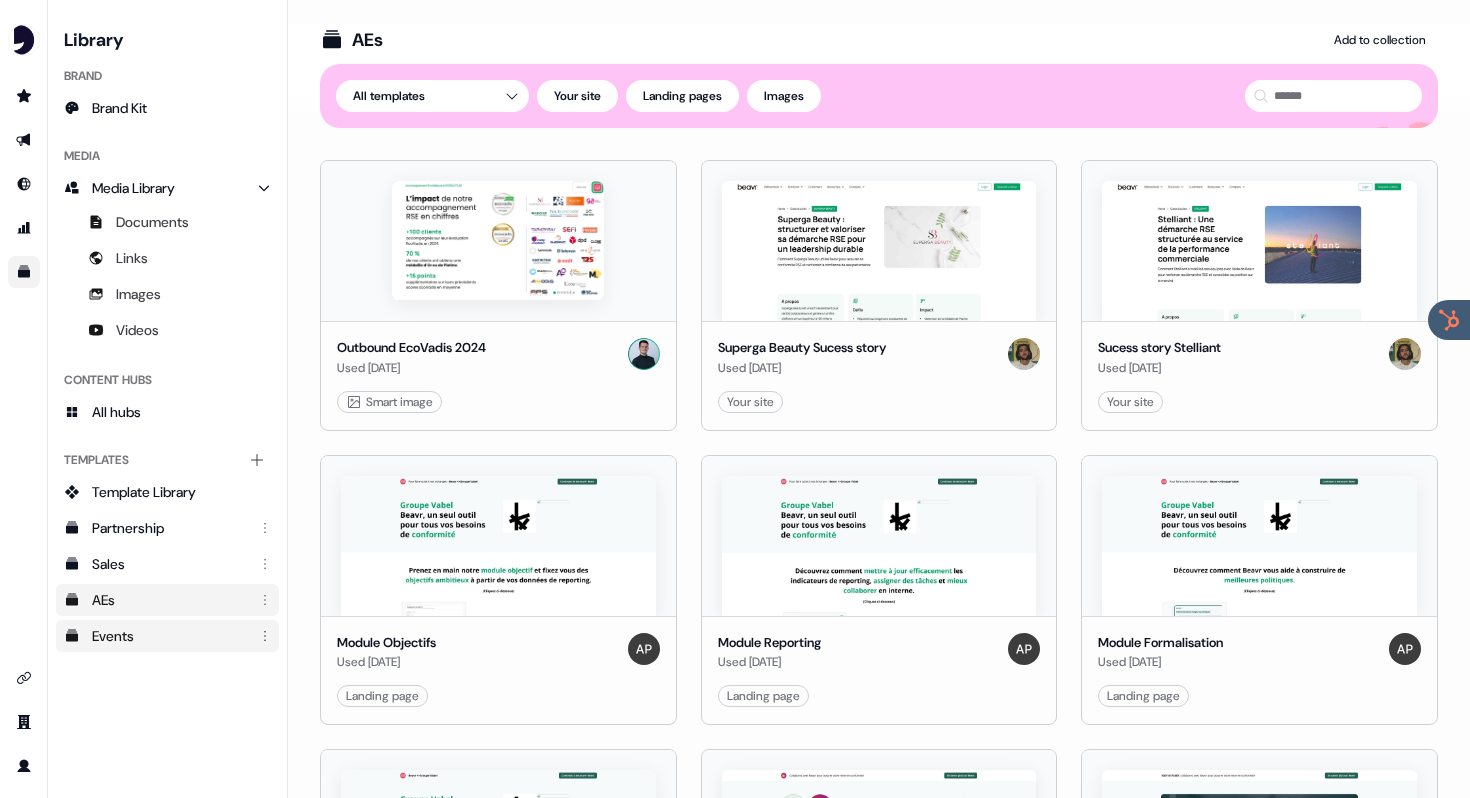click on "Events" at bounding box center (167, 636) 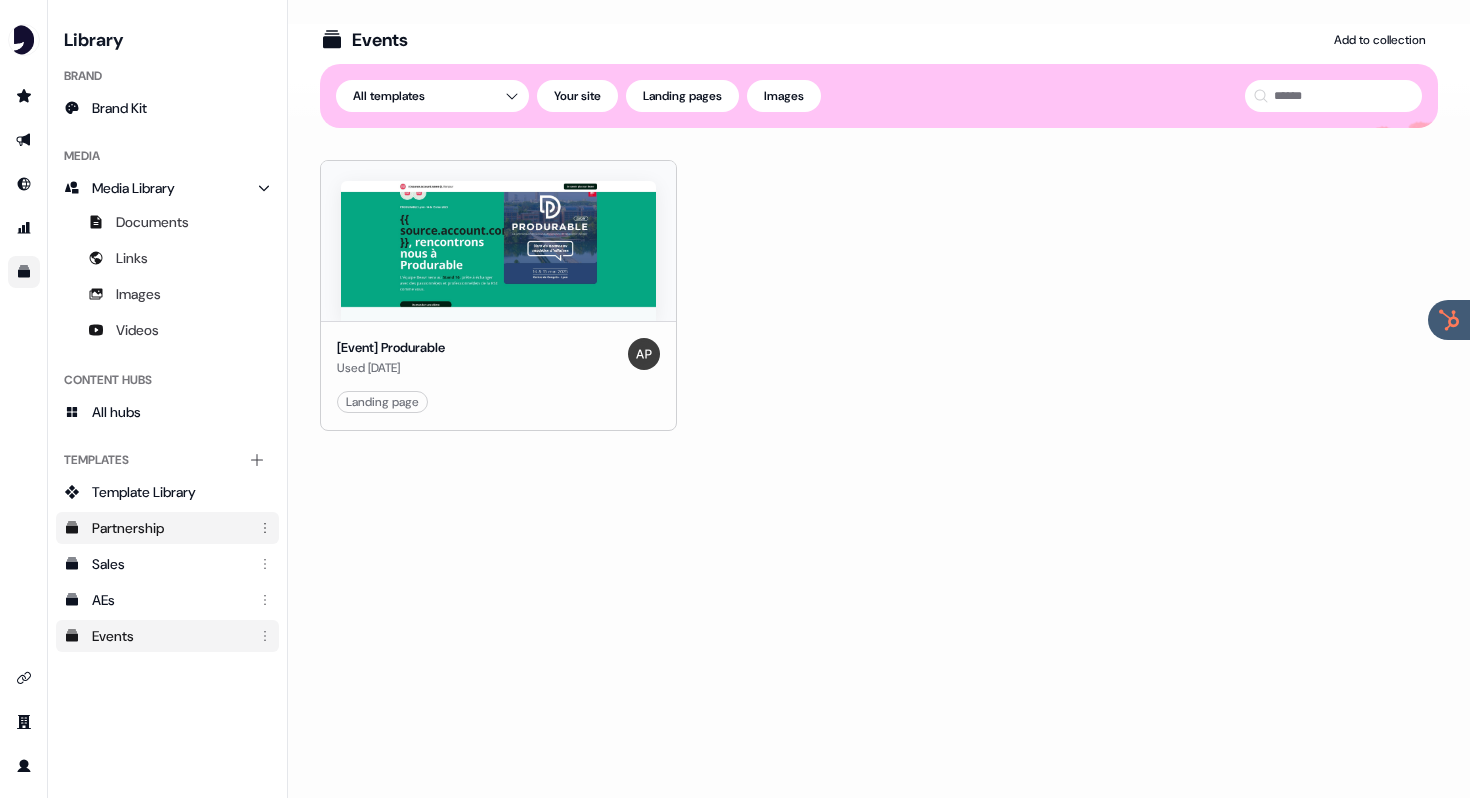 click on "Partnership" at bounding box center (169, 528) 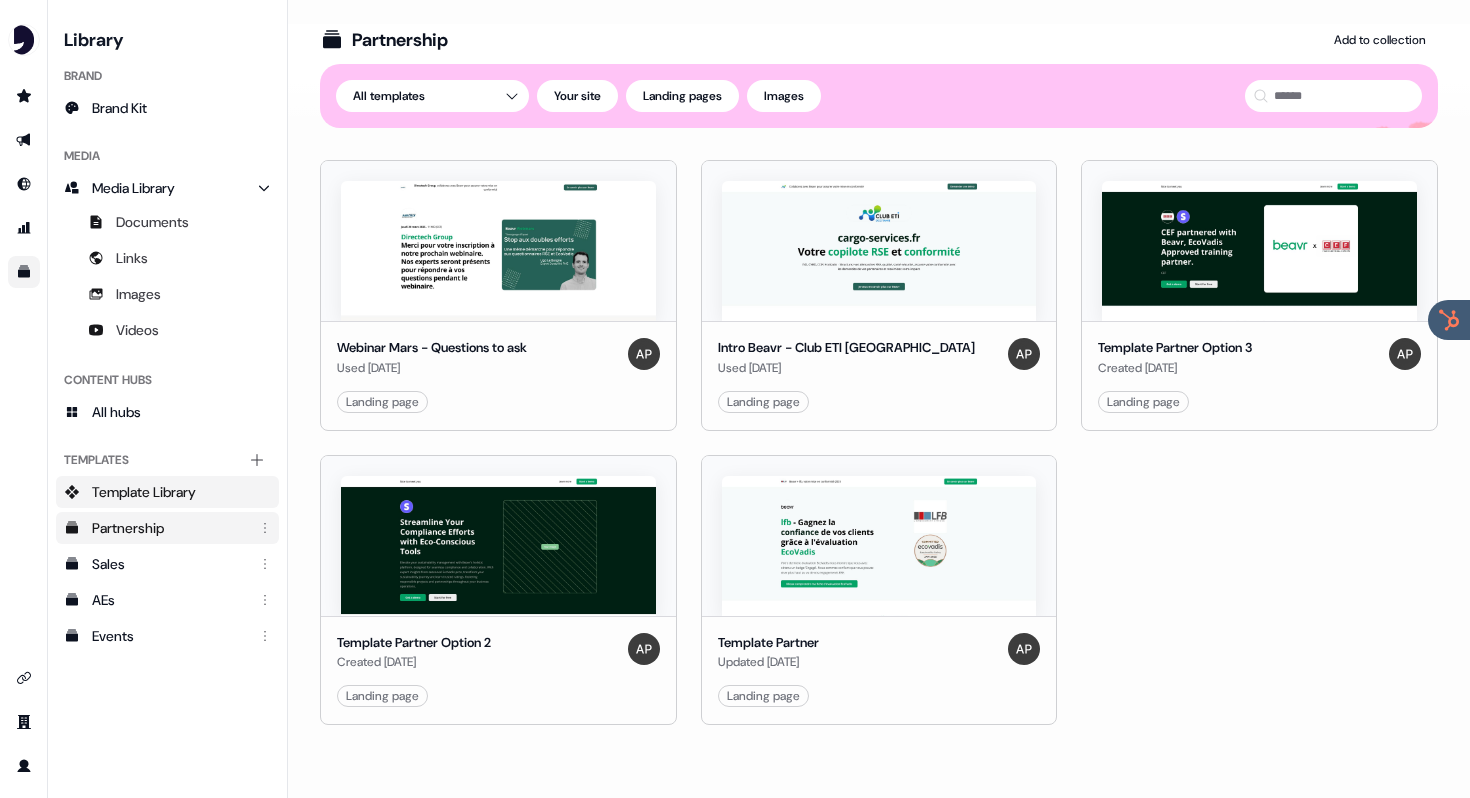 click on "Template Library" at bounding box center (144, 492) 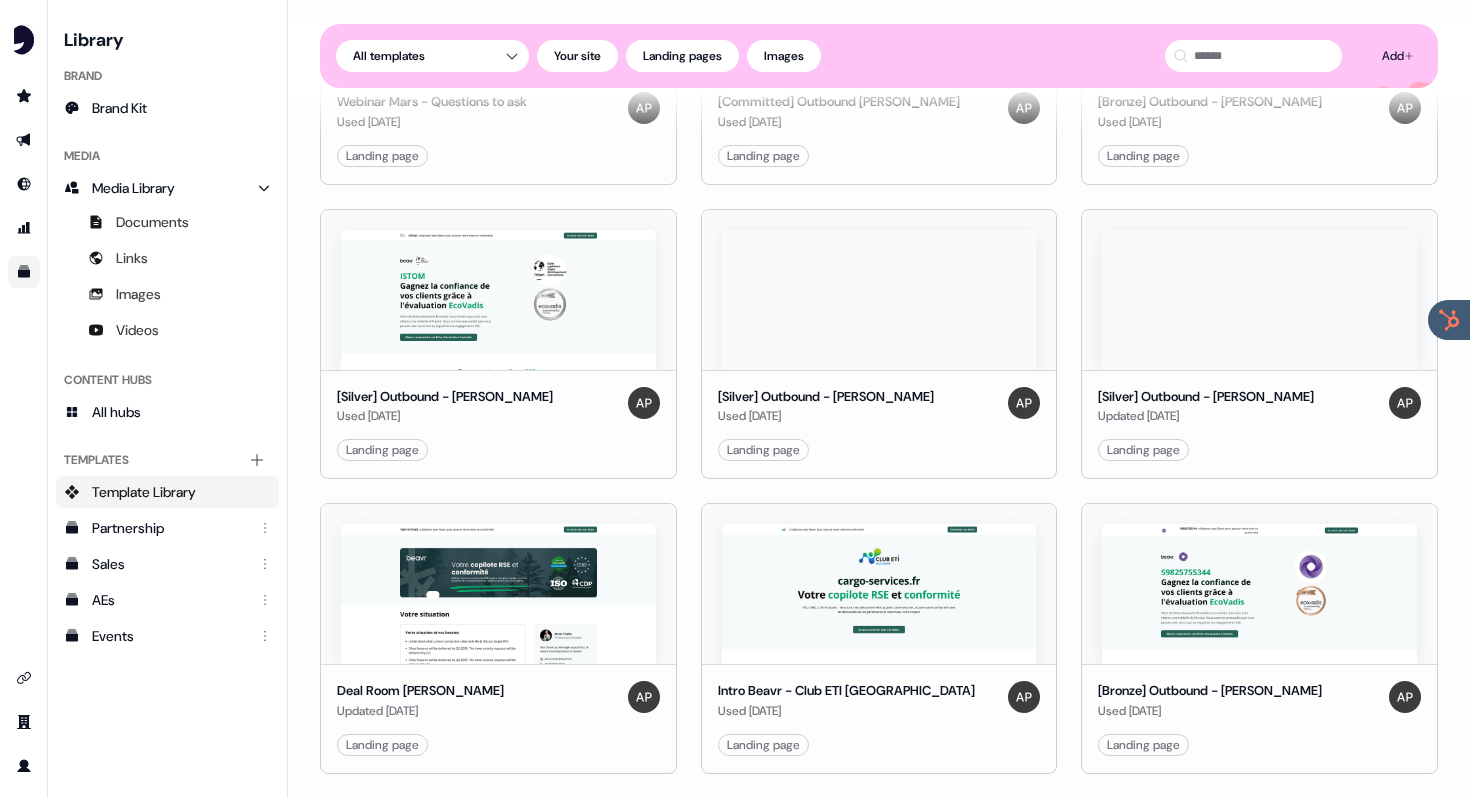 scroll, scrollTop: 1649, scrollLeft: 0, axis: vertical 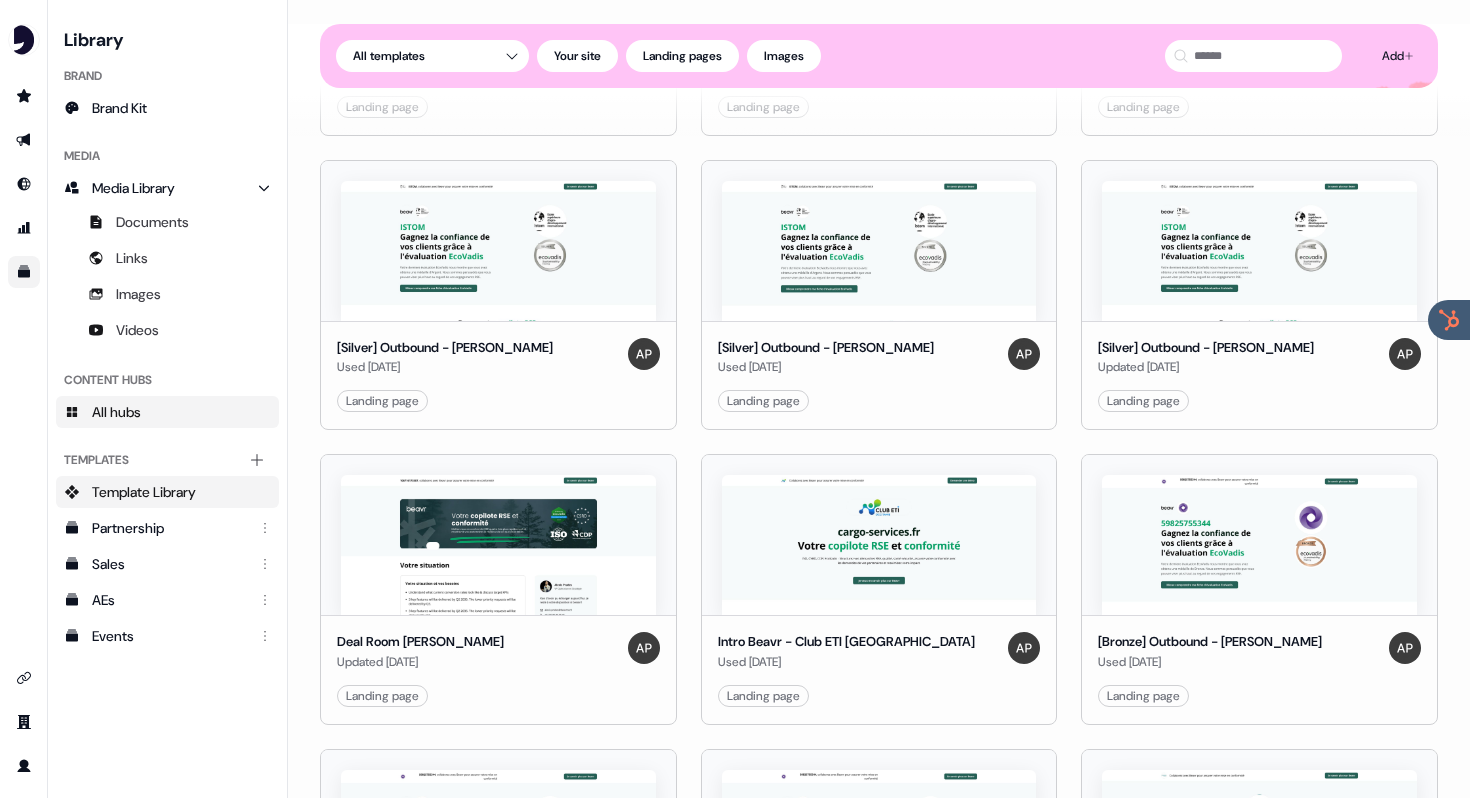 click on "All hubs" at bounding box center [167, 412] 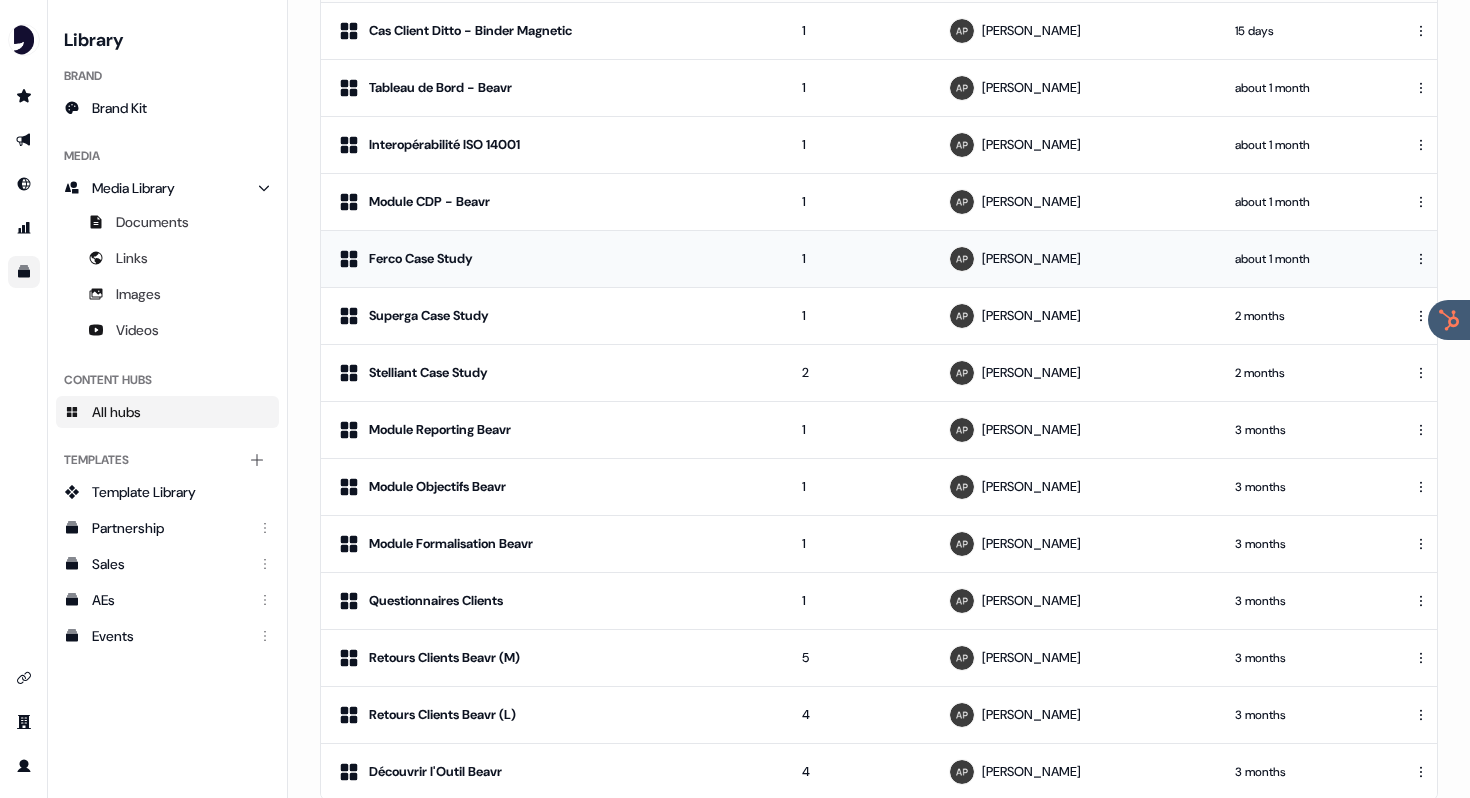 scroll, scrollTop: 227, scrollLeft: 0, axis: vertical 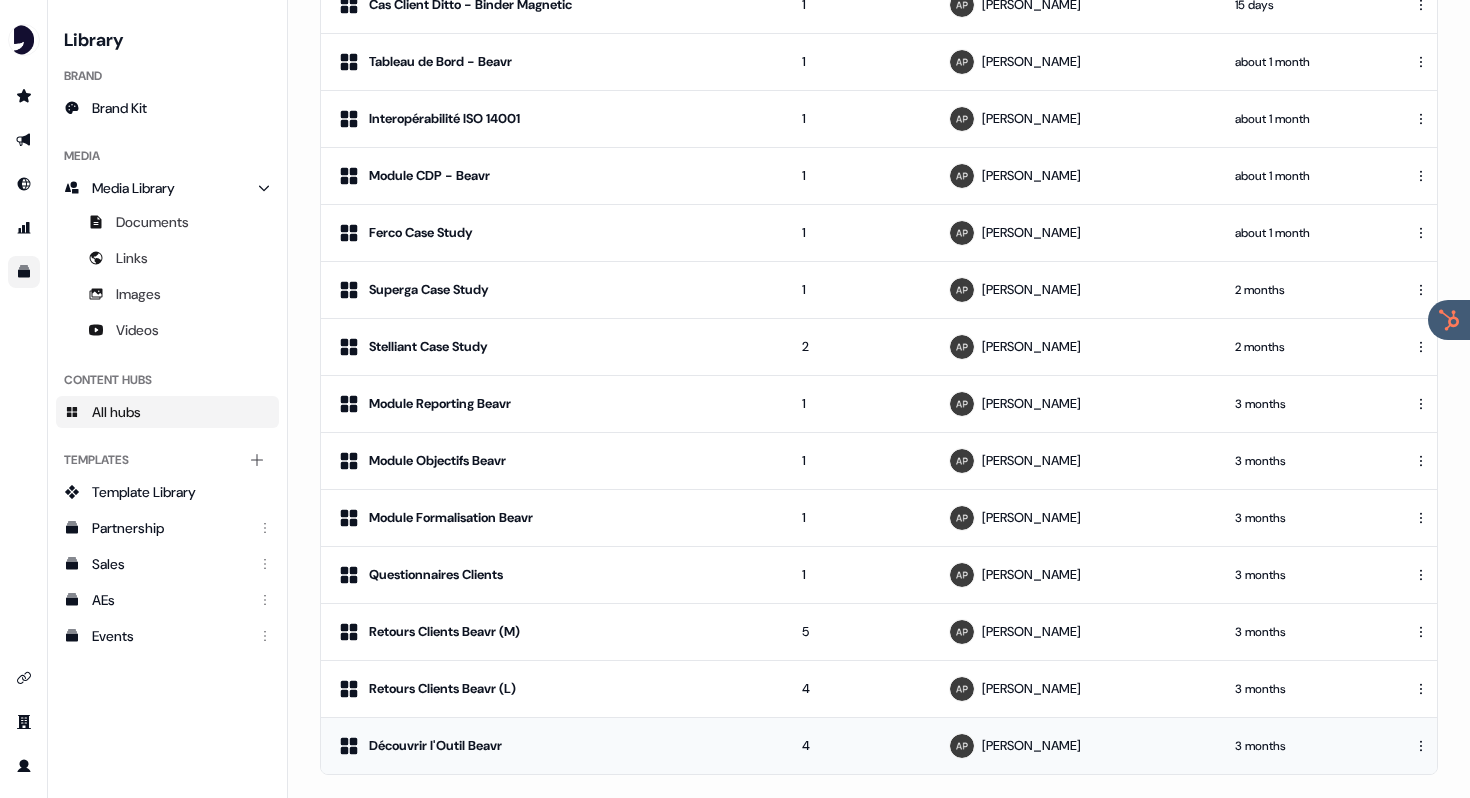 click on "Découvrir l'Outil Beavr" at bounding box center (435, 746) 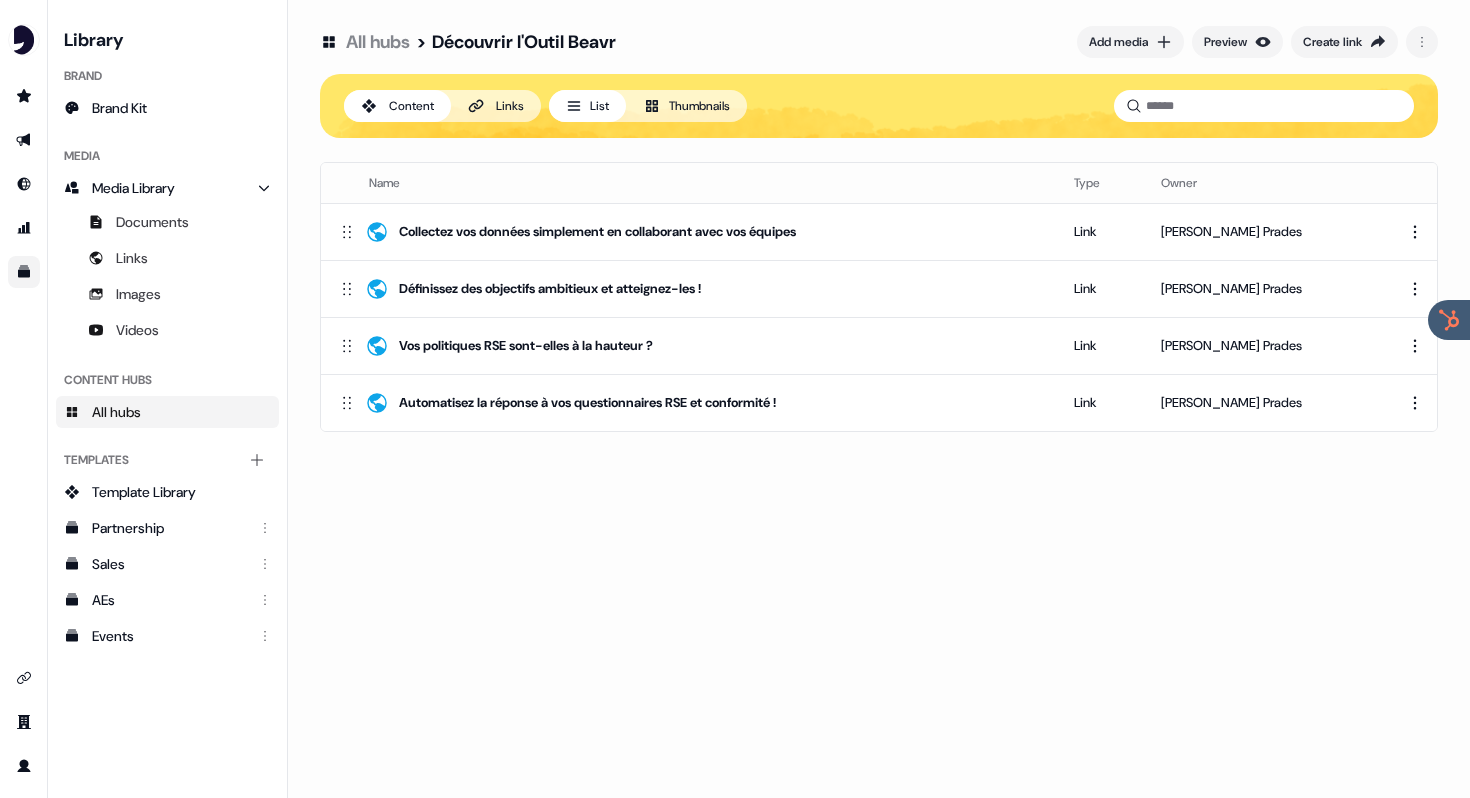 click on "Content Links List Thumbnails" at bounding box center [879, 106] 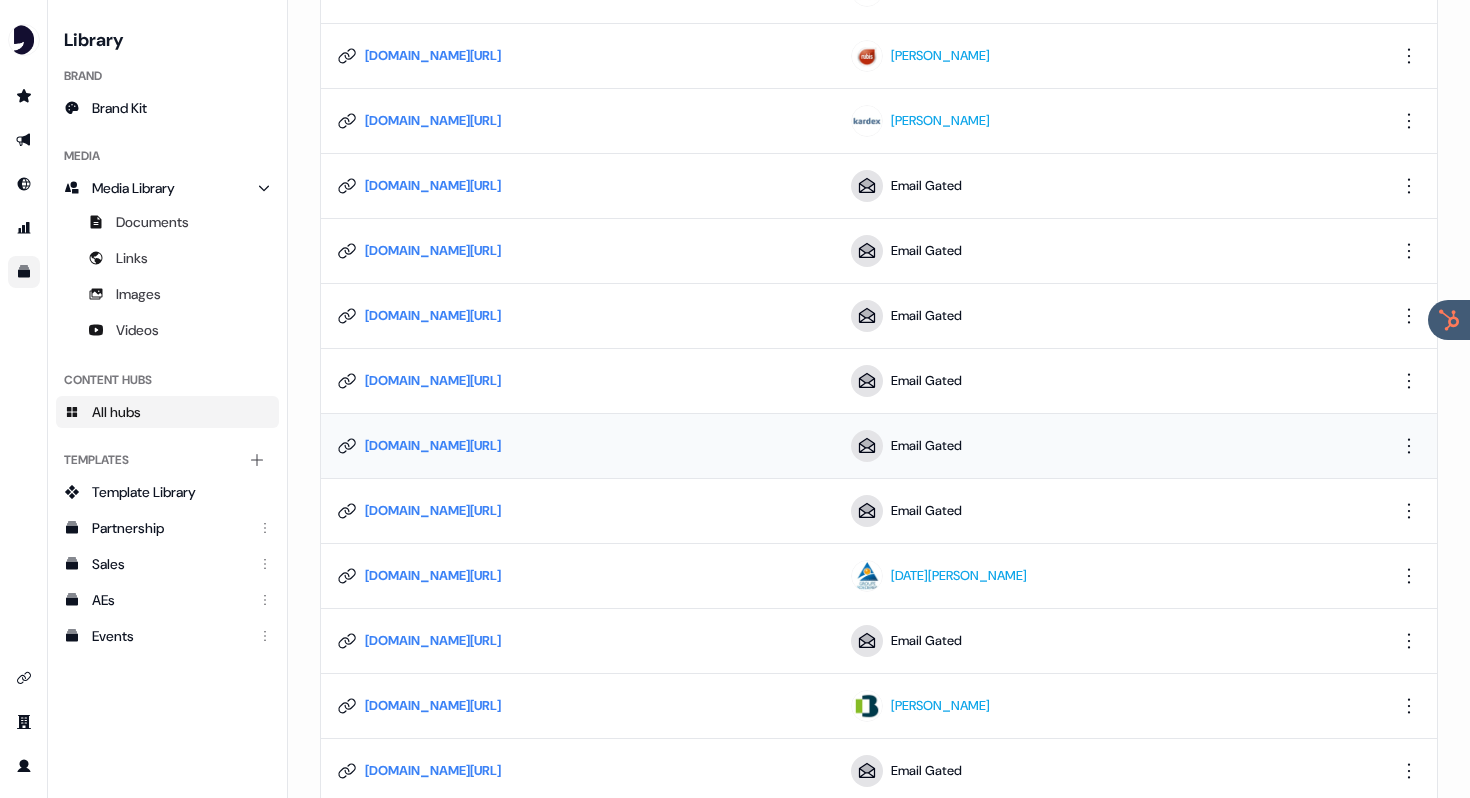scroll, scrollTop: 0, scrollLeft: 0, axis: both 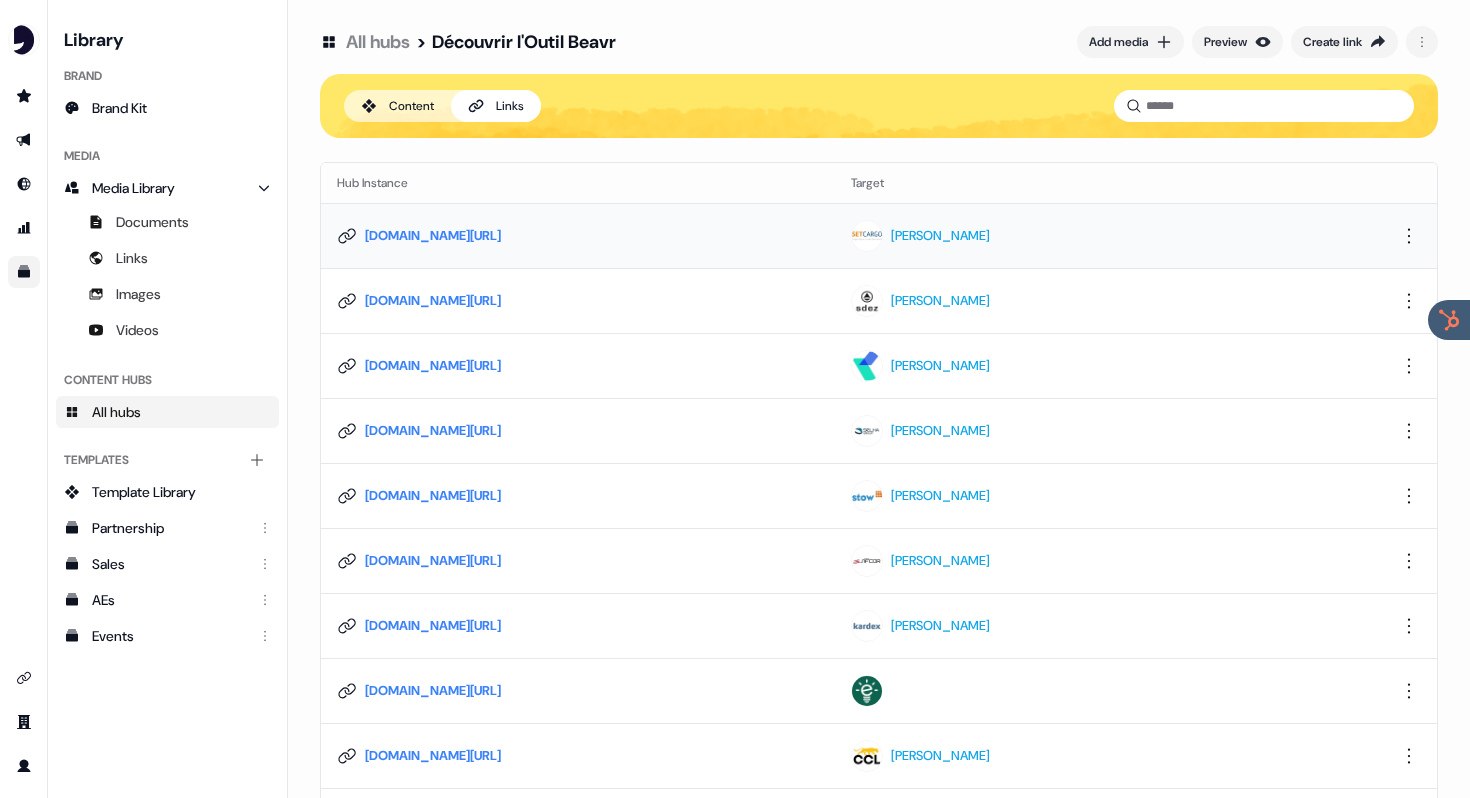click on "[DOMAIN_NAME][URL]" at bounding box center (433, 236) 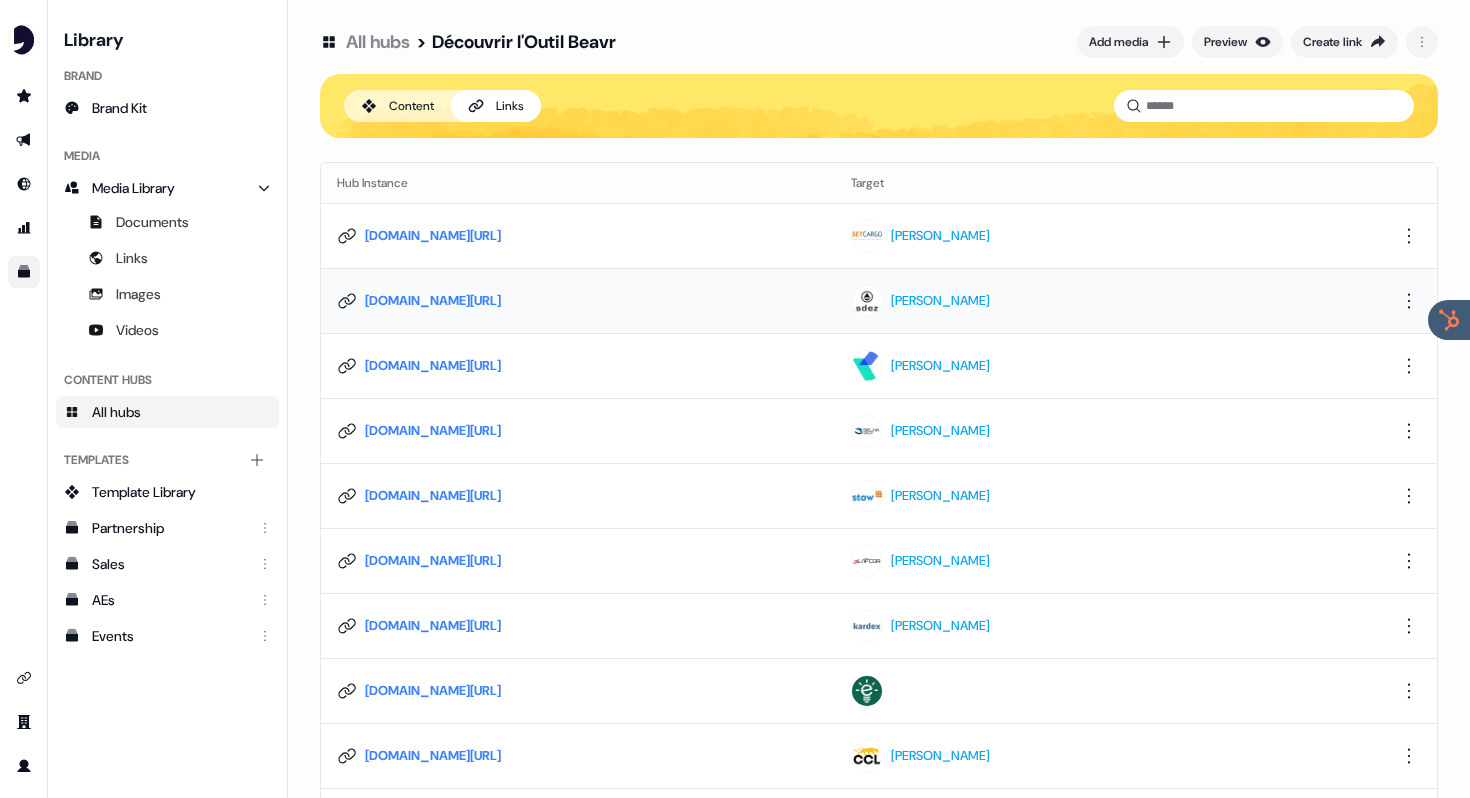 click on "[DOMAIN_NAME][URL]" at bounding box center (433, 301) 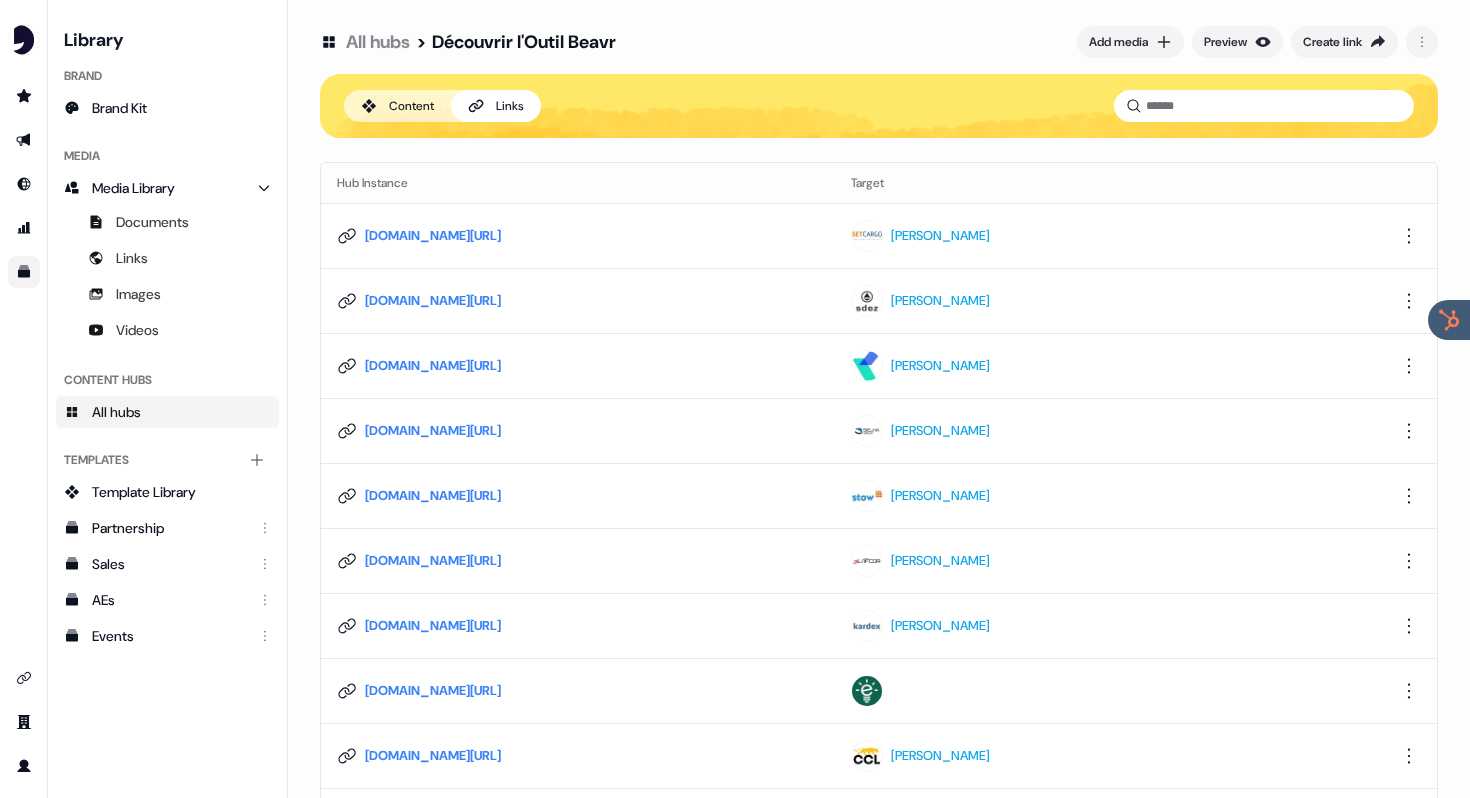 click on "All hubs" at bounding box center [378, 42] 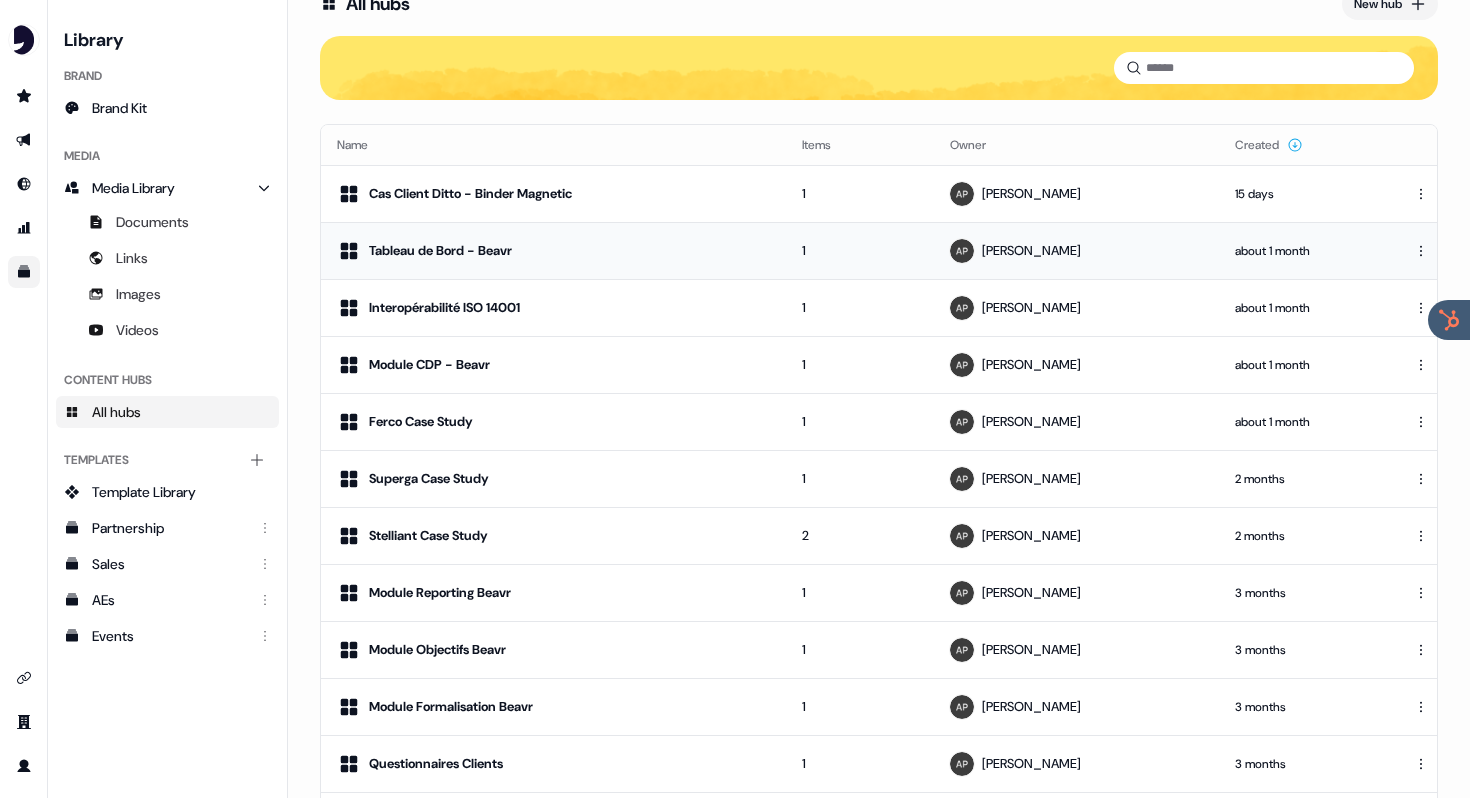 scroll, scrollTop: 42, scrollLeft: 0, axis: vertical 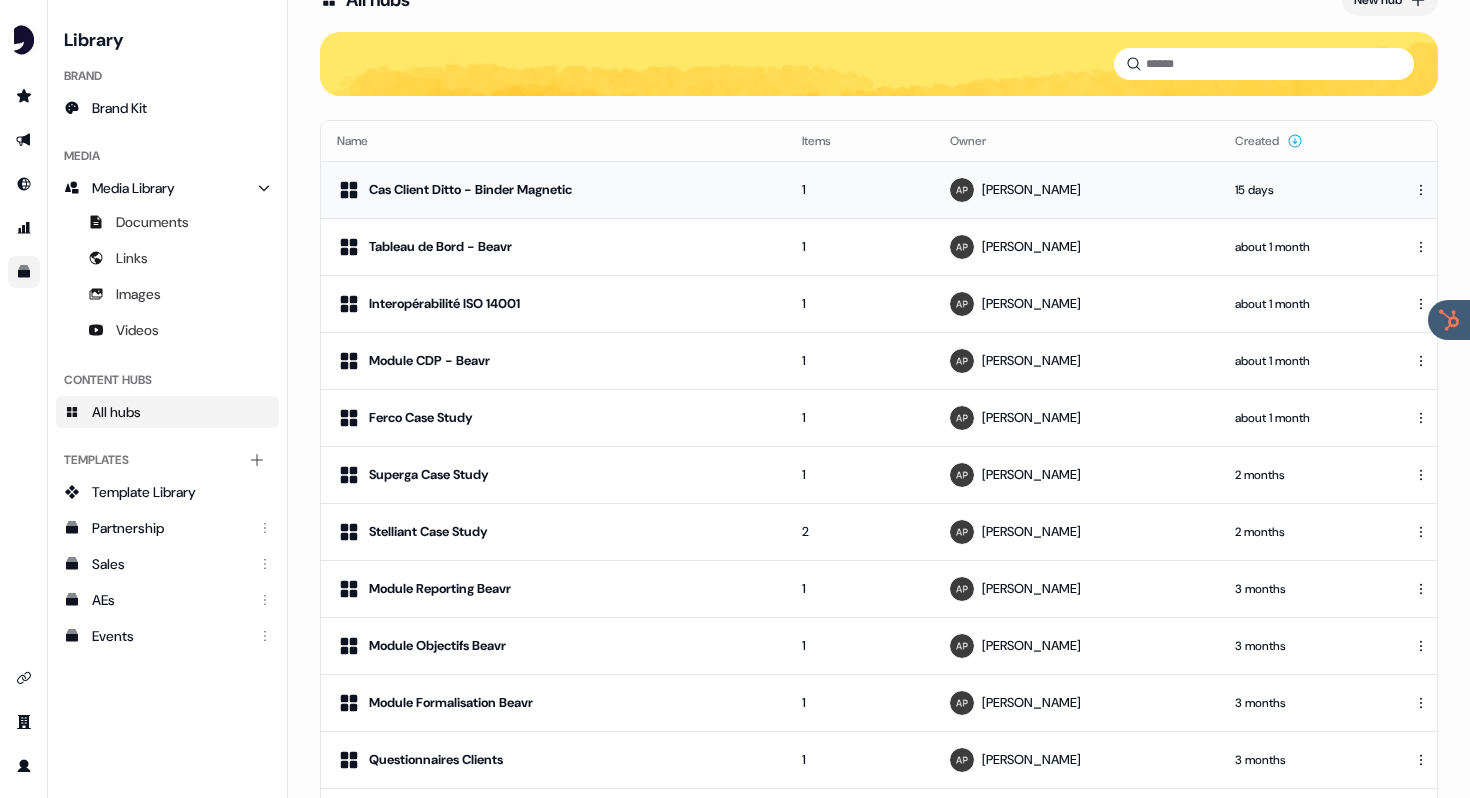 click on "Cas Client Ditto - Binder Magnetic" at bounding box center [470, 190] 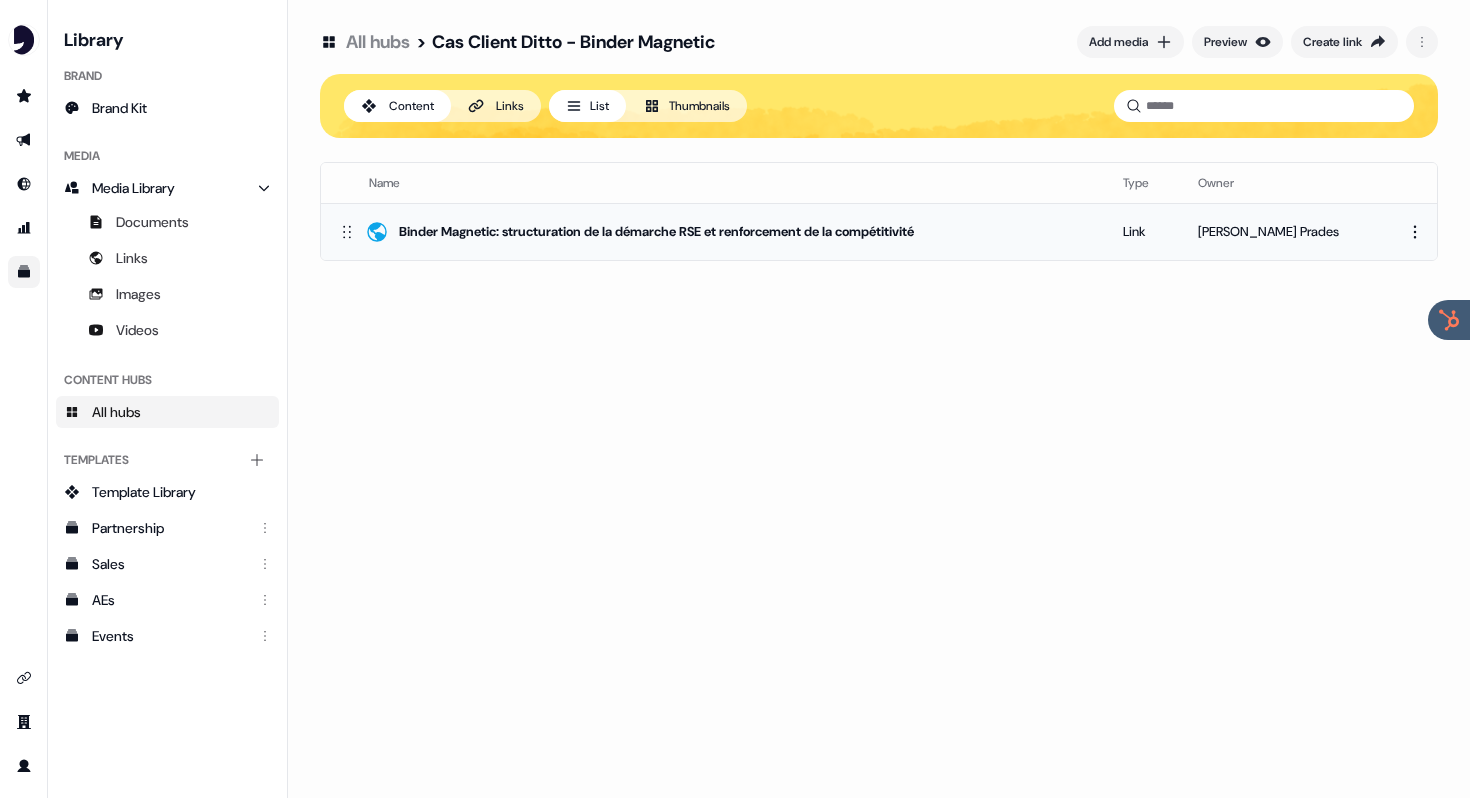 click on "Binder Magnetic: structuration de la démarche RSE et renforcement de la compétitivité" at bounding box center [656, 232] 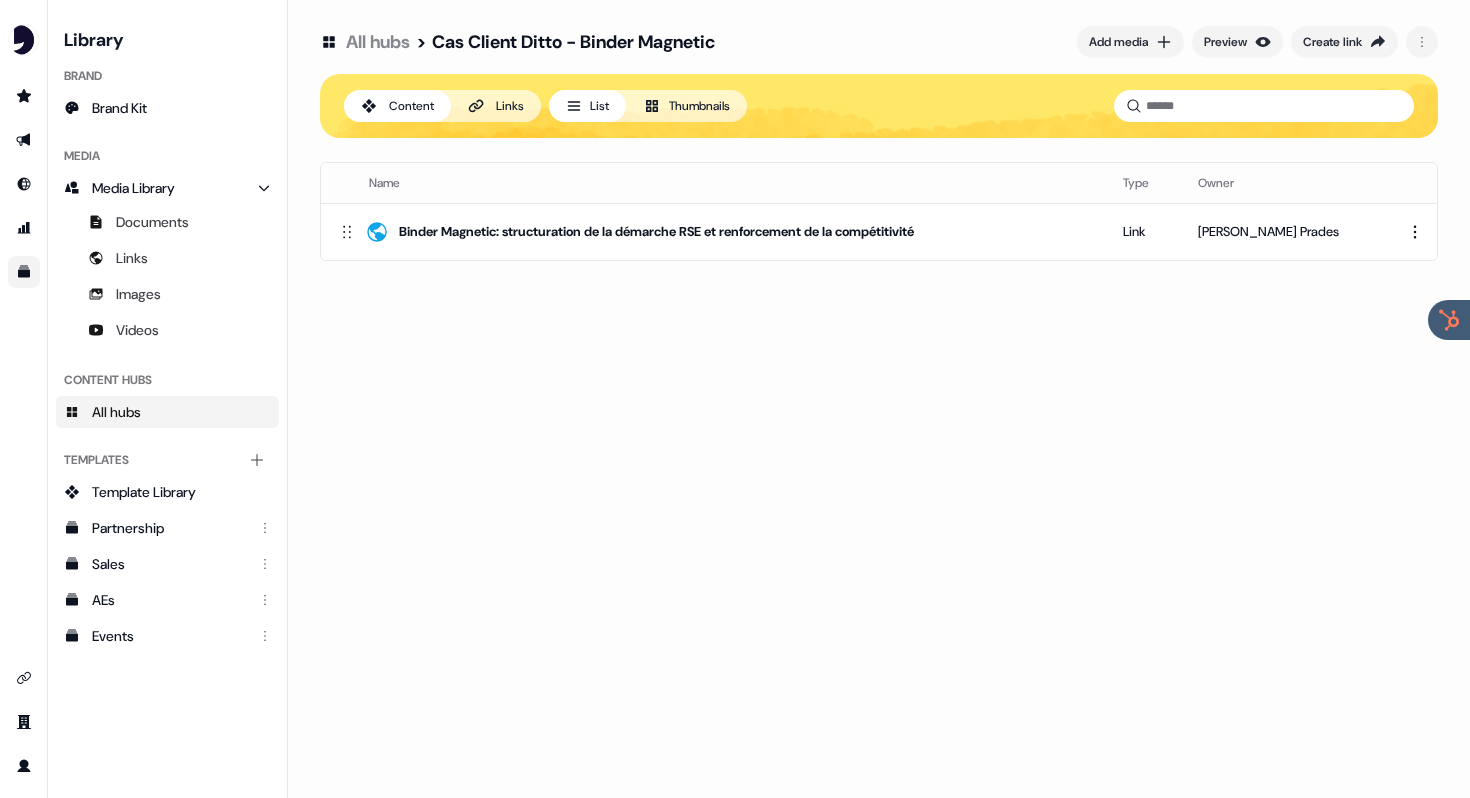 click on "Links" at bounding box center [510, 106] 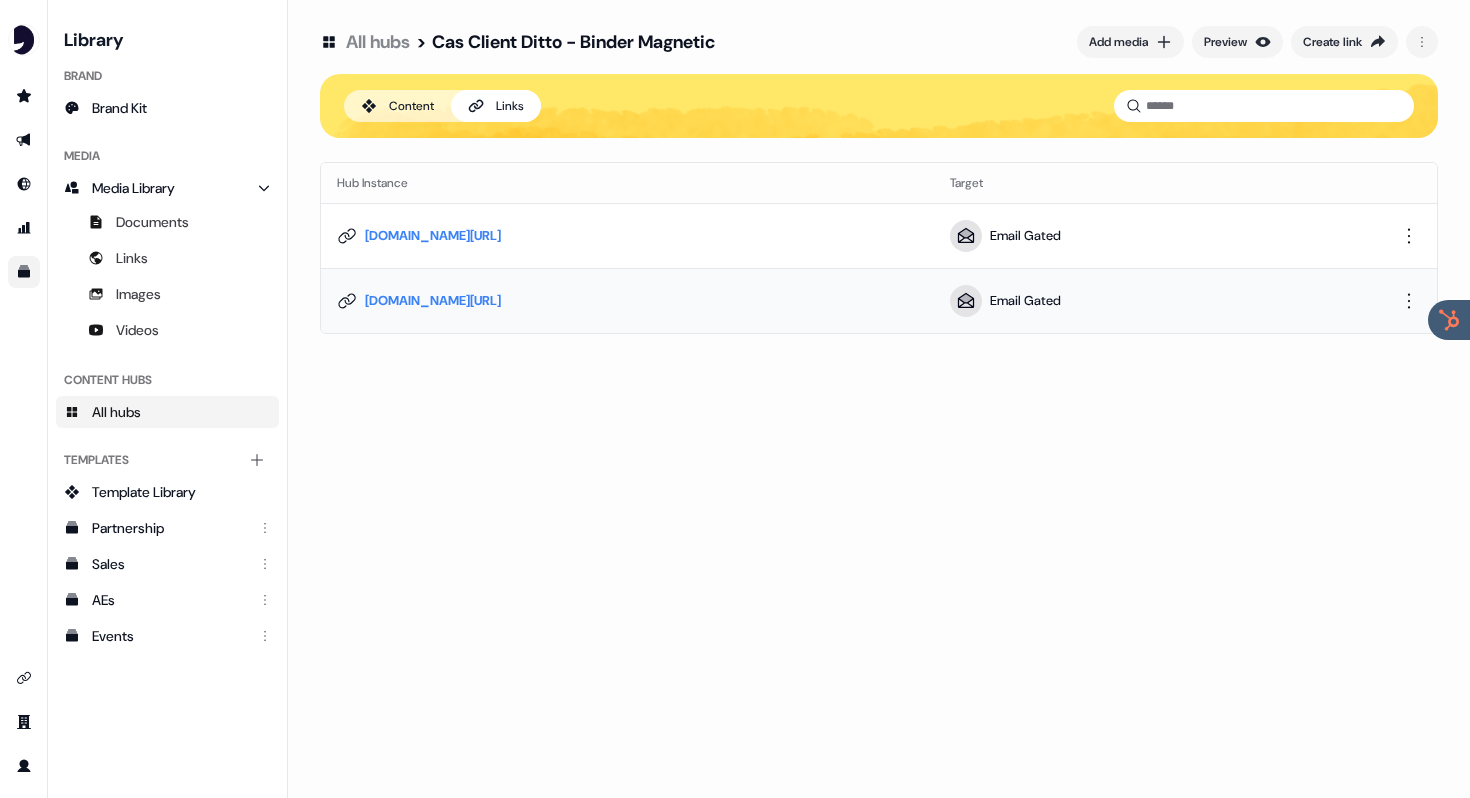 click on "[DOMAIN_NAME][URL]" at bounding box center (433, 301) 